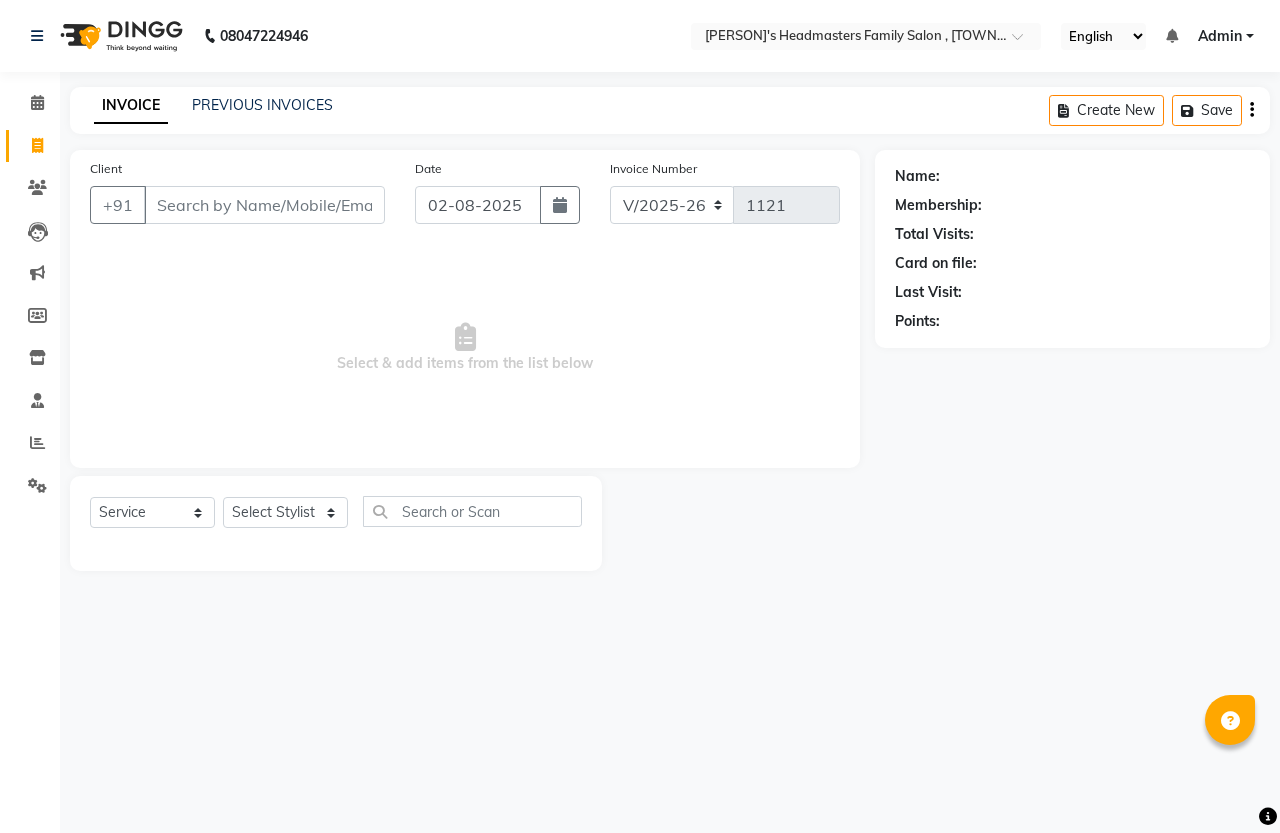 select on "7213" 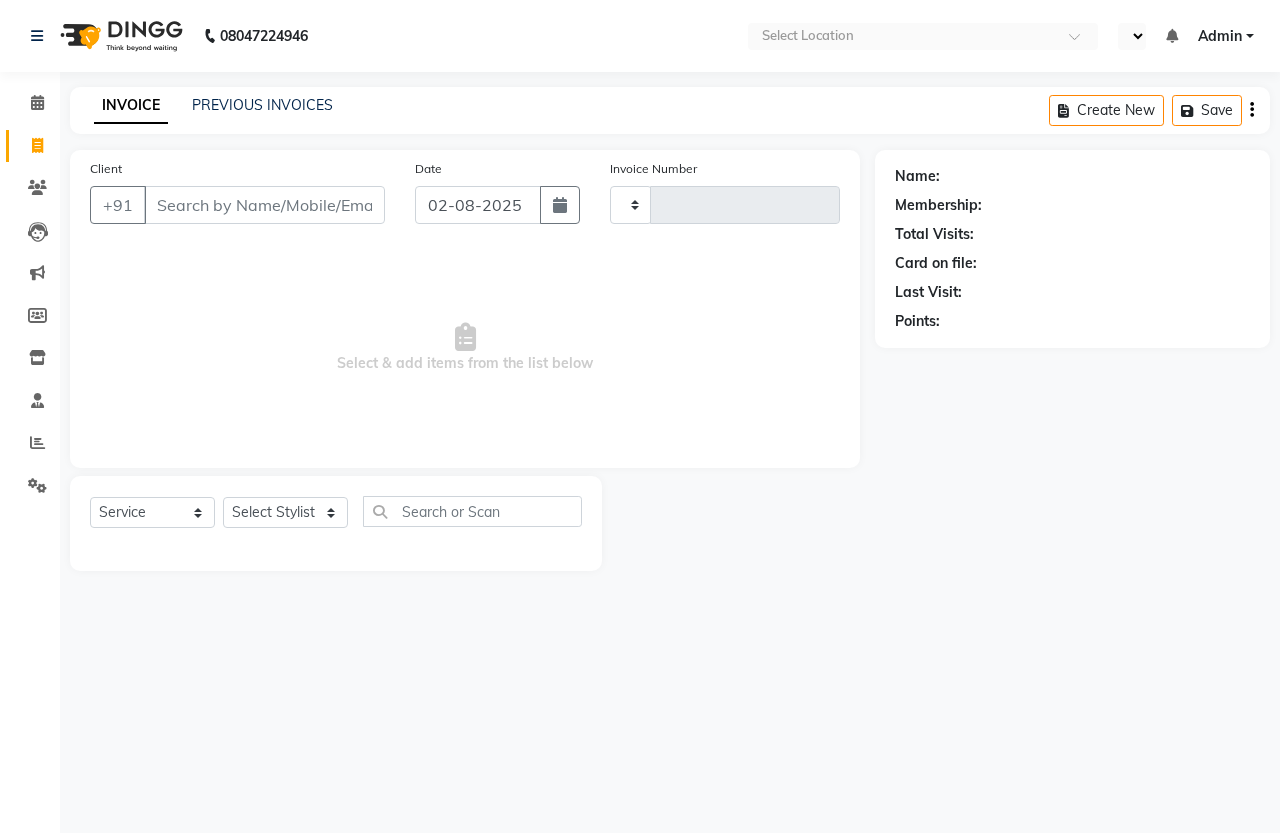 select on "service" 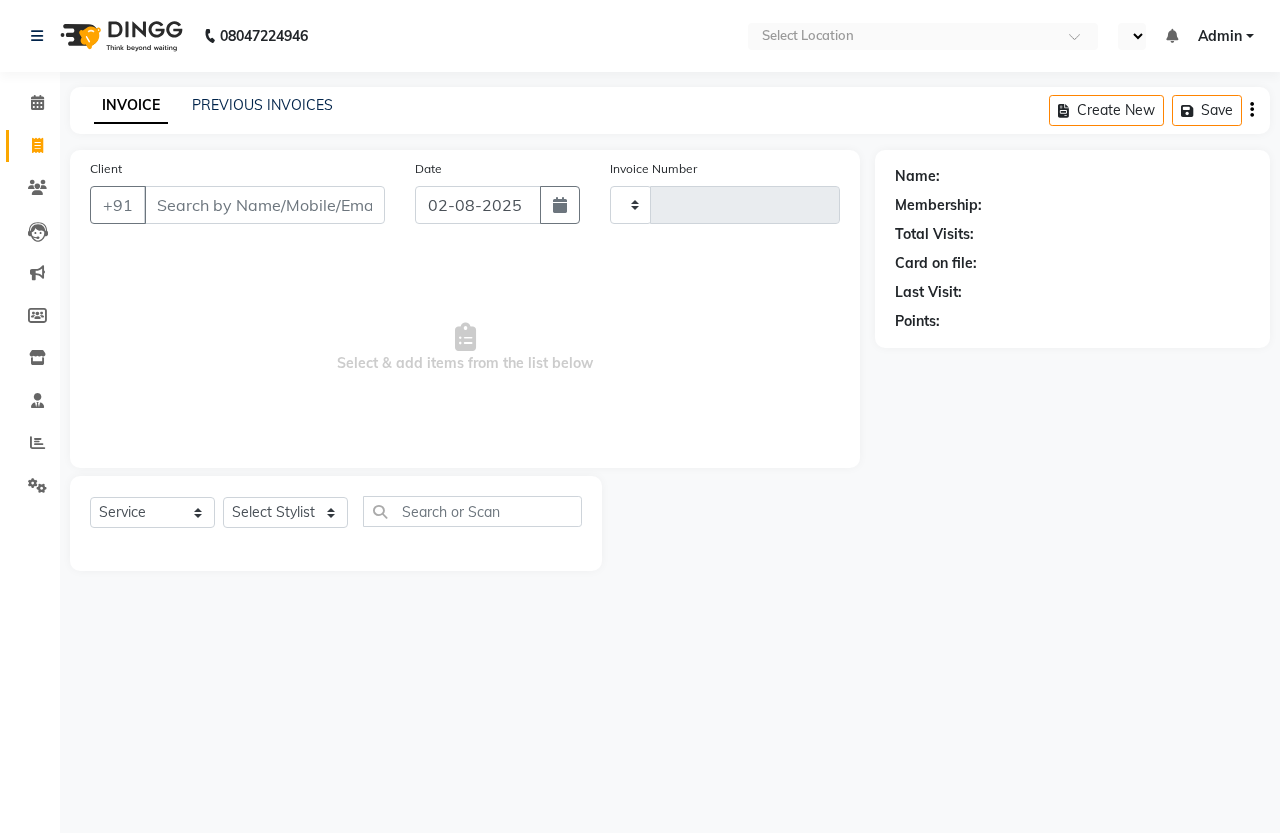 type on "1121" 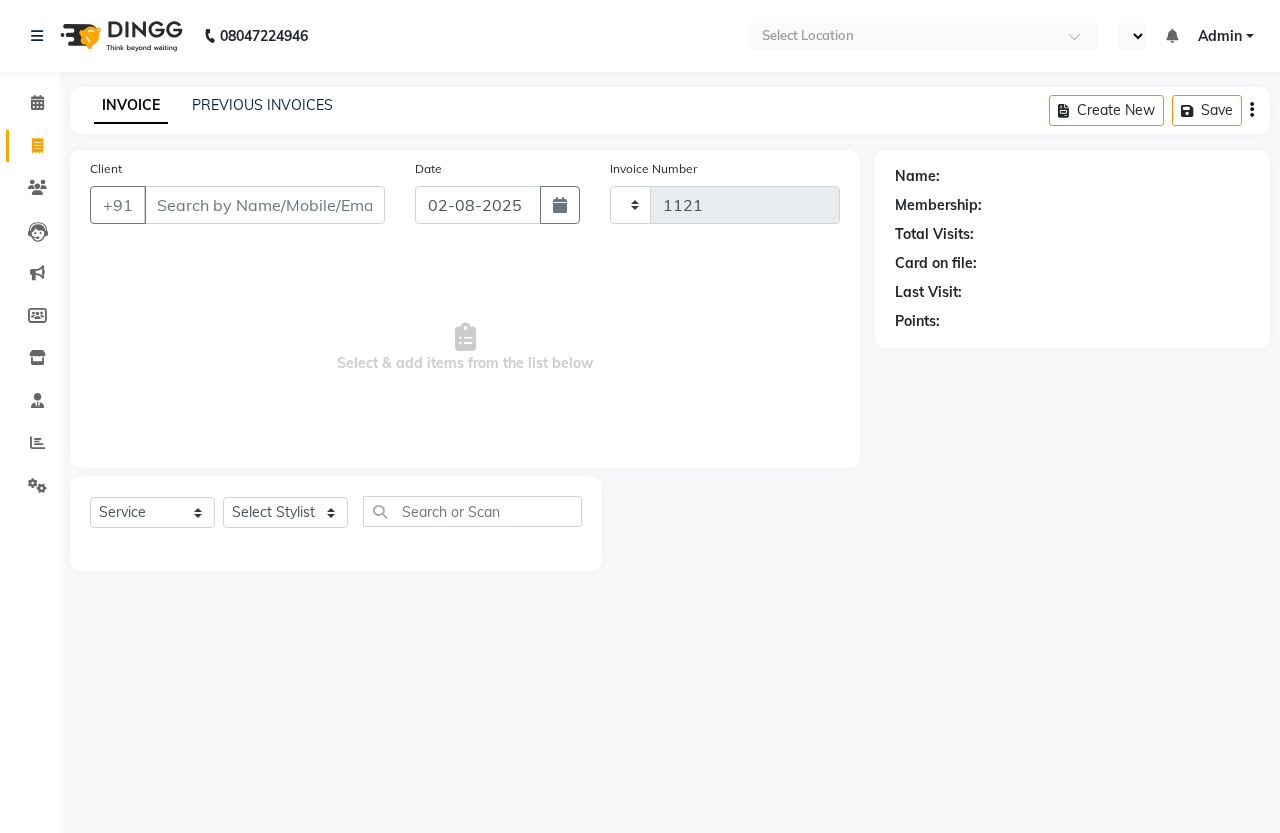 scroll, scrollTop: 0, scrollLeft: 0, axis: both 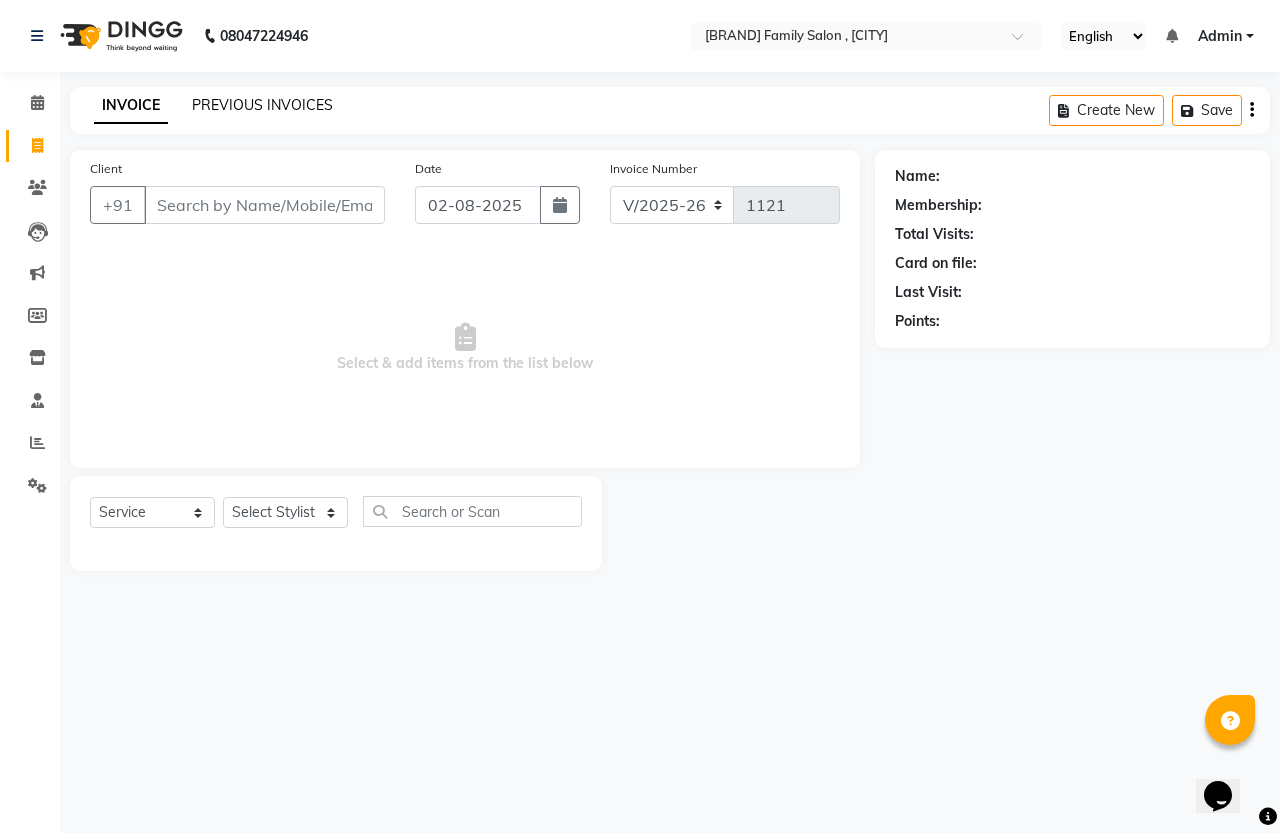 click on "PREVIOUS INVOICES" 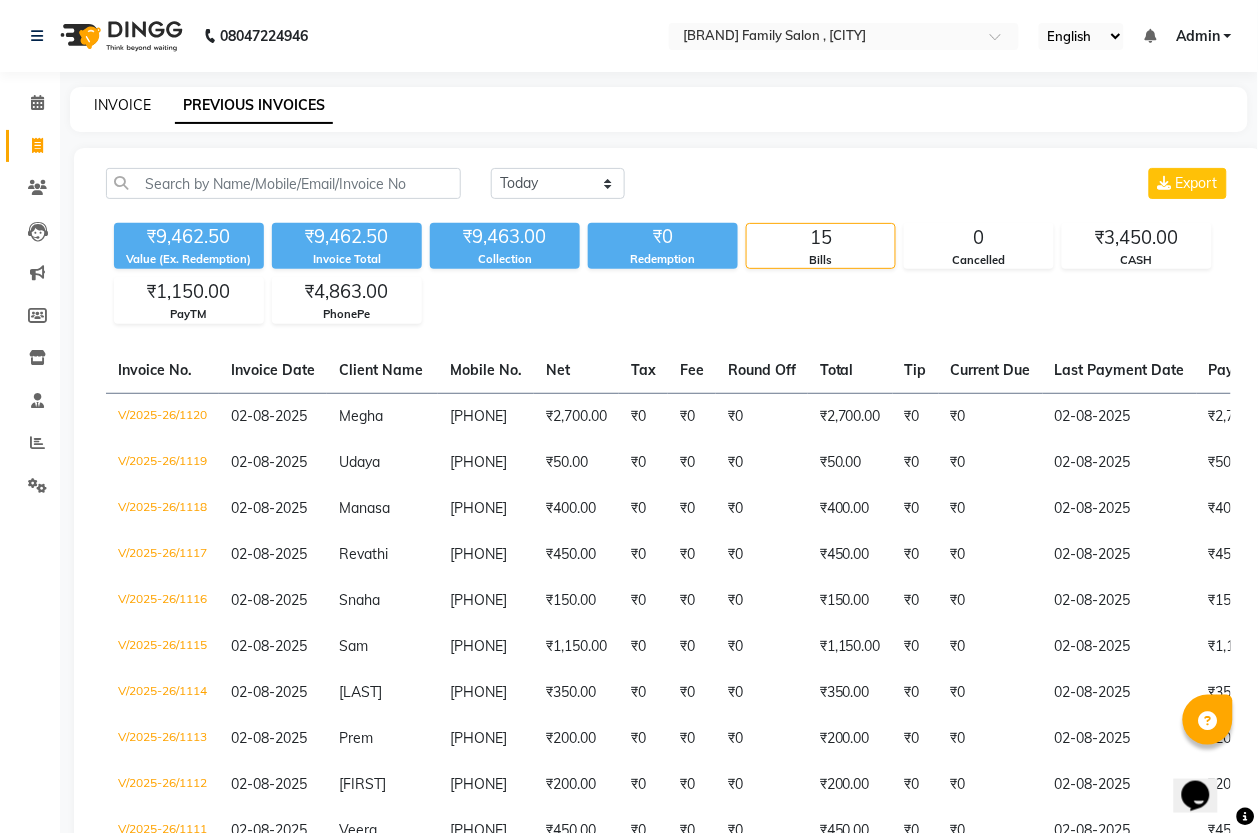 click on "INVOICE" 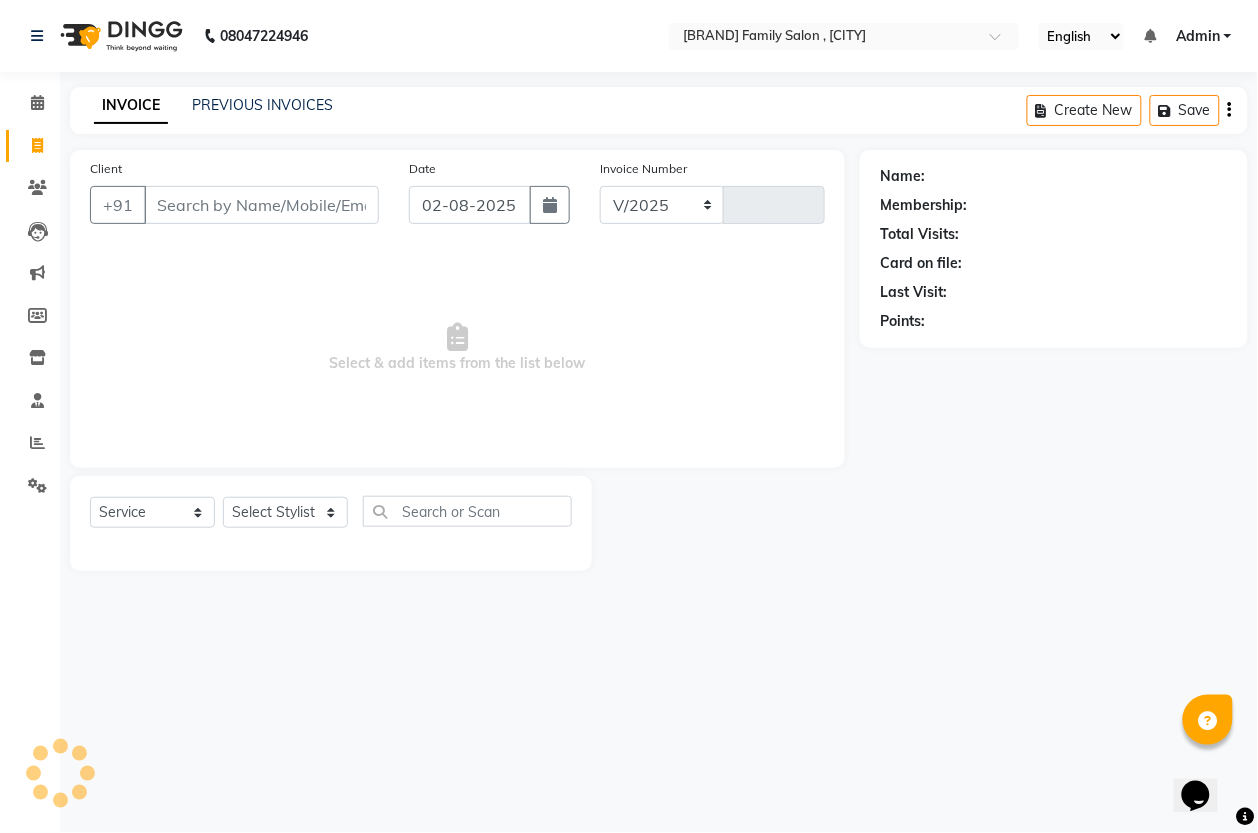 select on "7213" 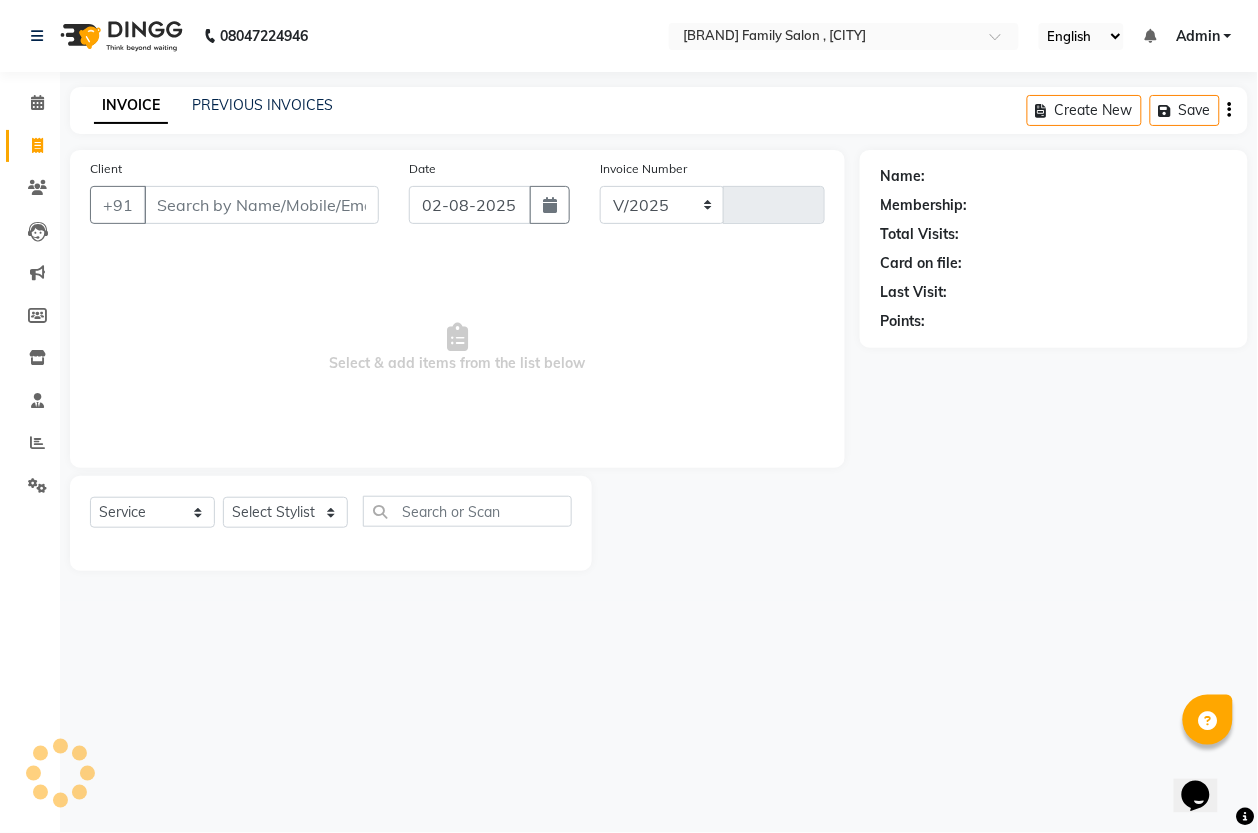 type on "1121" 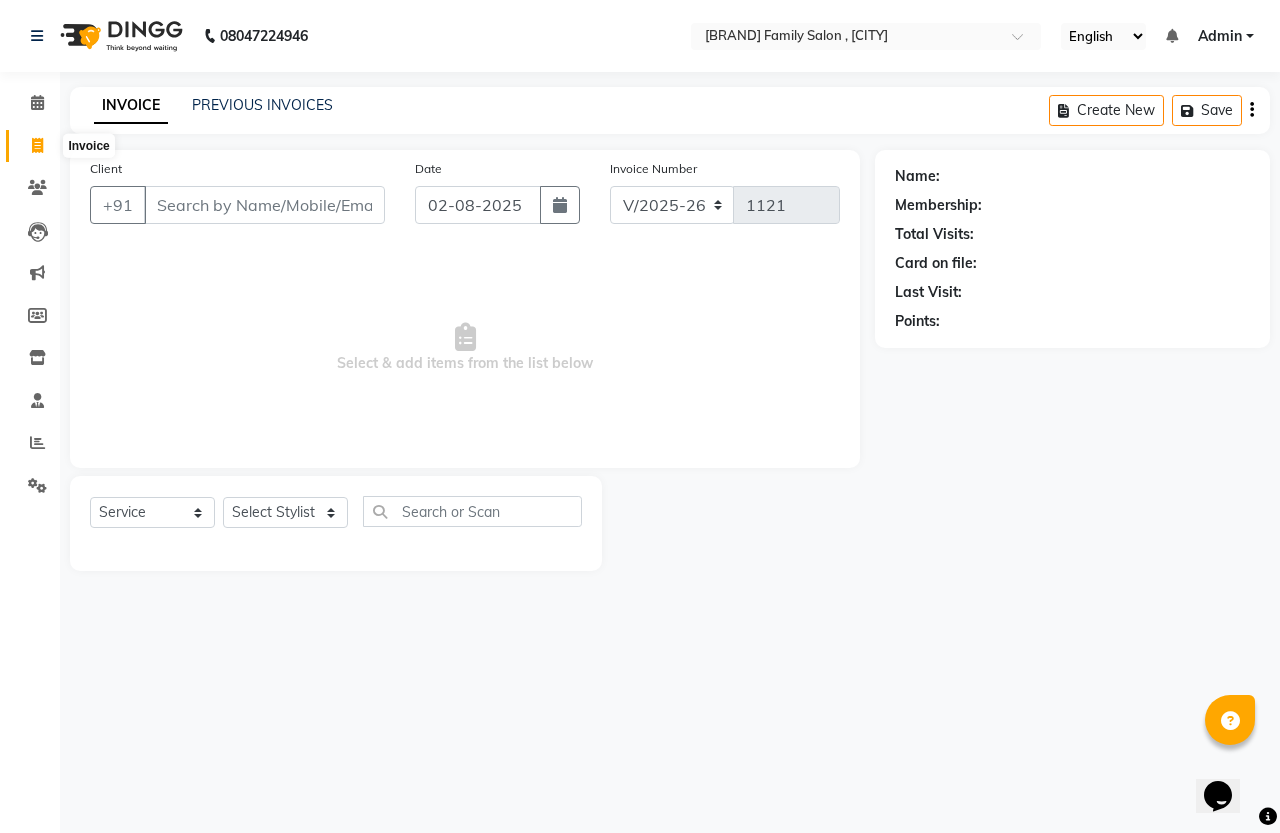 click 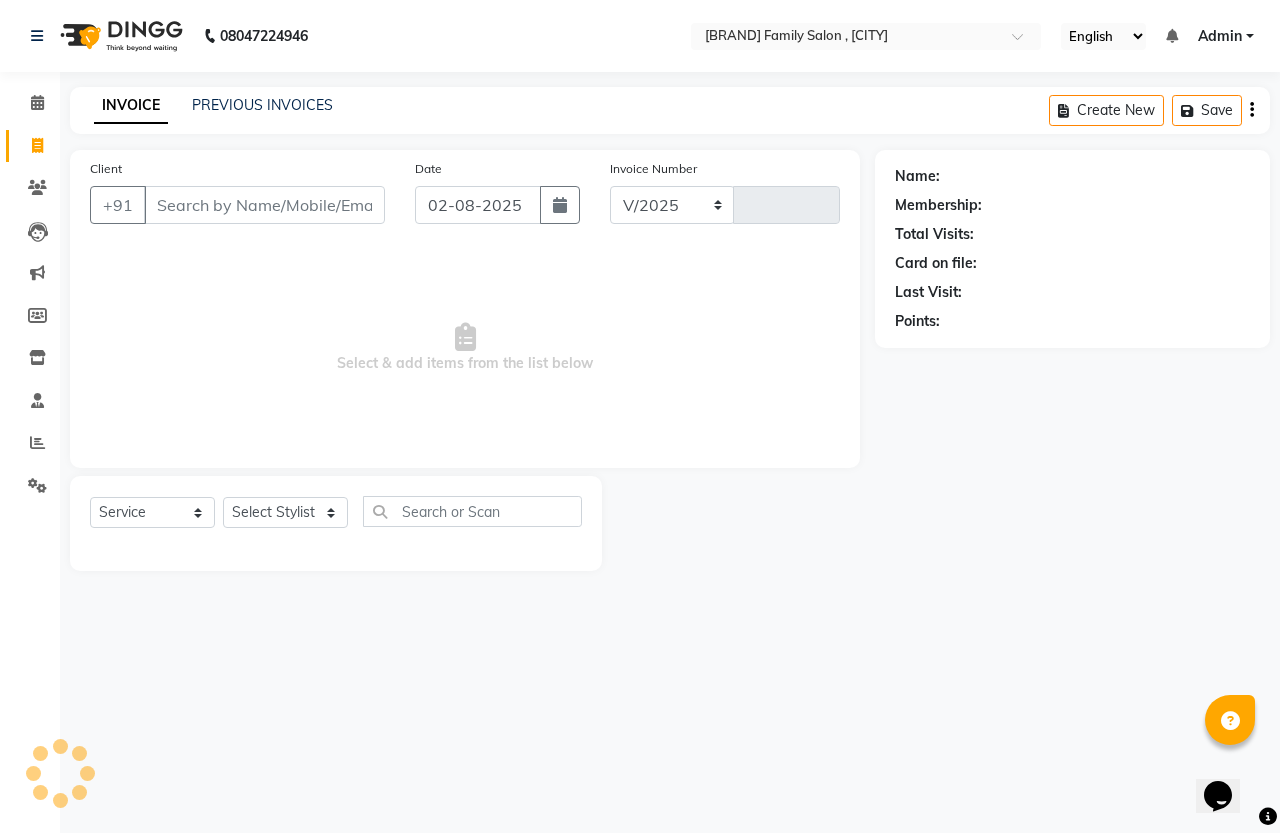 select on "7213" 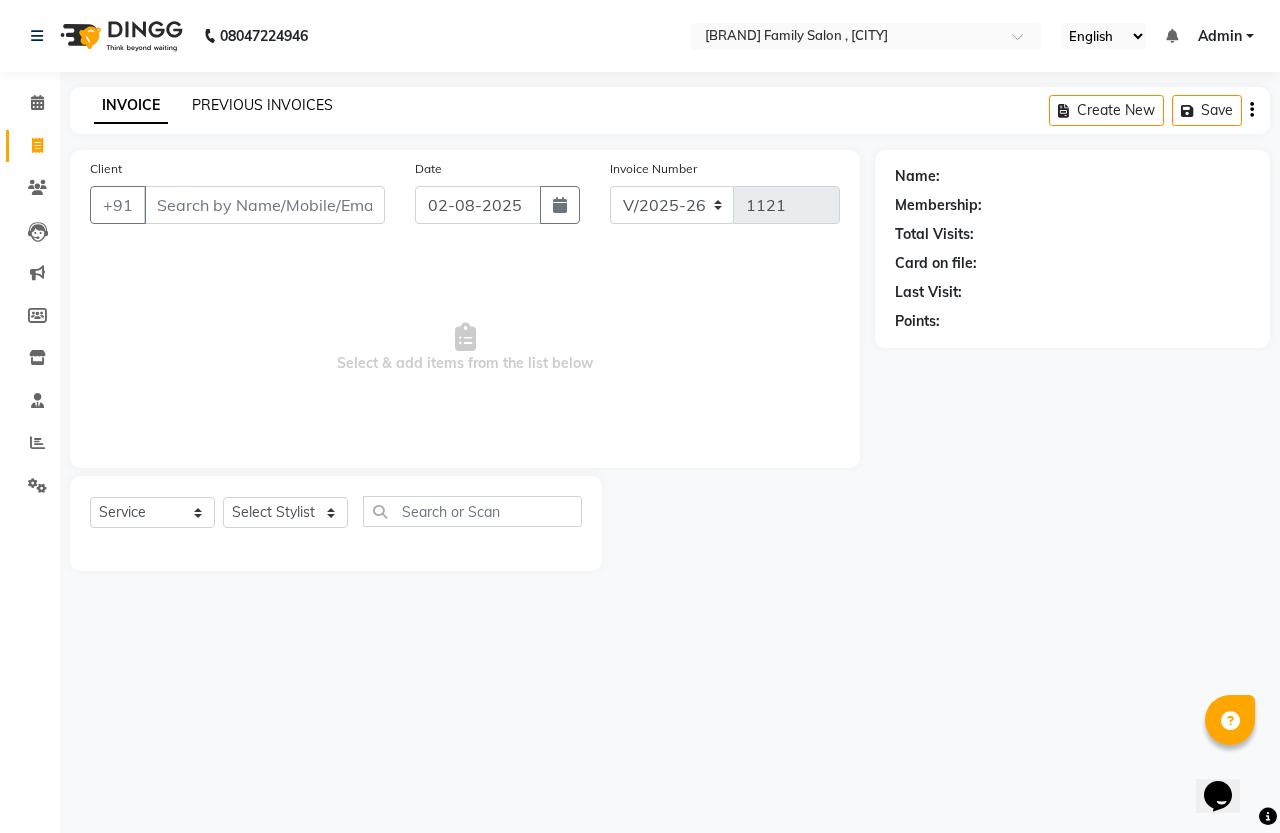 click on "PREVIOUS INVOICES" 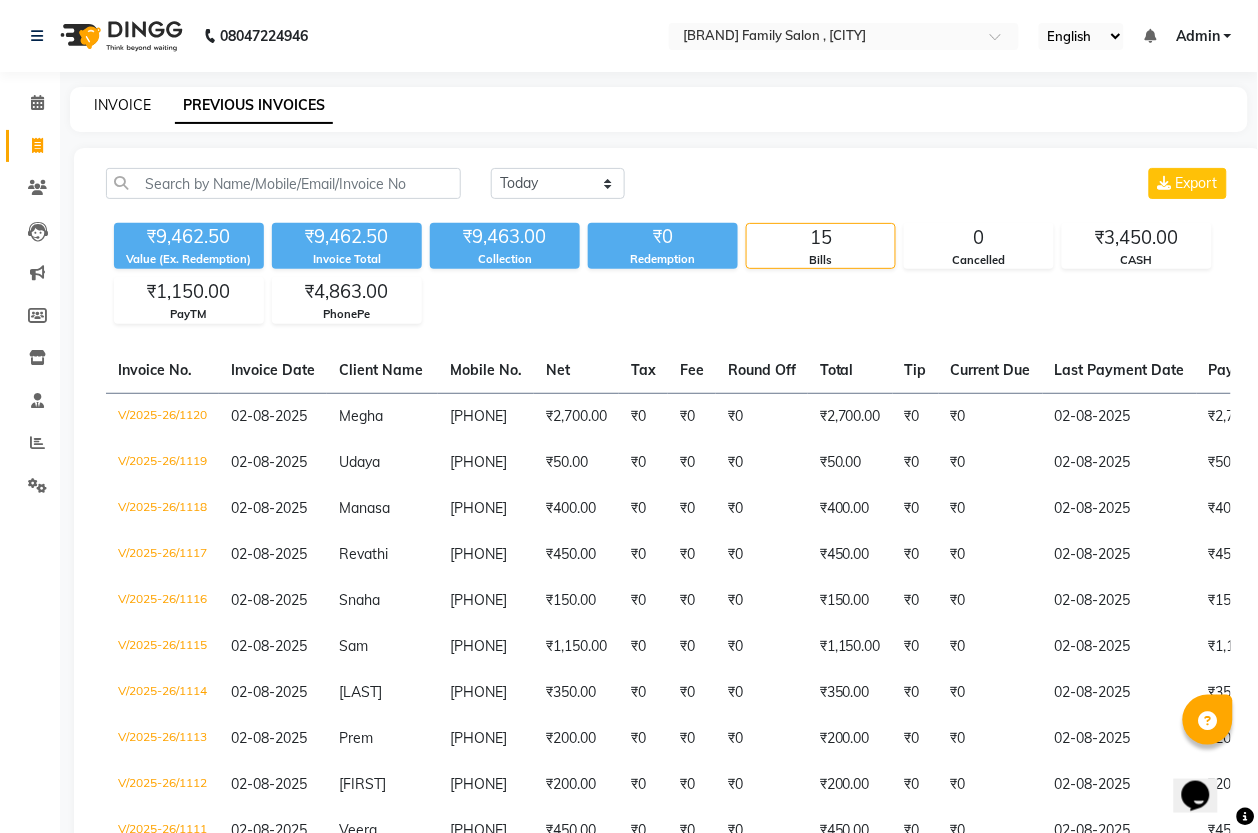 click on "INVOICE" 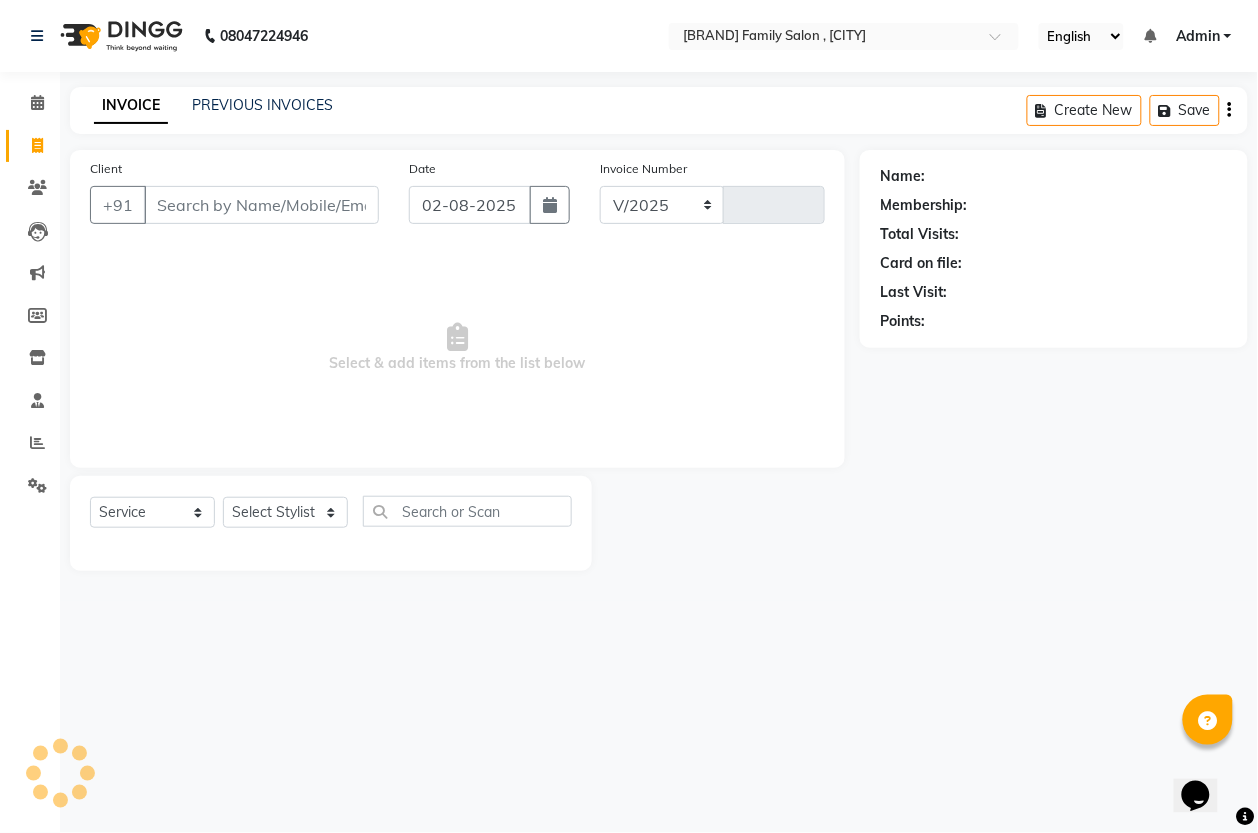 select on "7213" 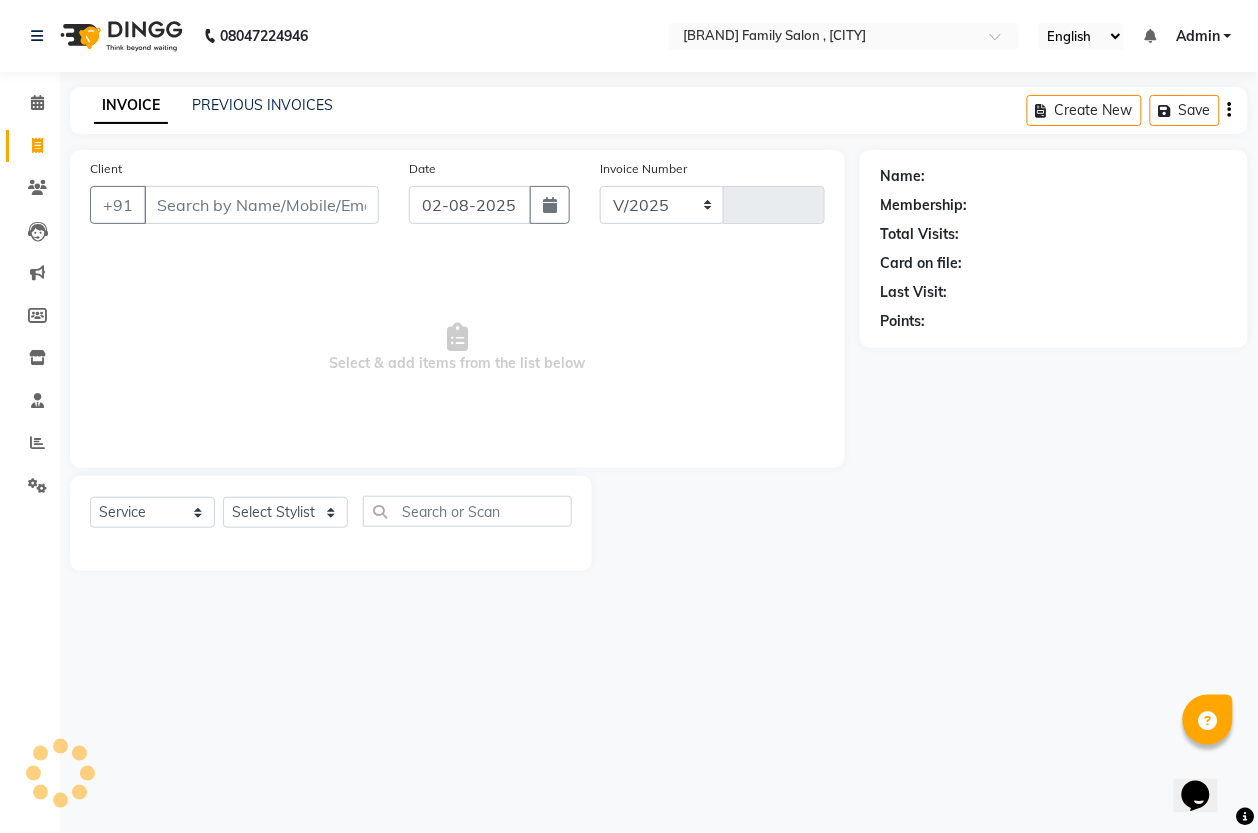 type on "1121" 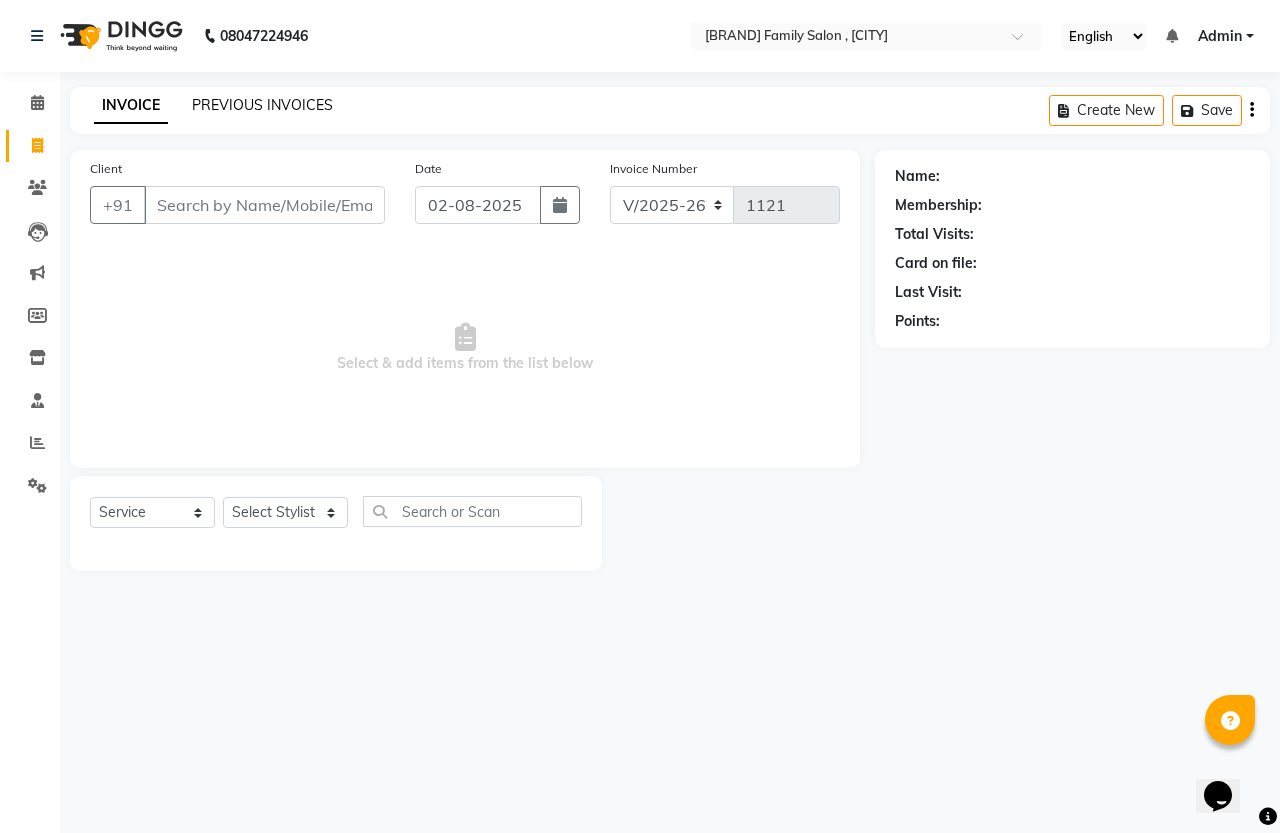 click on "PREVIOUS INVOICES" 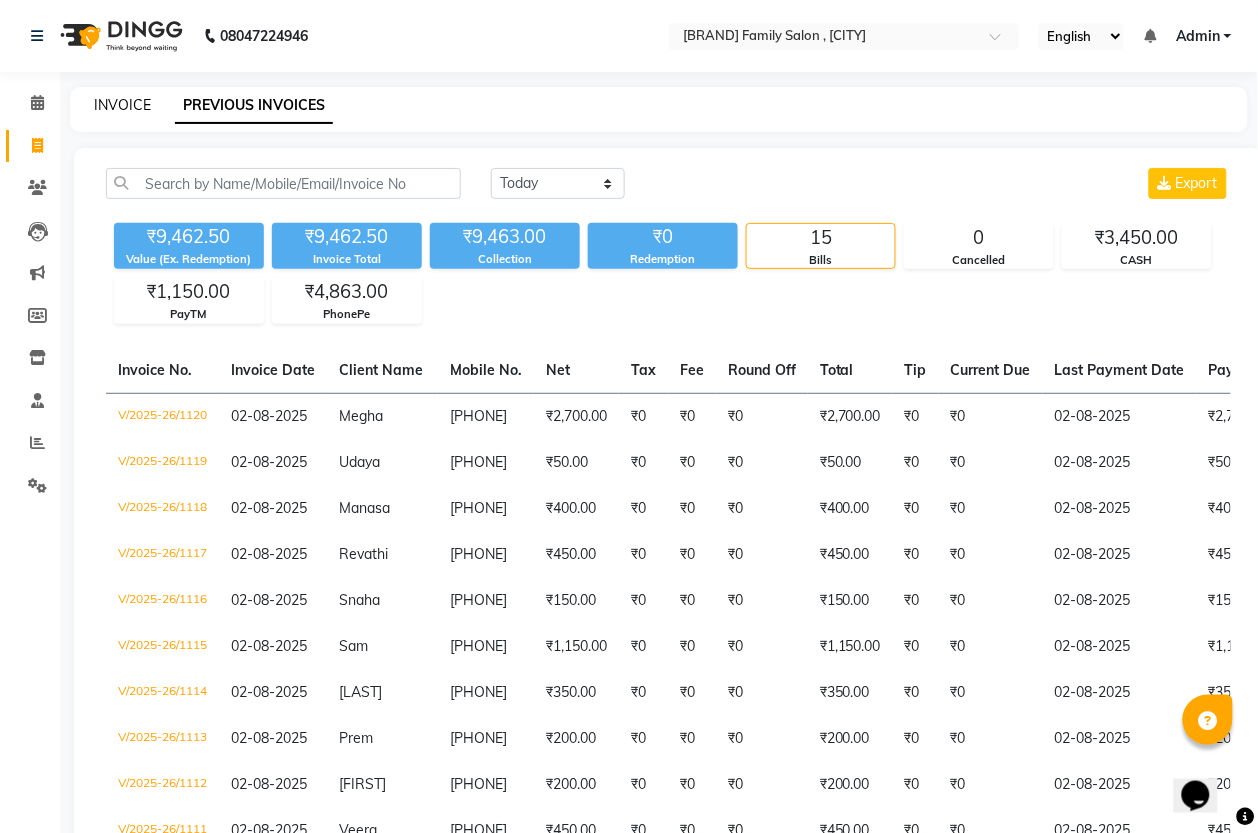 click on "INVOICE" 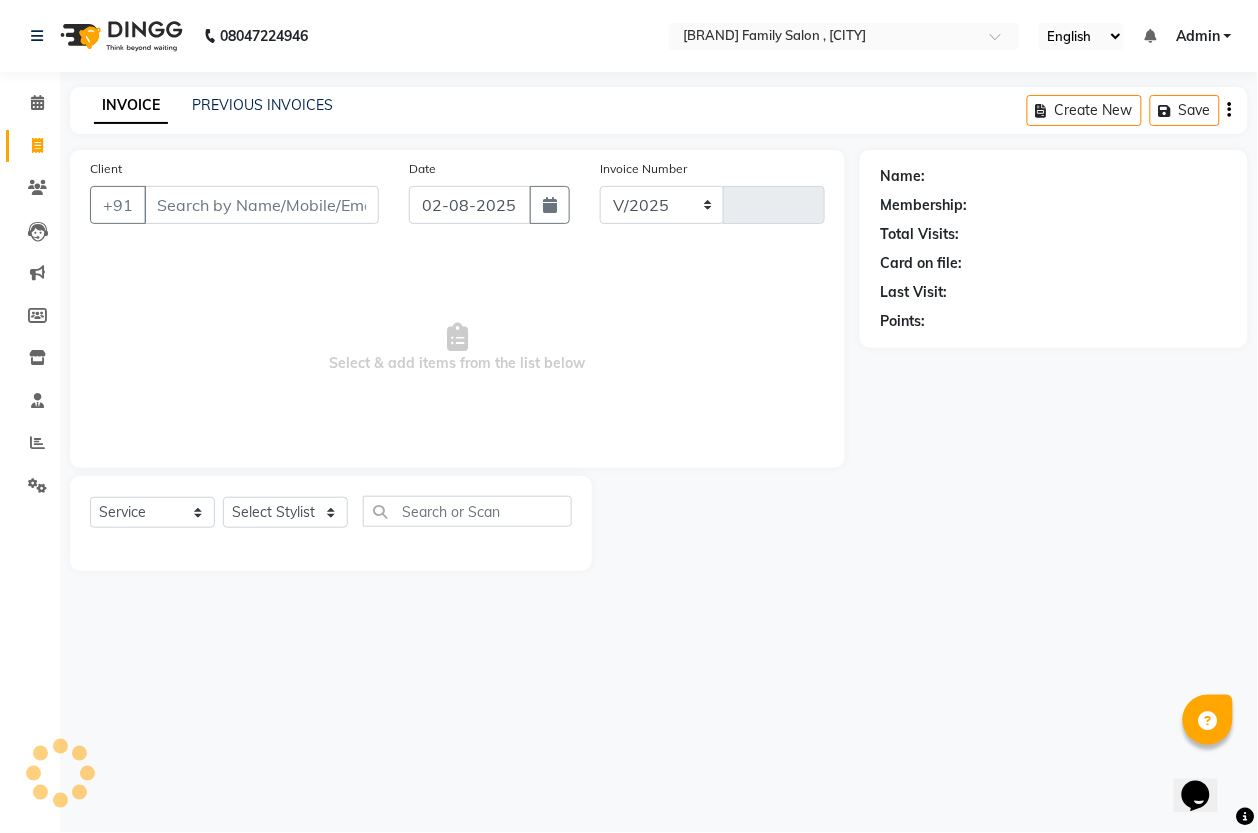 select on "7213" 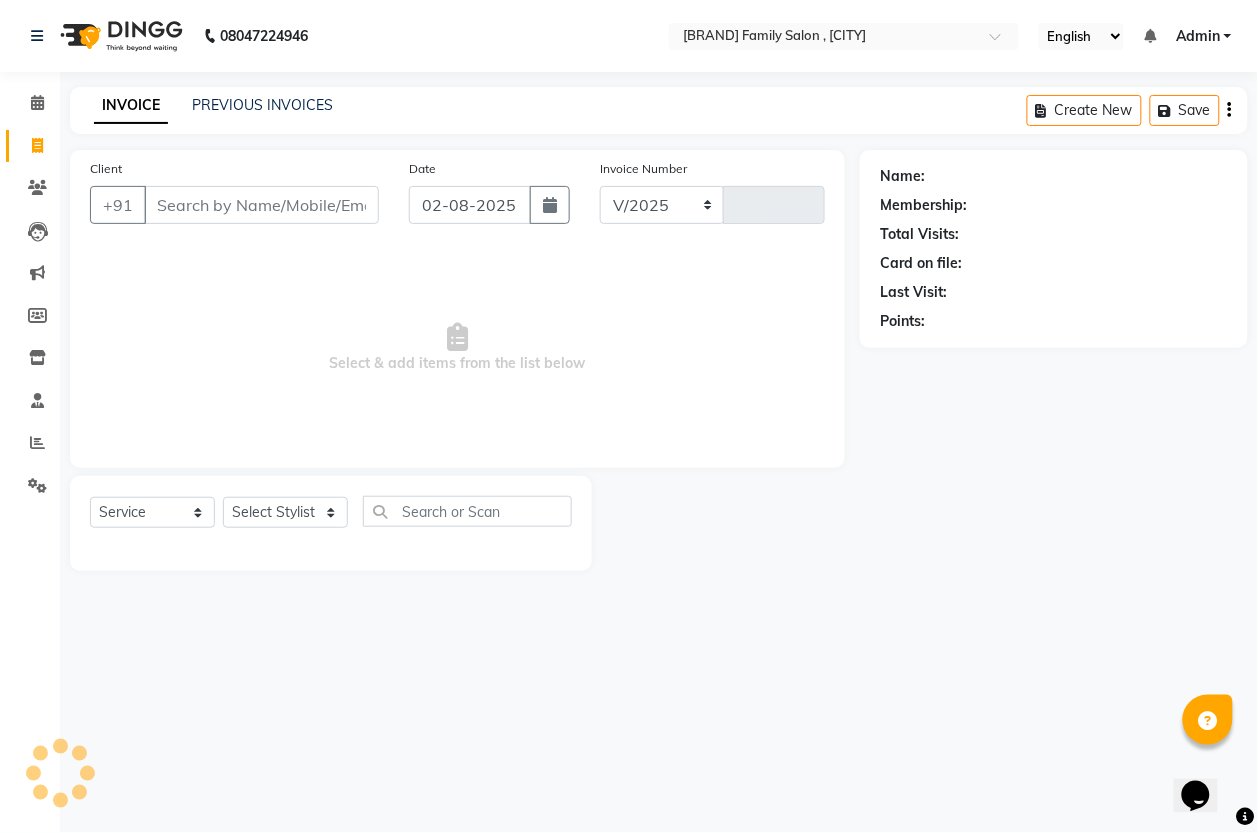 type on "1121" 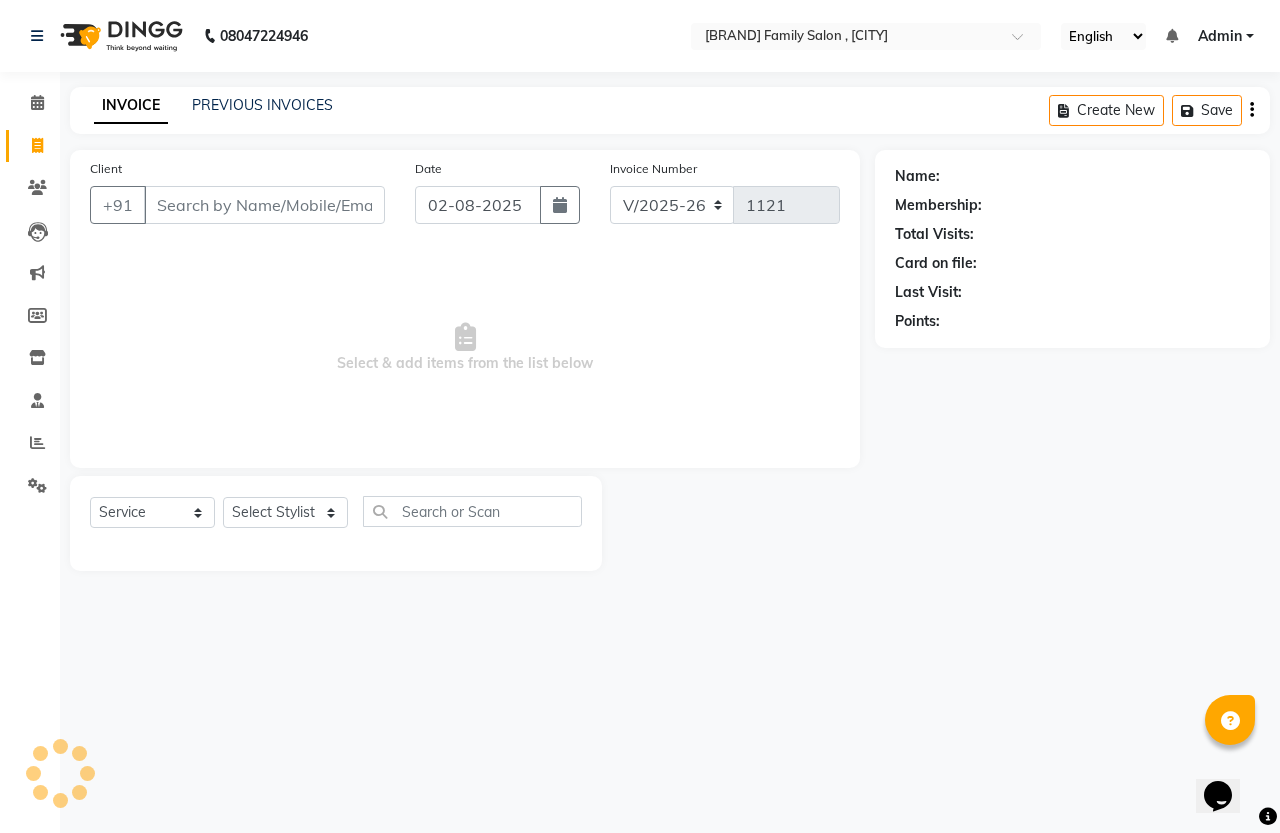 click on "INVOICE PREVIOUS INVOICES" 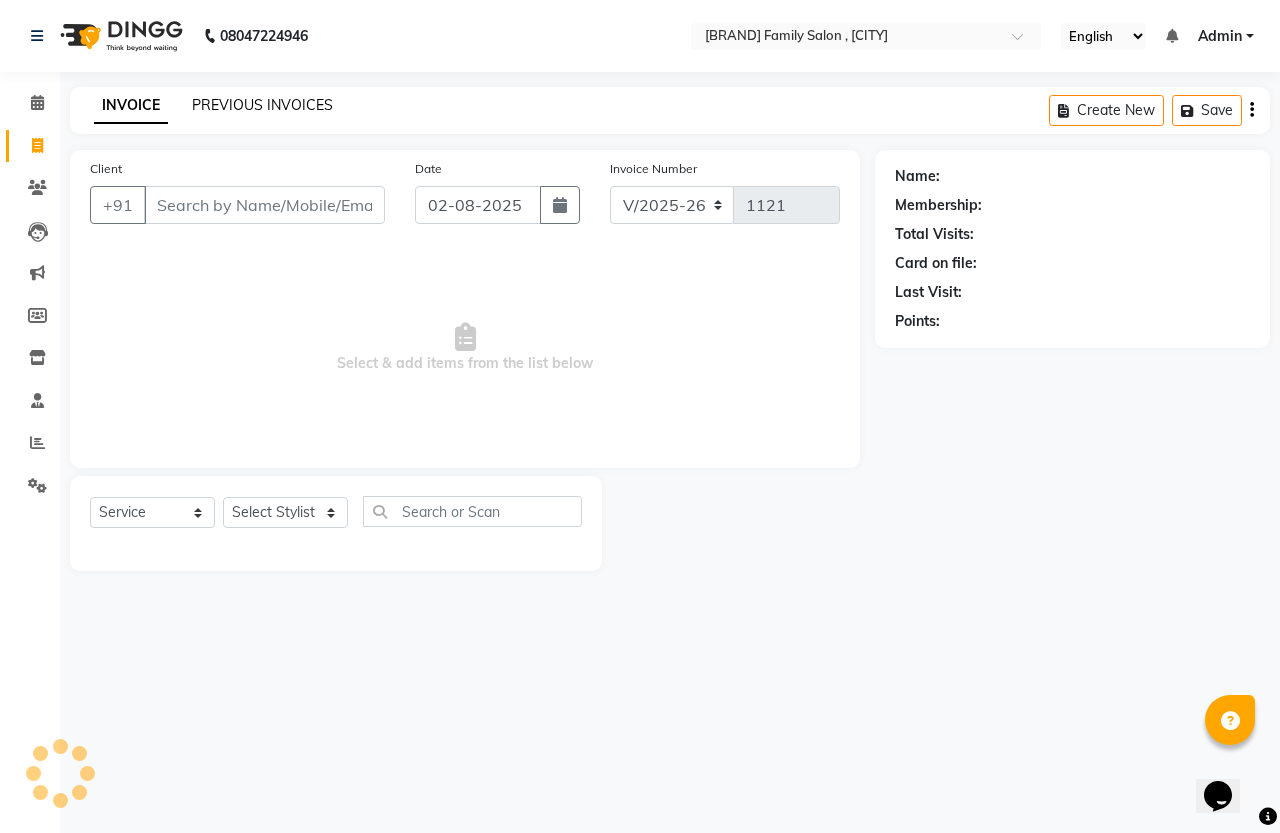 click on "PREVIOUS INVOICES" 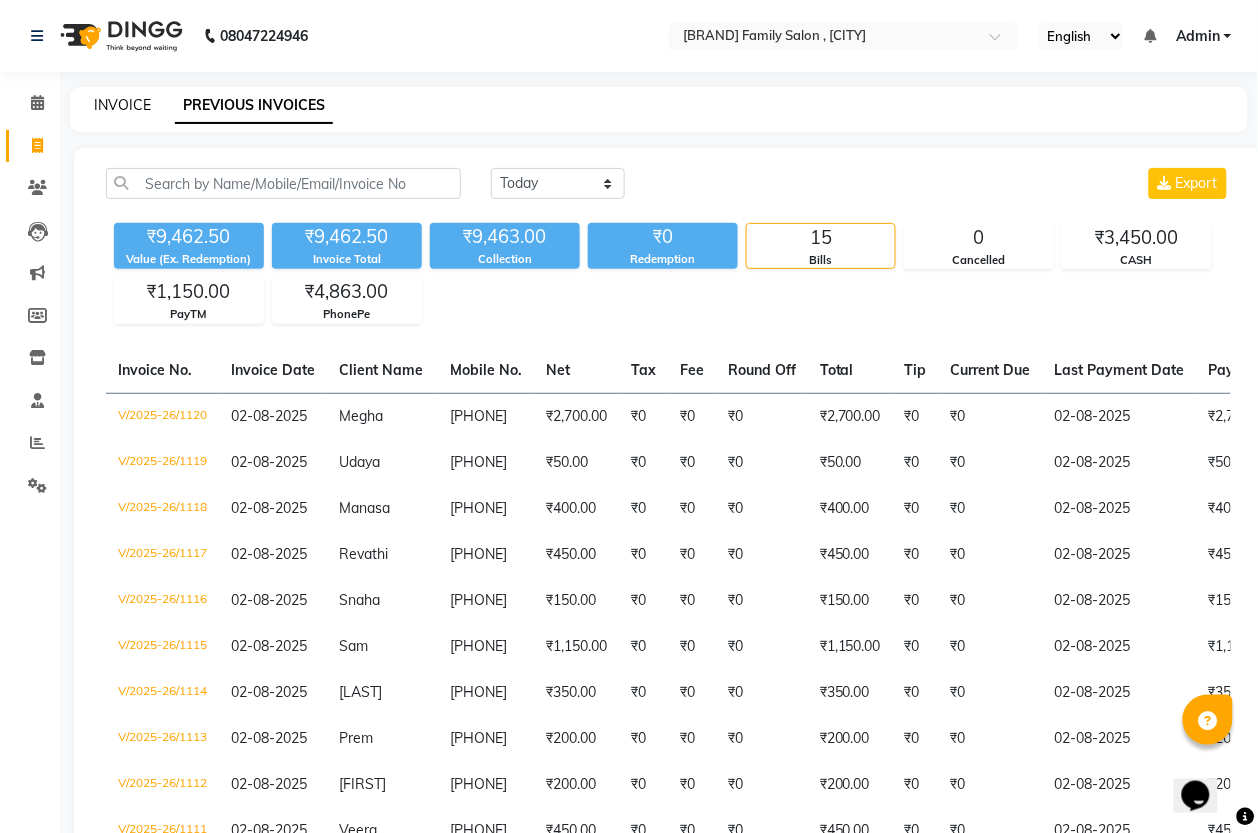 click on "INVOICE" 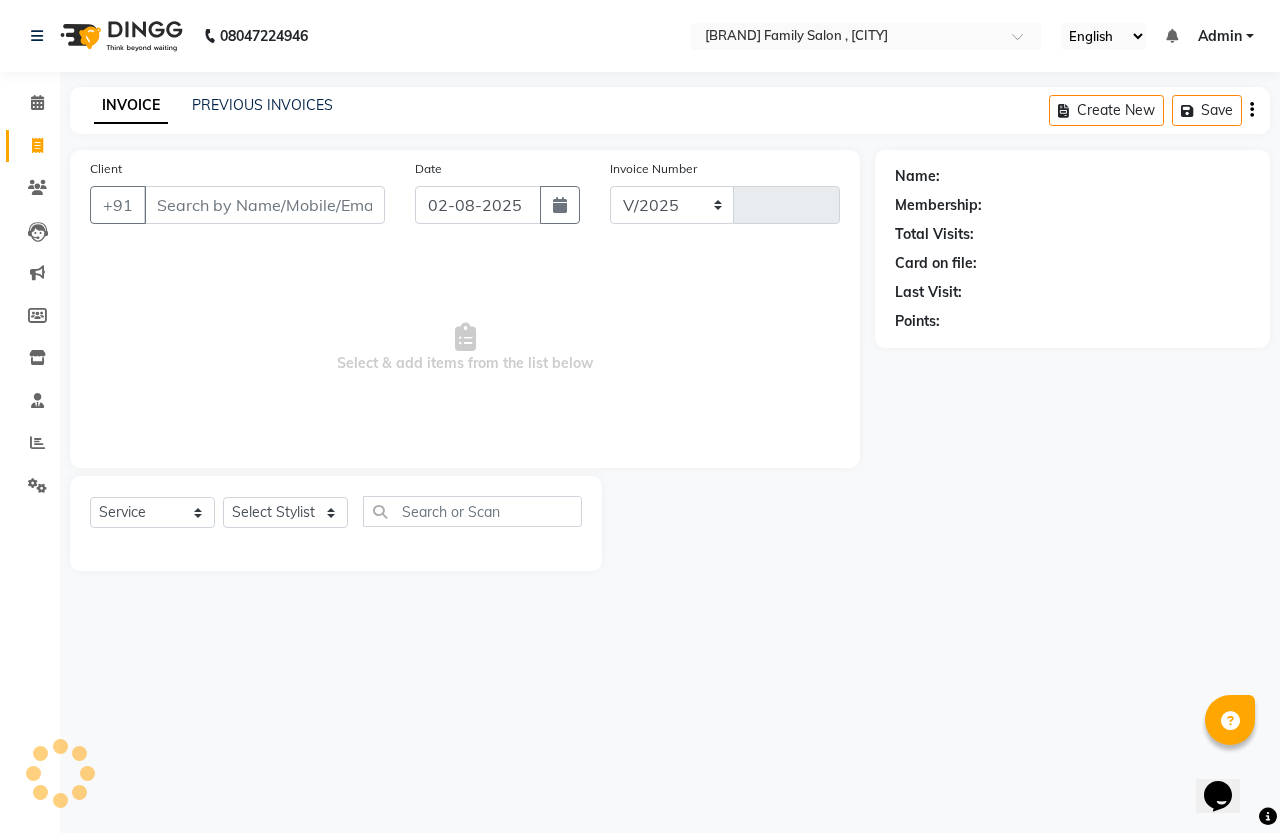 select on "7213" 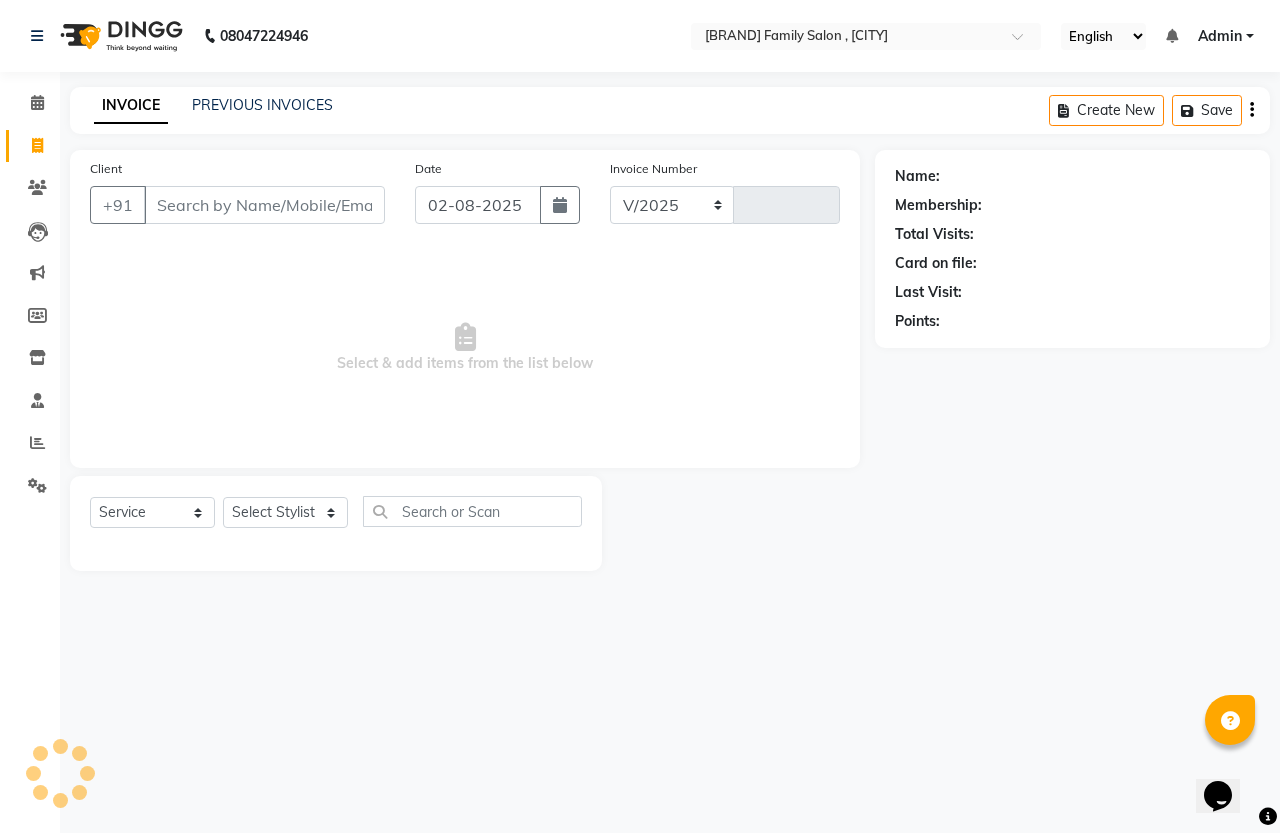 type on "1121" 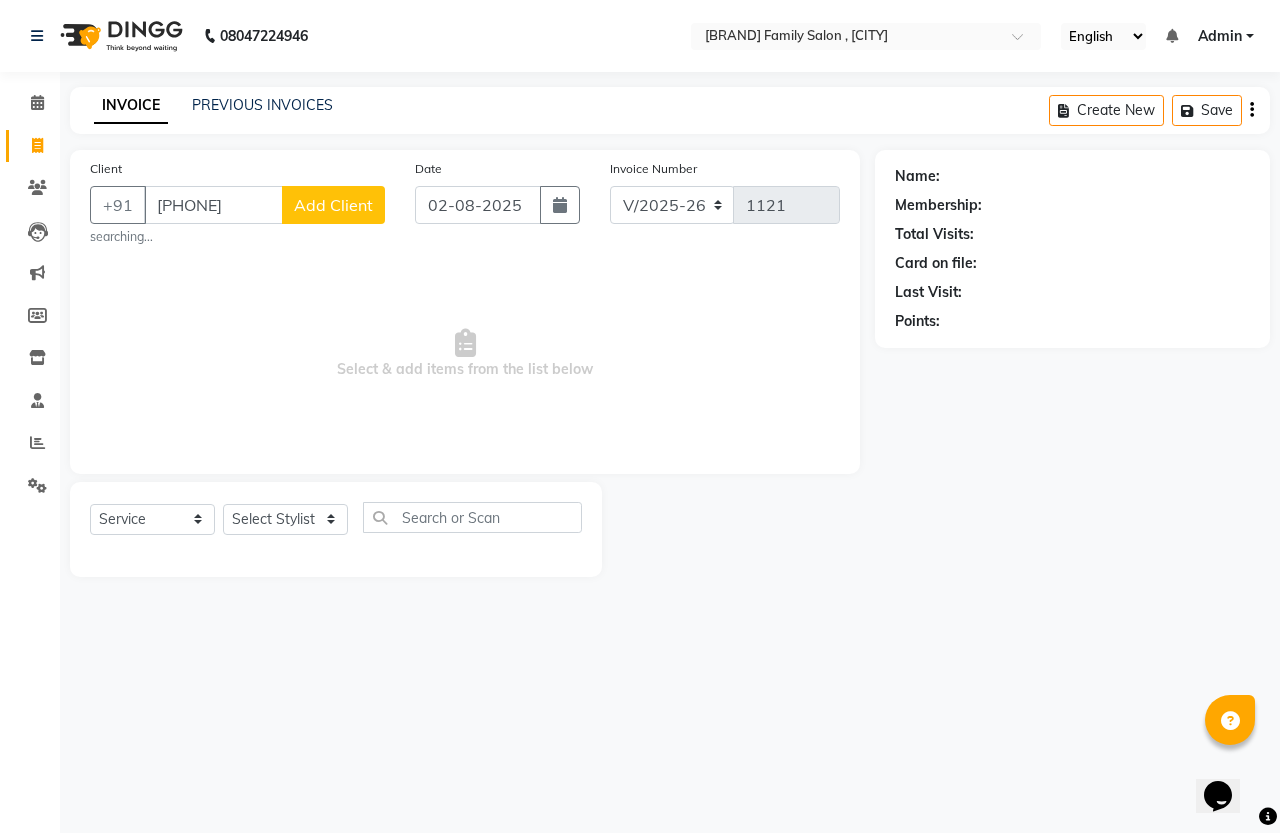 type on "[PHONE]" 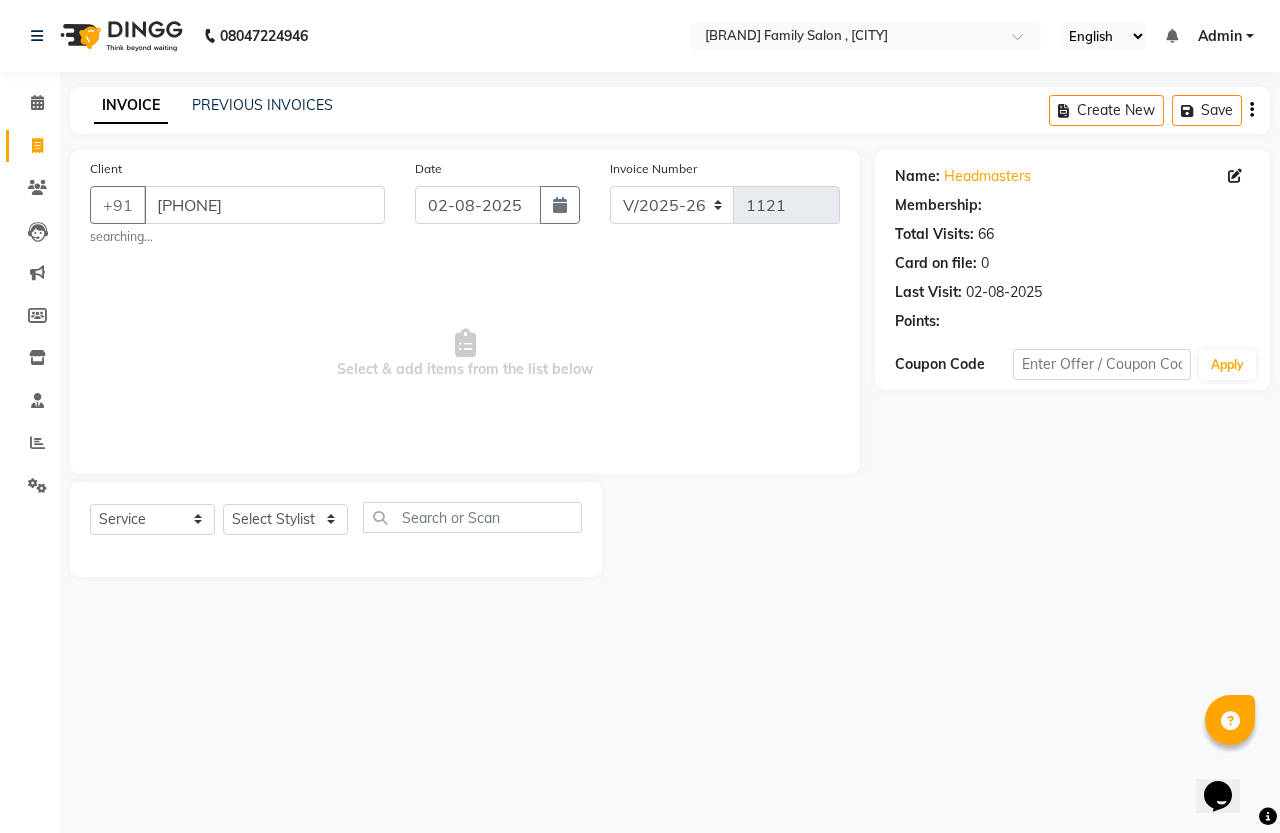 select on "1: Object" 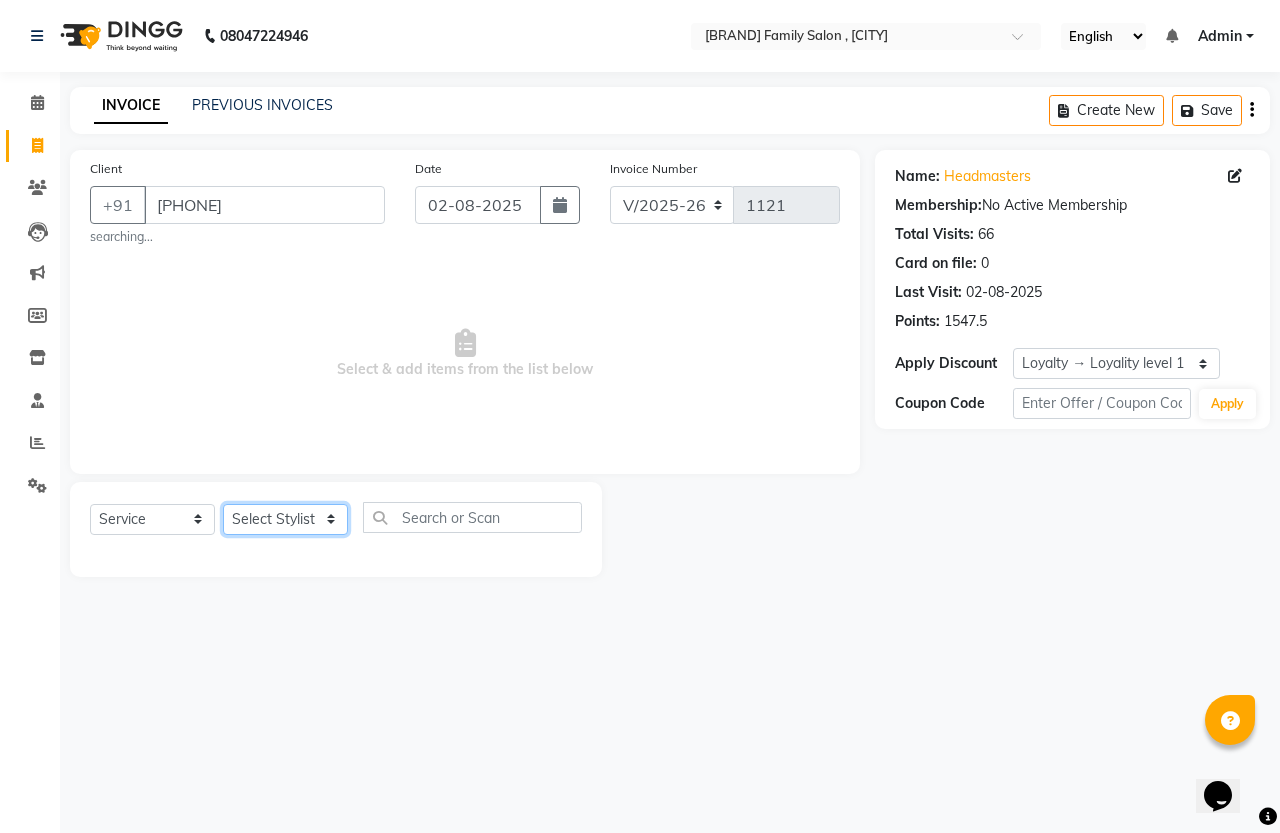 click on "Select Stylist [FIRST] [LAST] [FIRST] [FIRST] [FIRST]" 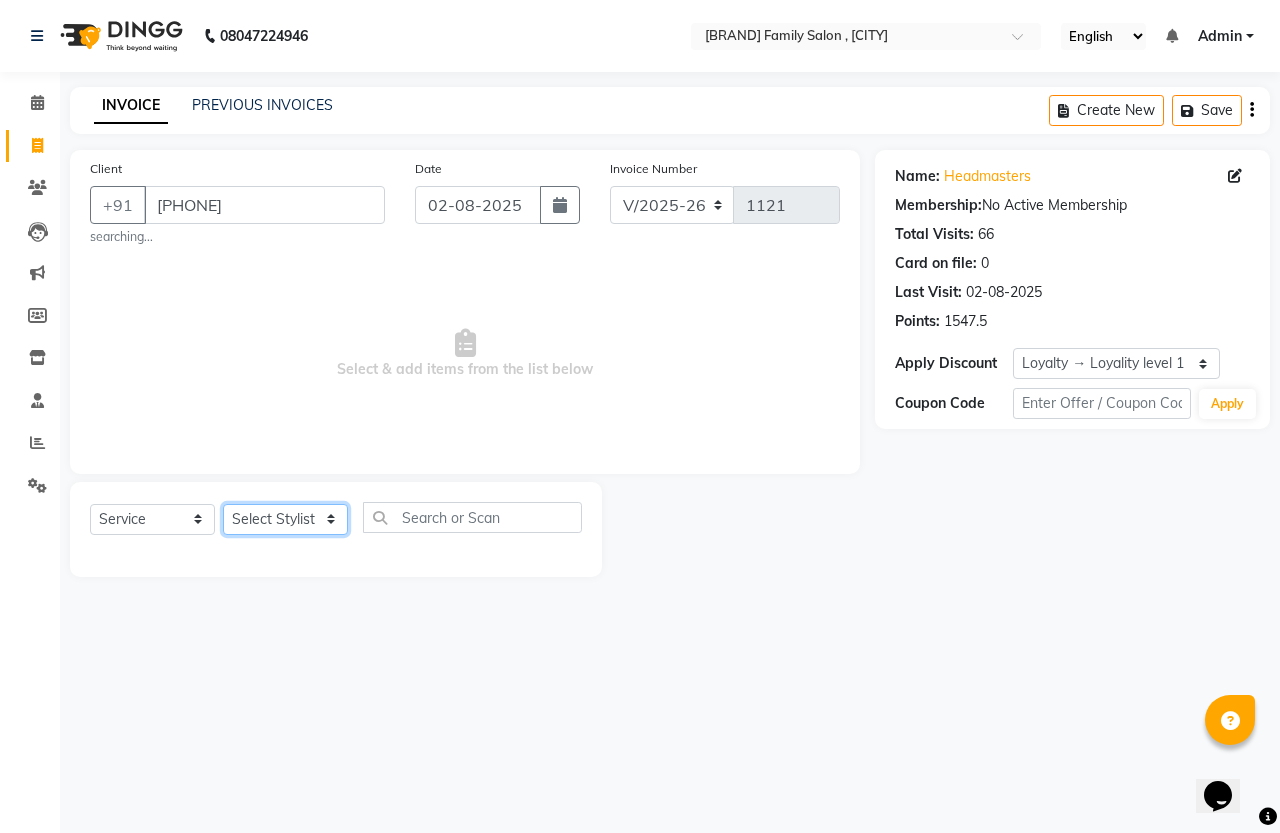 select on "87772" 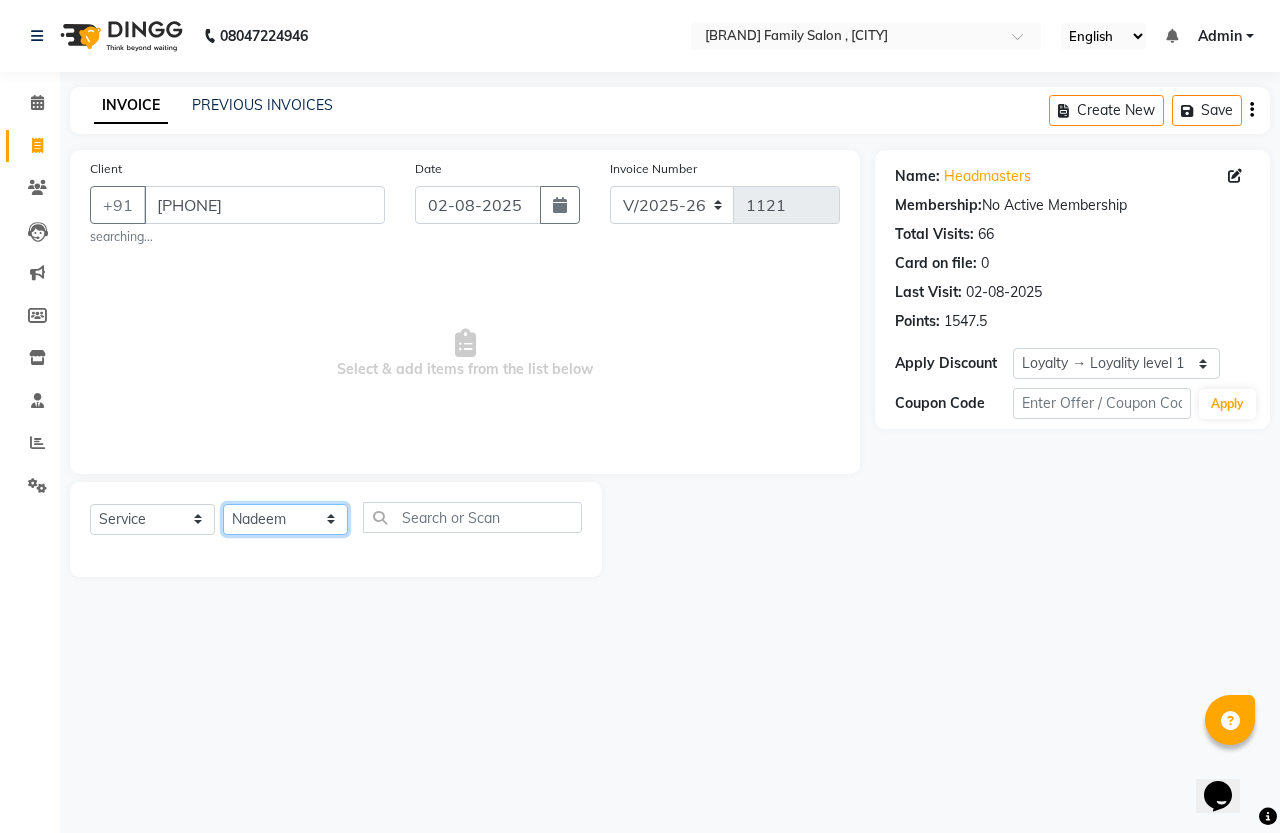 click on "Select Stylist [FIRST] [LAST] [FIRST] [FIRST] [FIRST]" 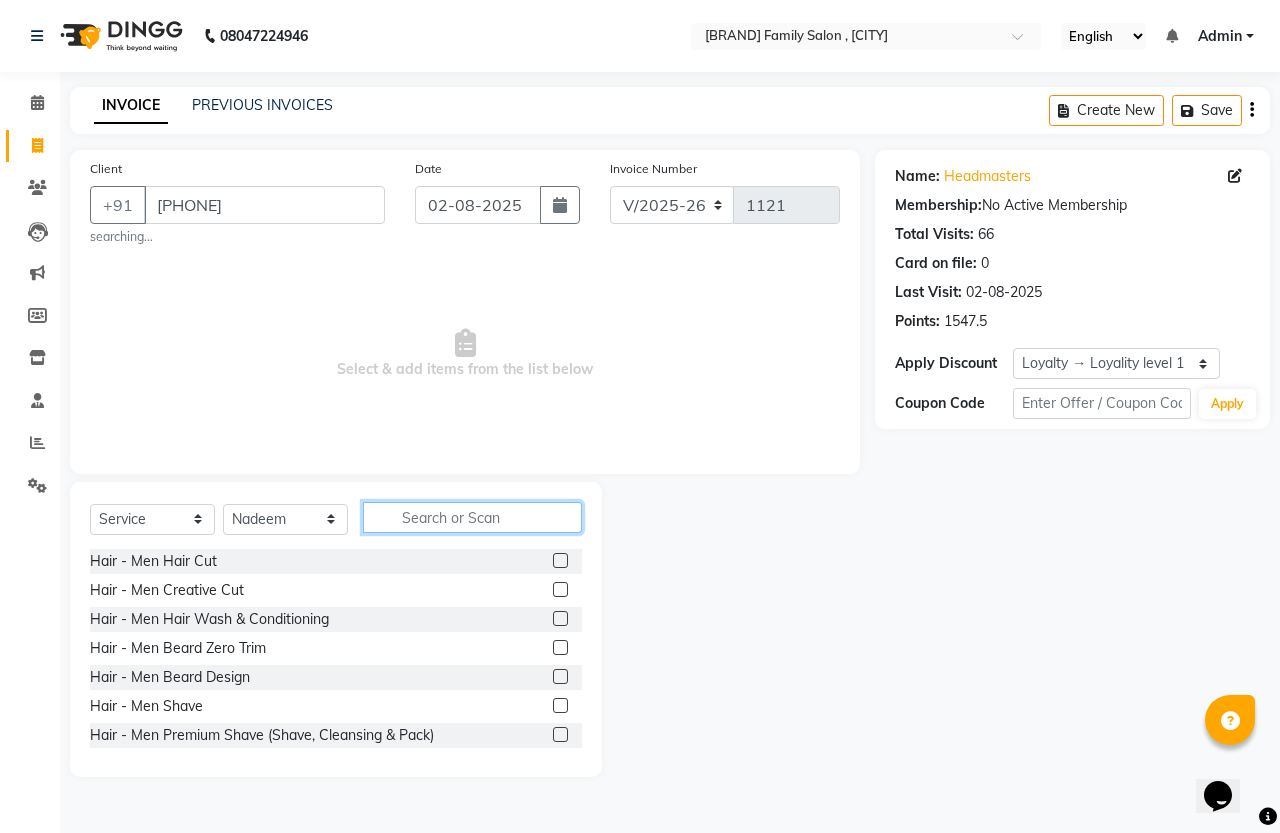 click 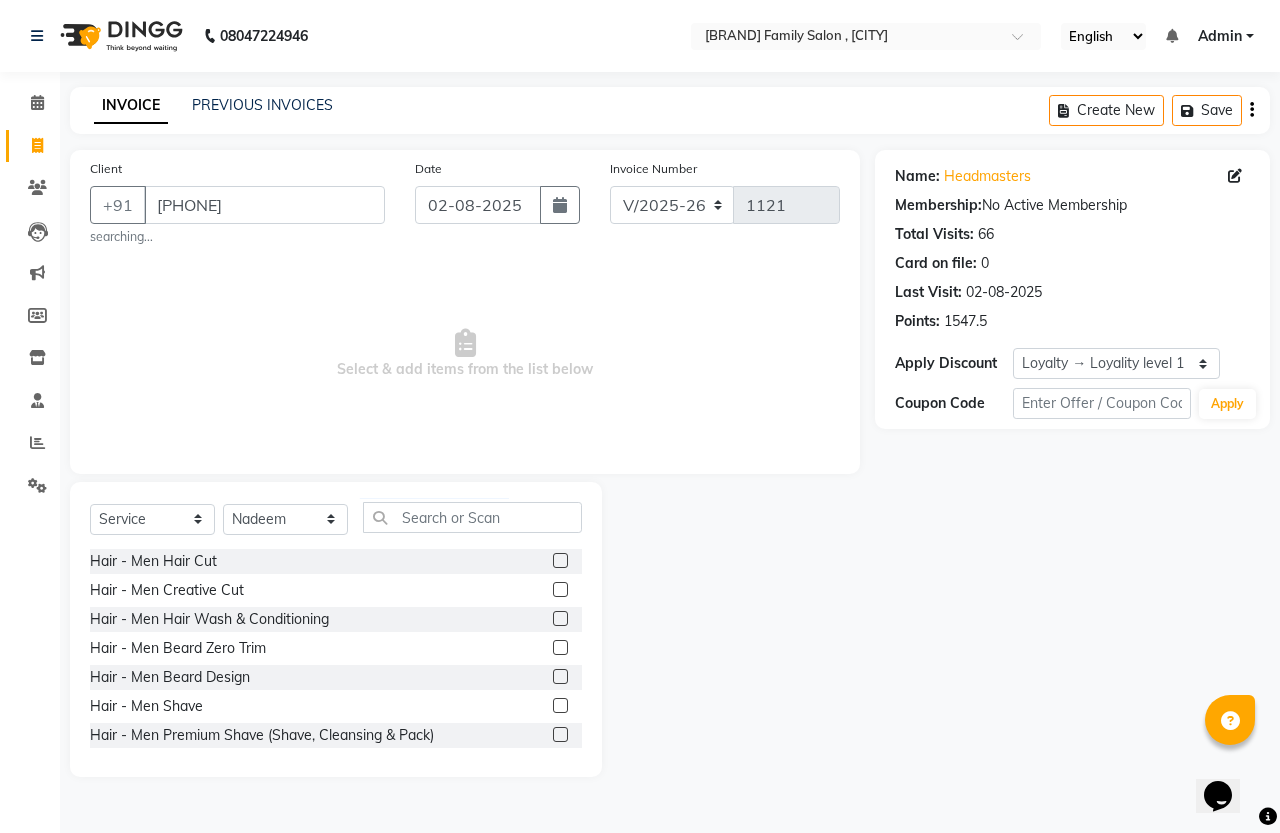 click 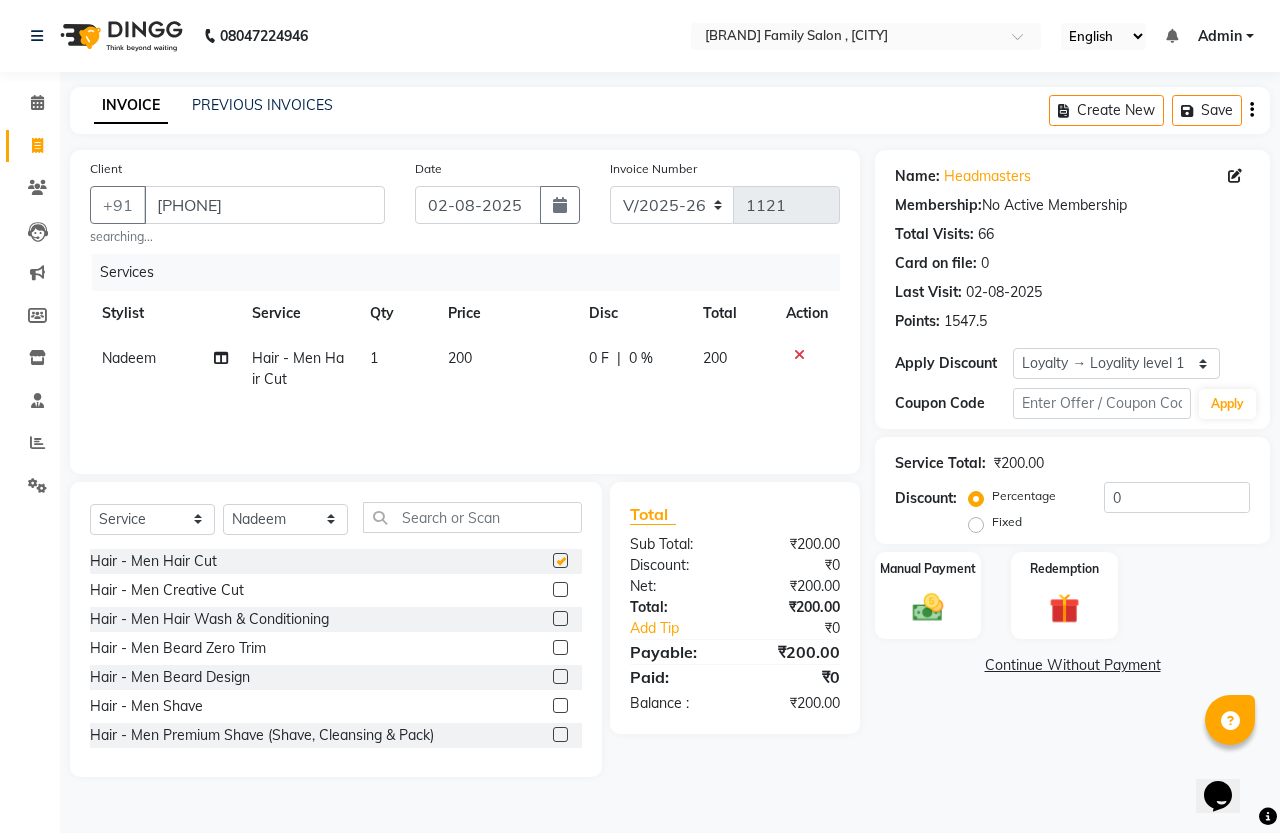 checkbox on "false" 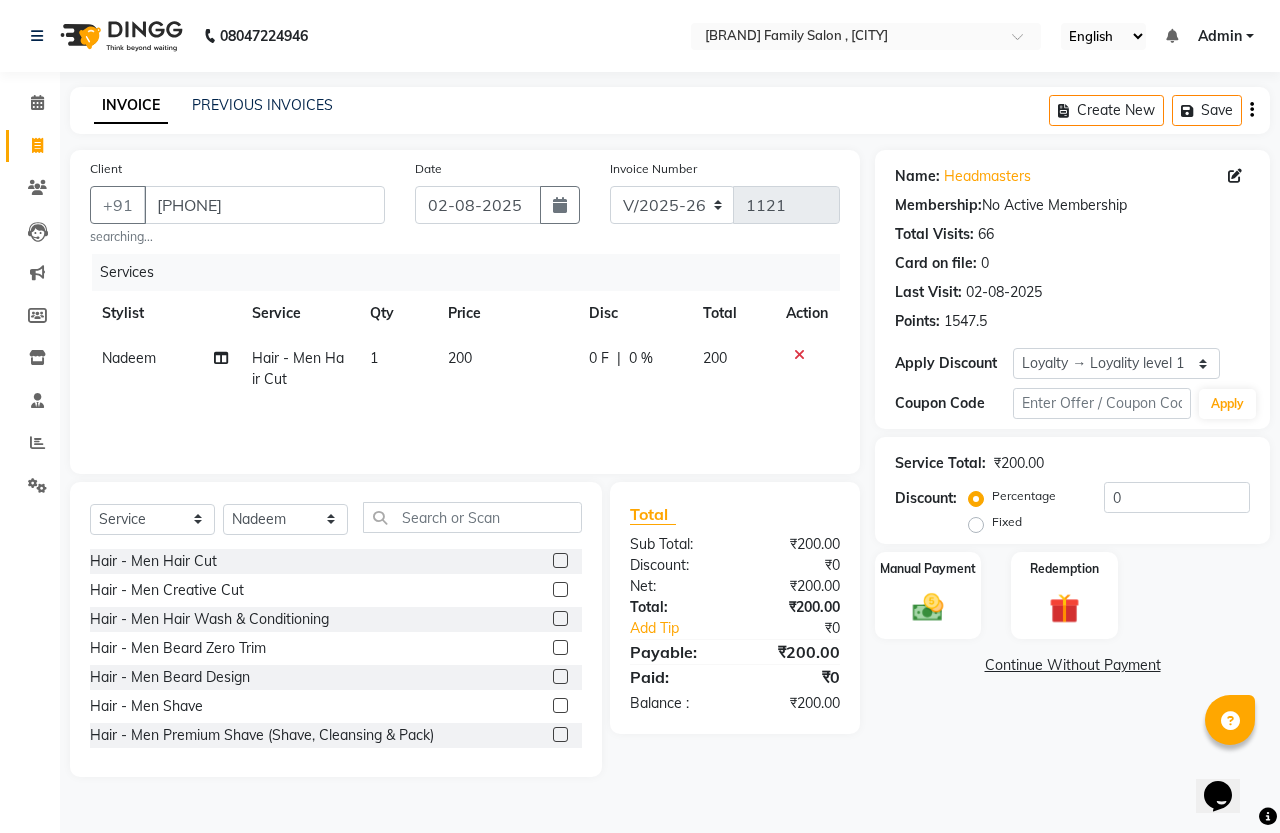 click on "1" 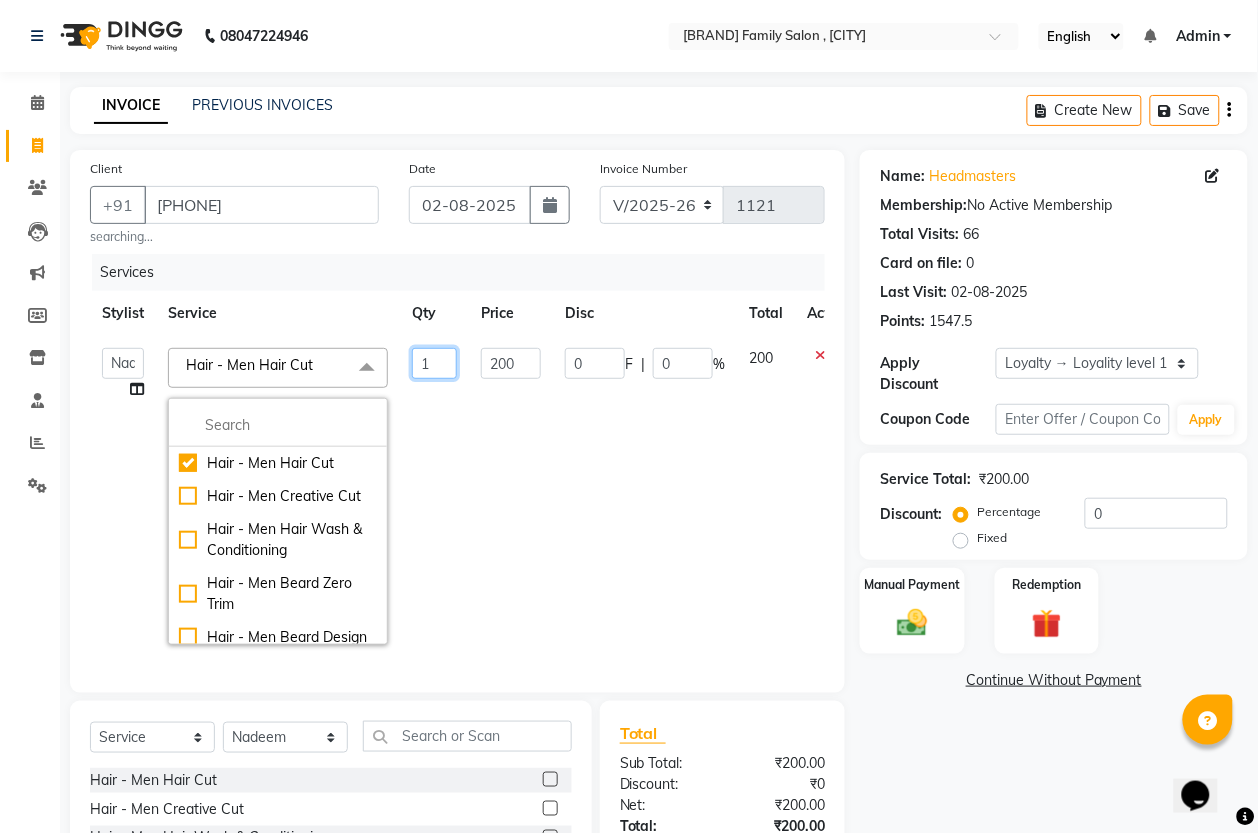 click on "1" 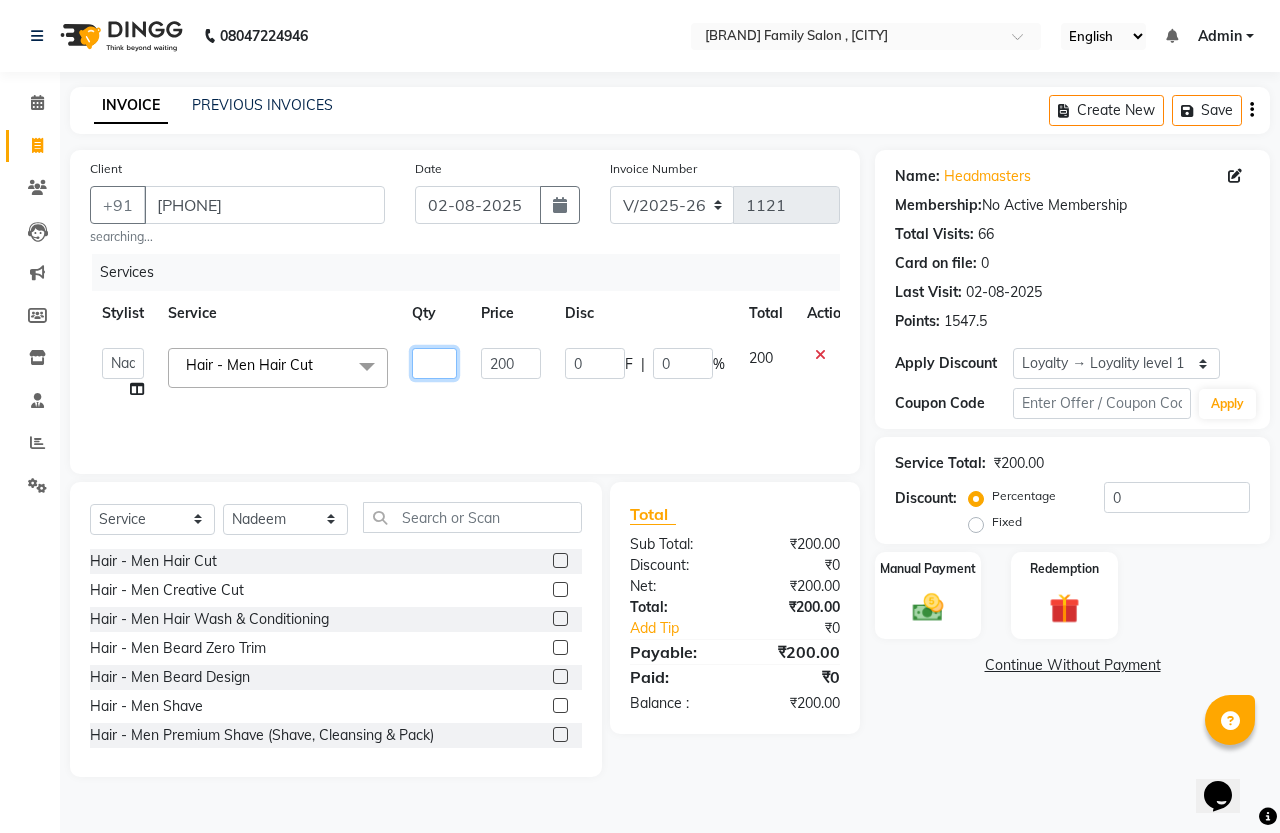 type on "2" 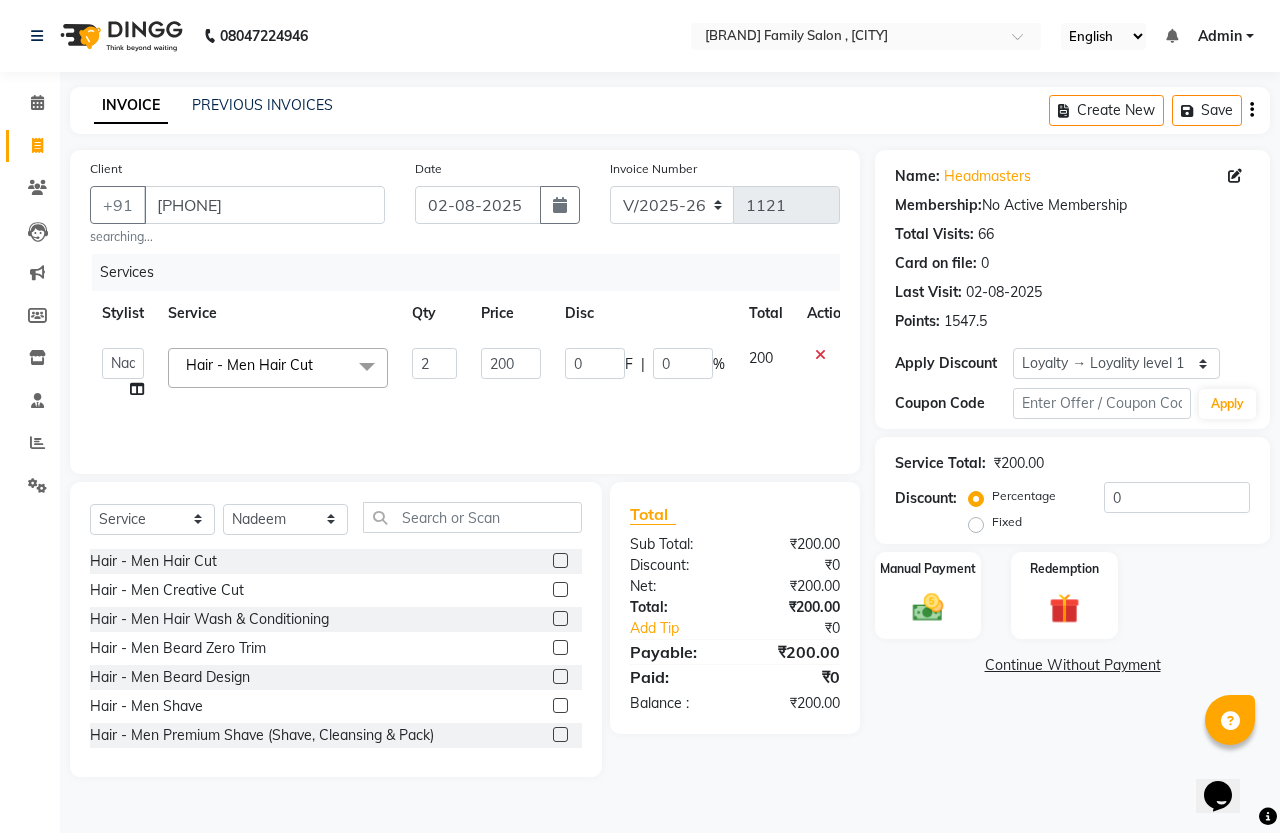 click on "Stylist Service Qty Price Disc Total Action" 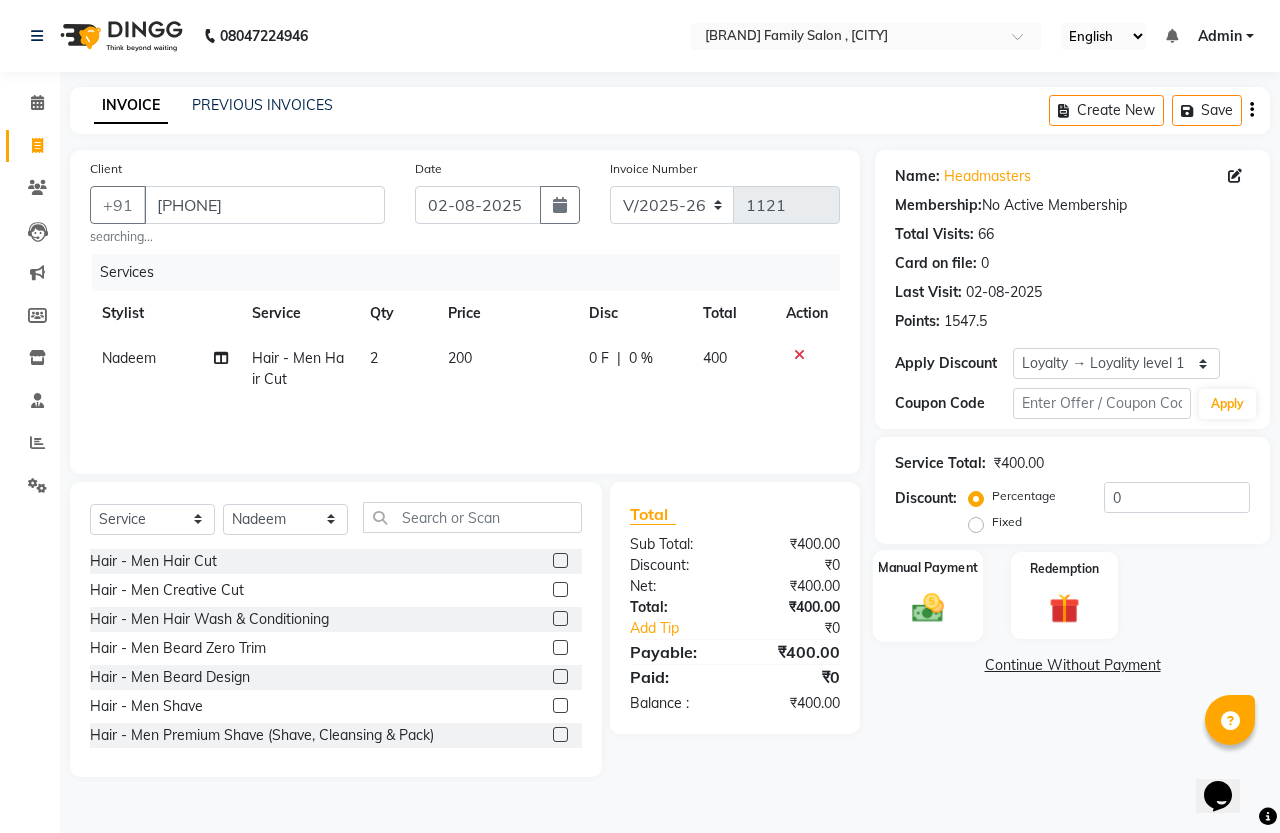 click 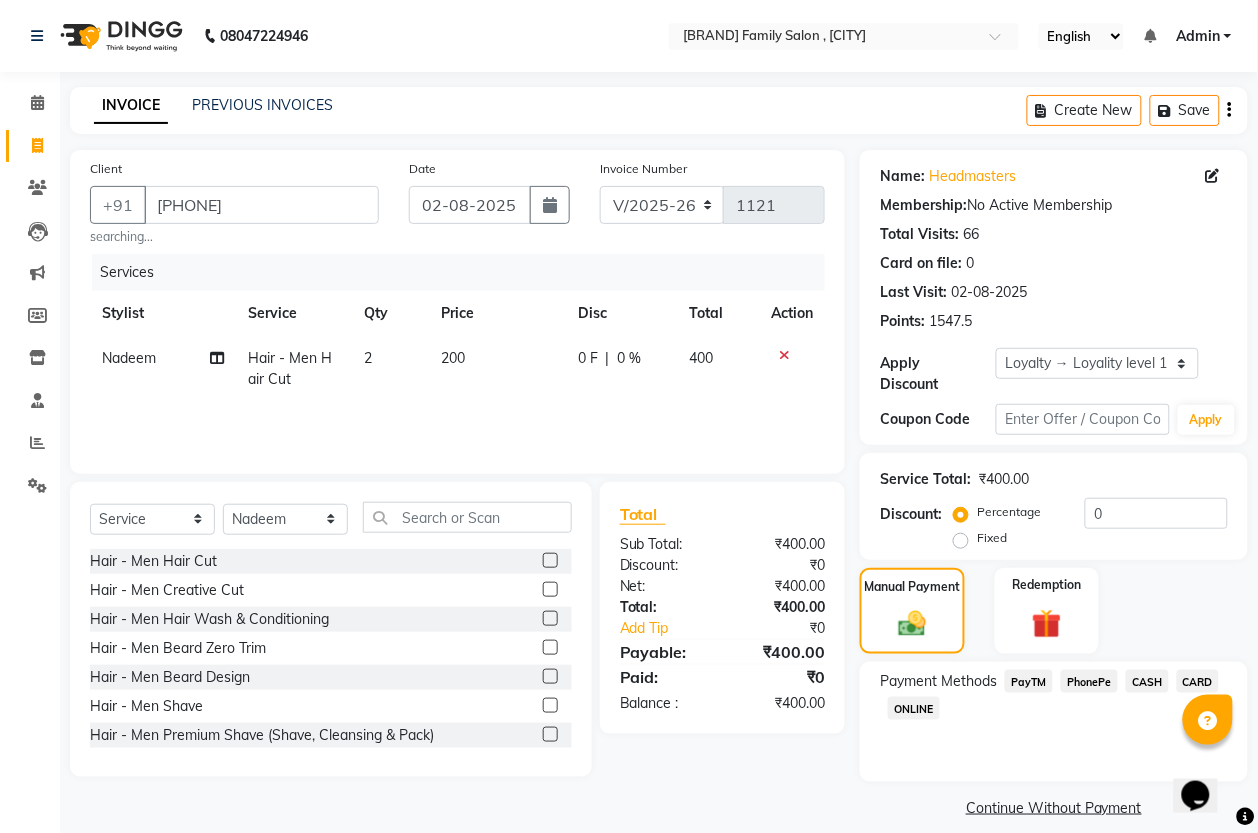 click on "PhonePe" 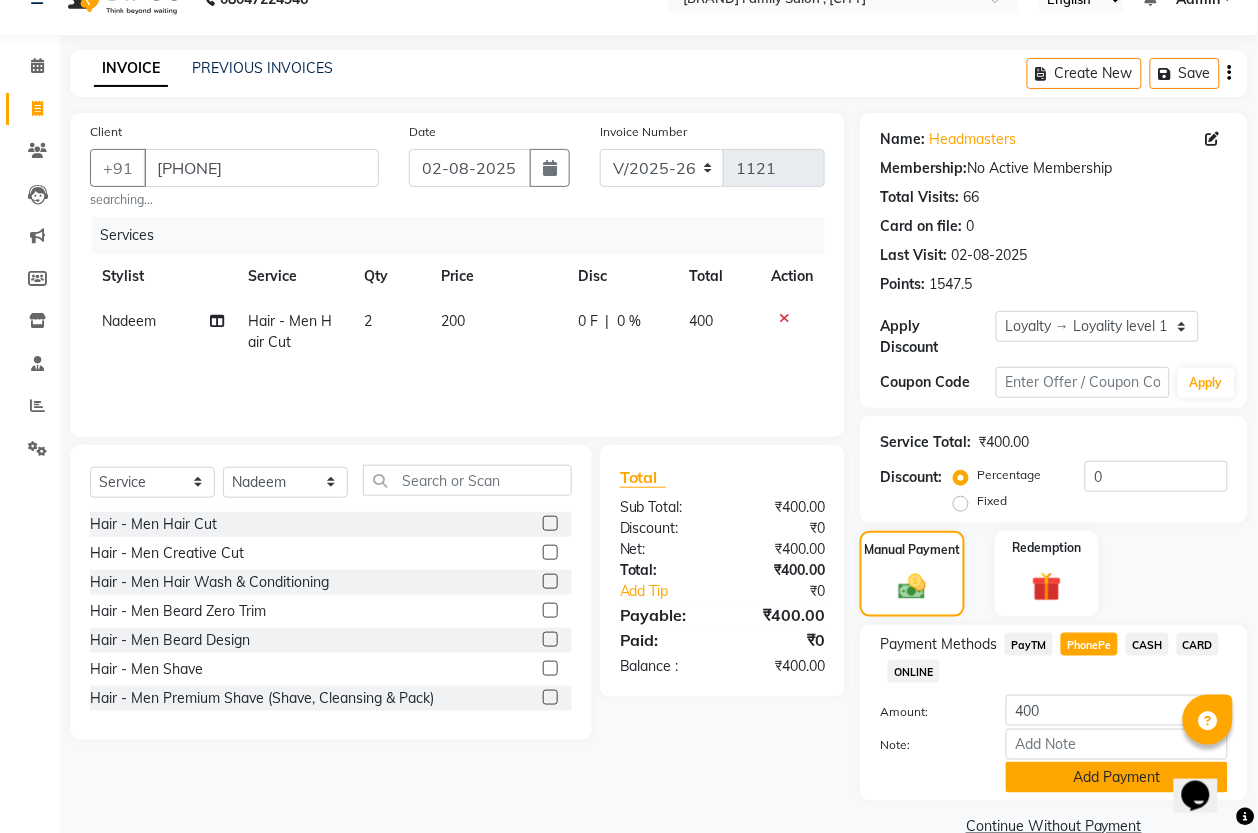 scroll, scrollTop: 75, scrollLeft: 0, axis: vertical 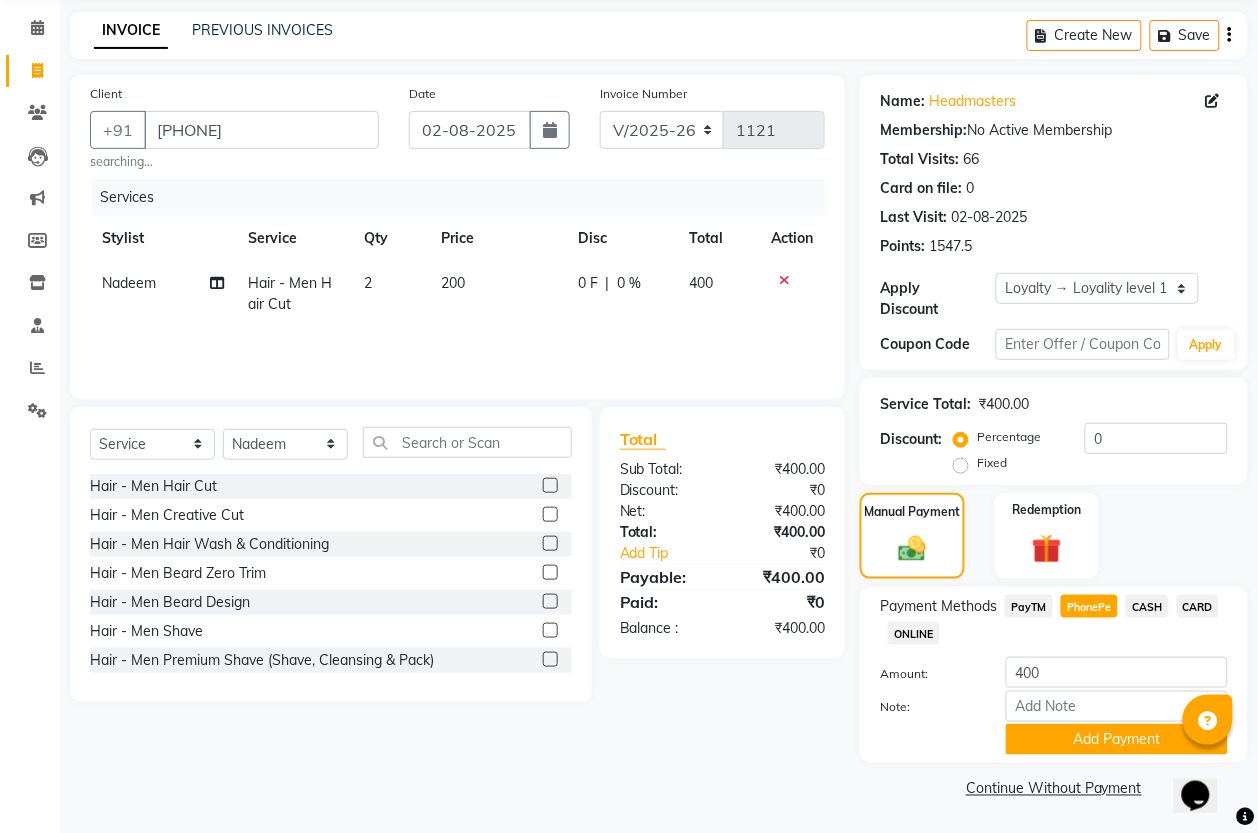 click on "Payment Methods  PayTM   PhonePe   CASH   CARD   ONLINE  Amount: [PRICE] Note: Add Payment" 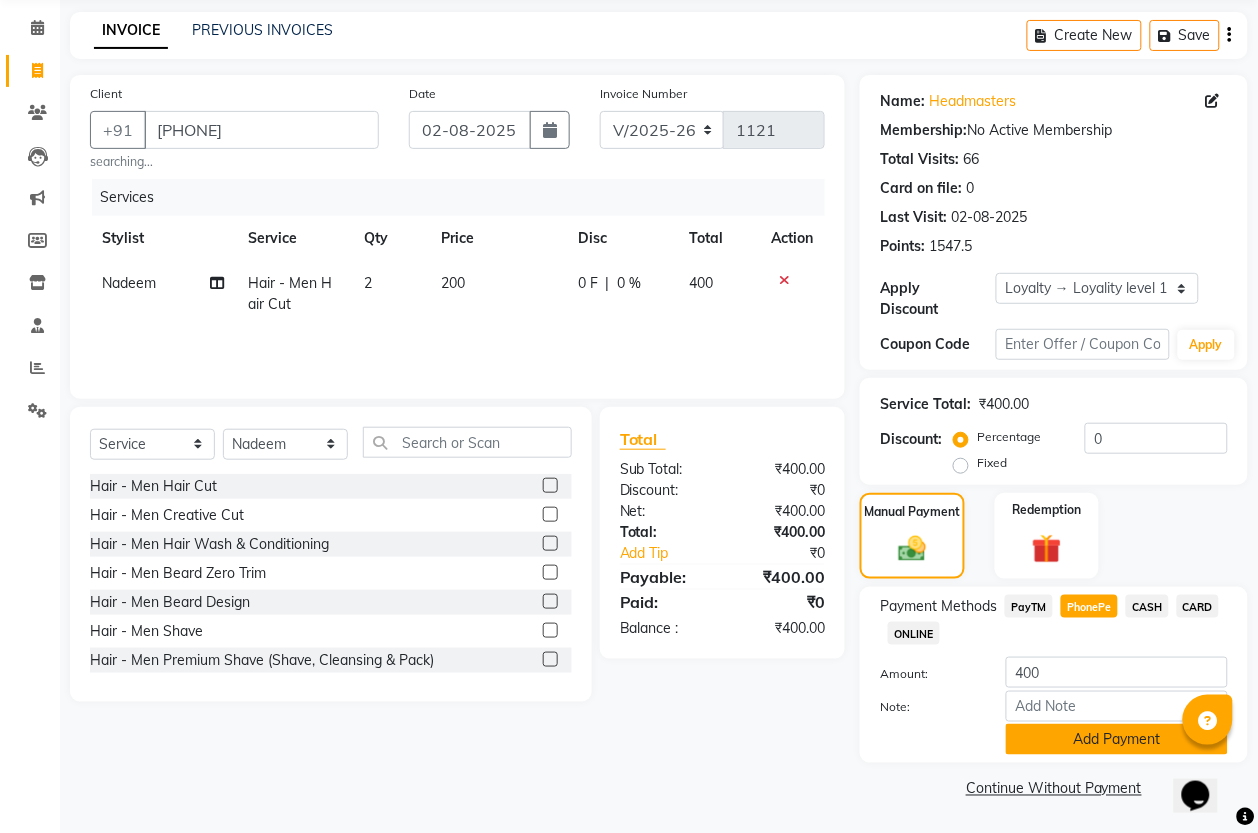 click on "Add Payment" 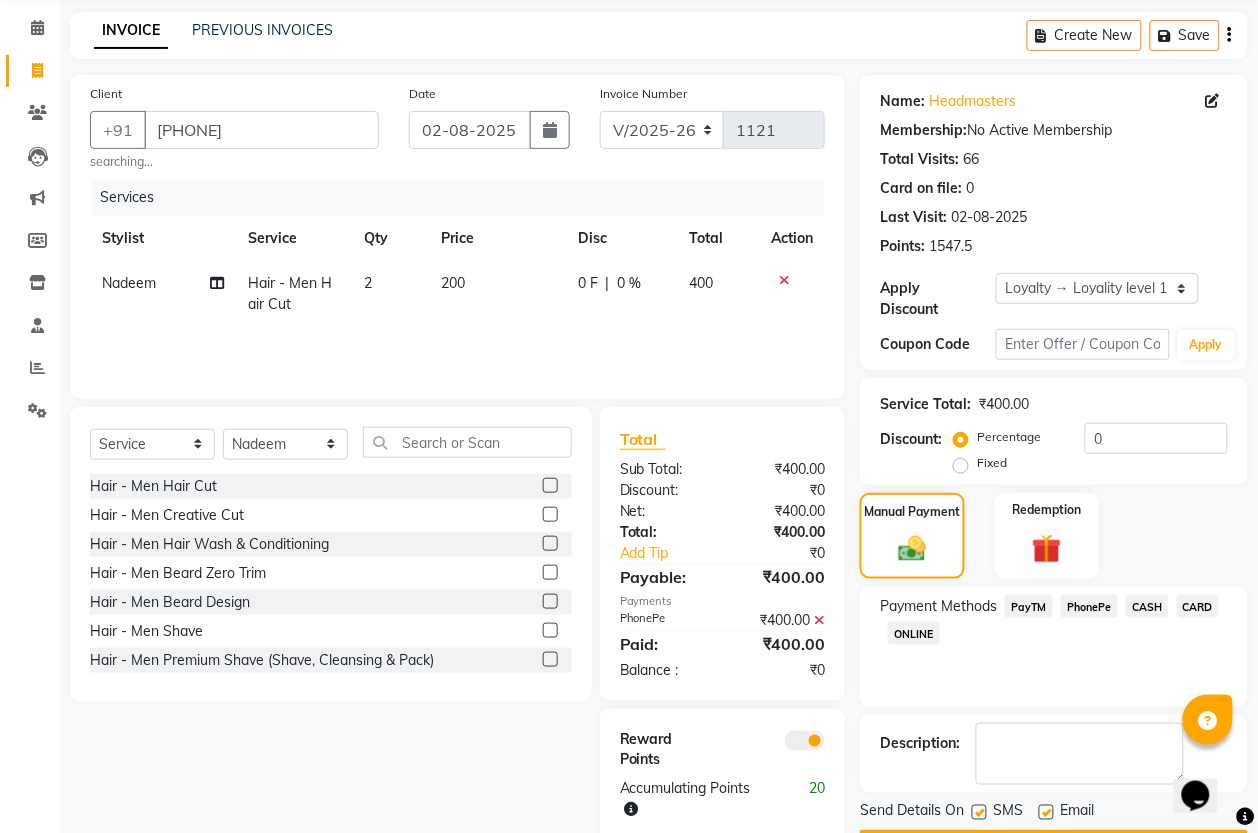 scroll, scrollTop: 133, scrollLeft: 0, axis: vertical 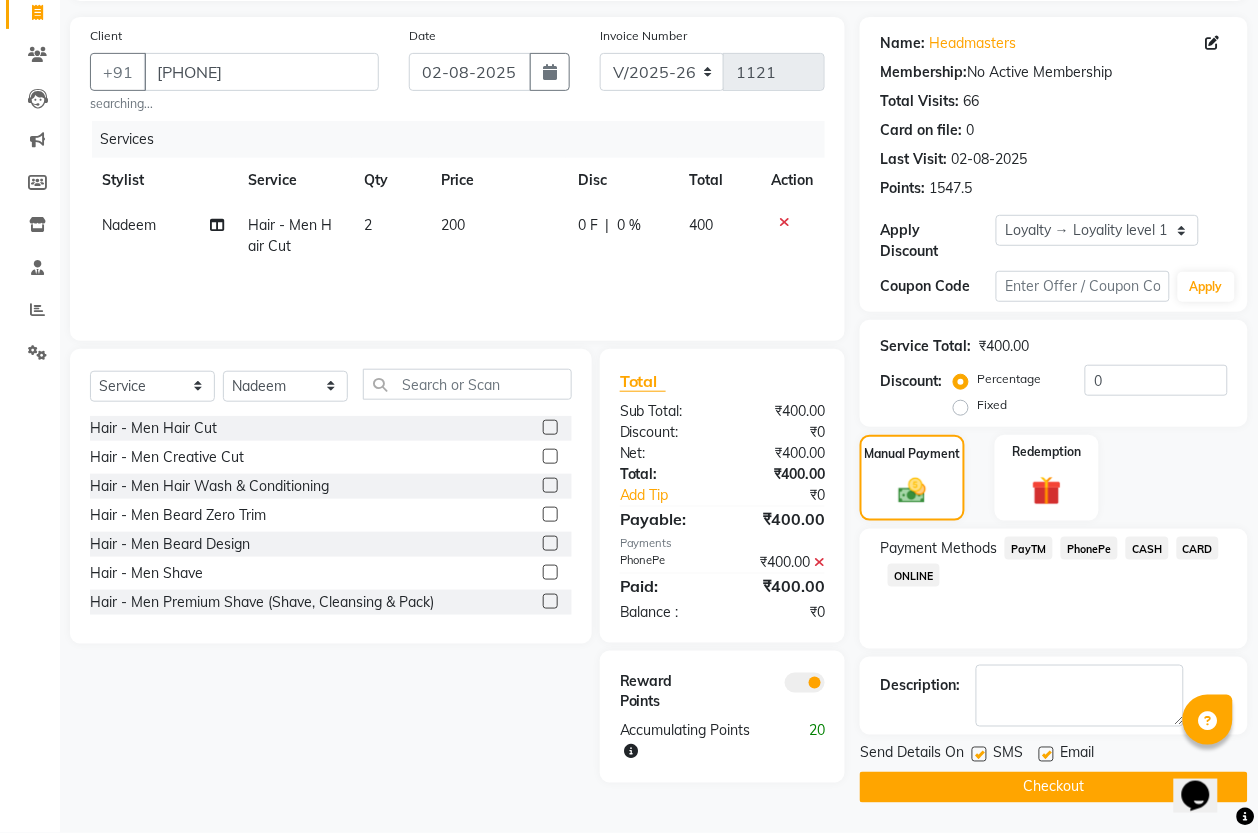 click on "Checkout" 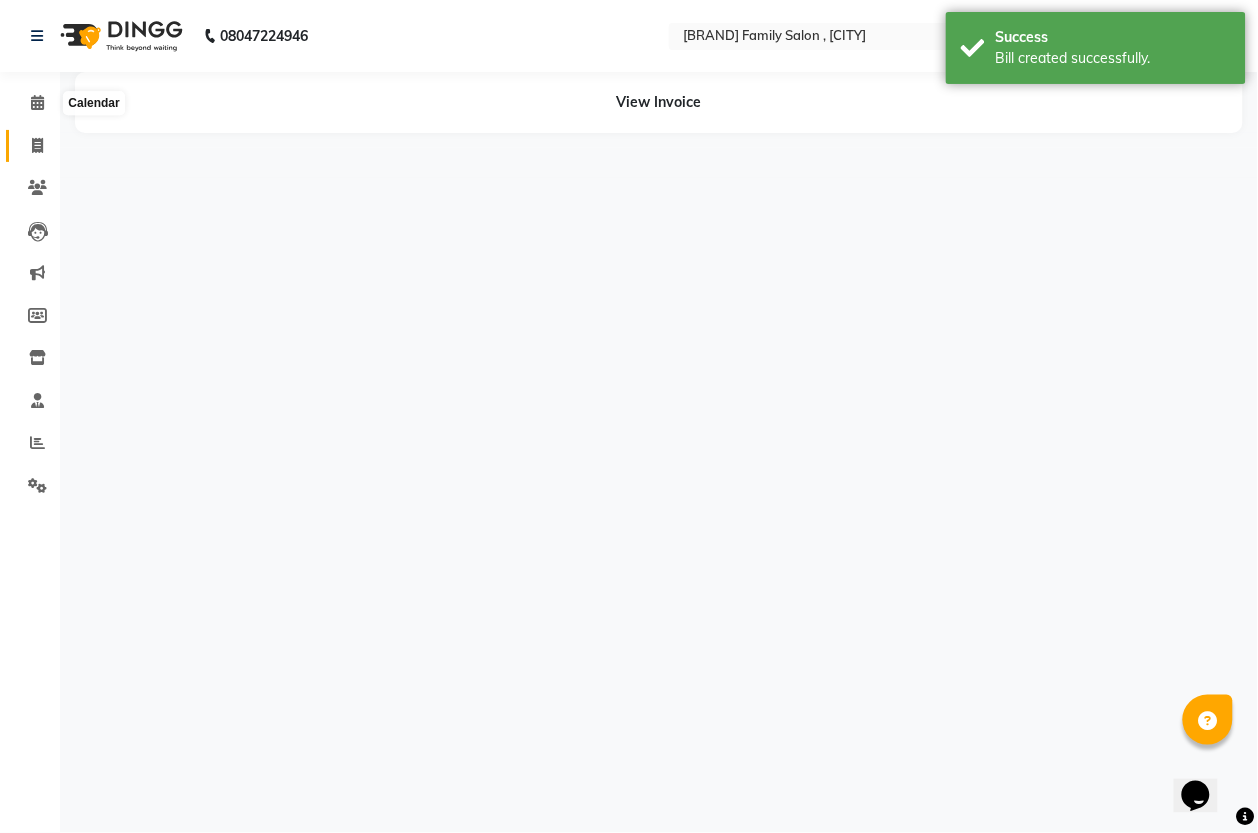 scroll, scrollTop: 0, scrollLeft: 0, axis: both 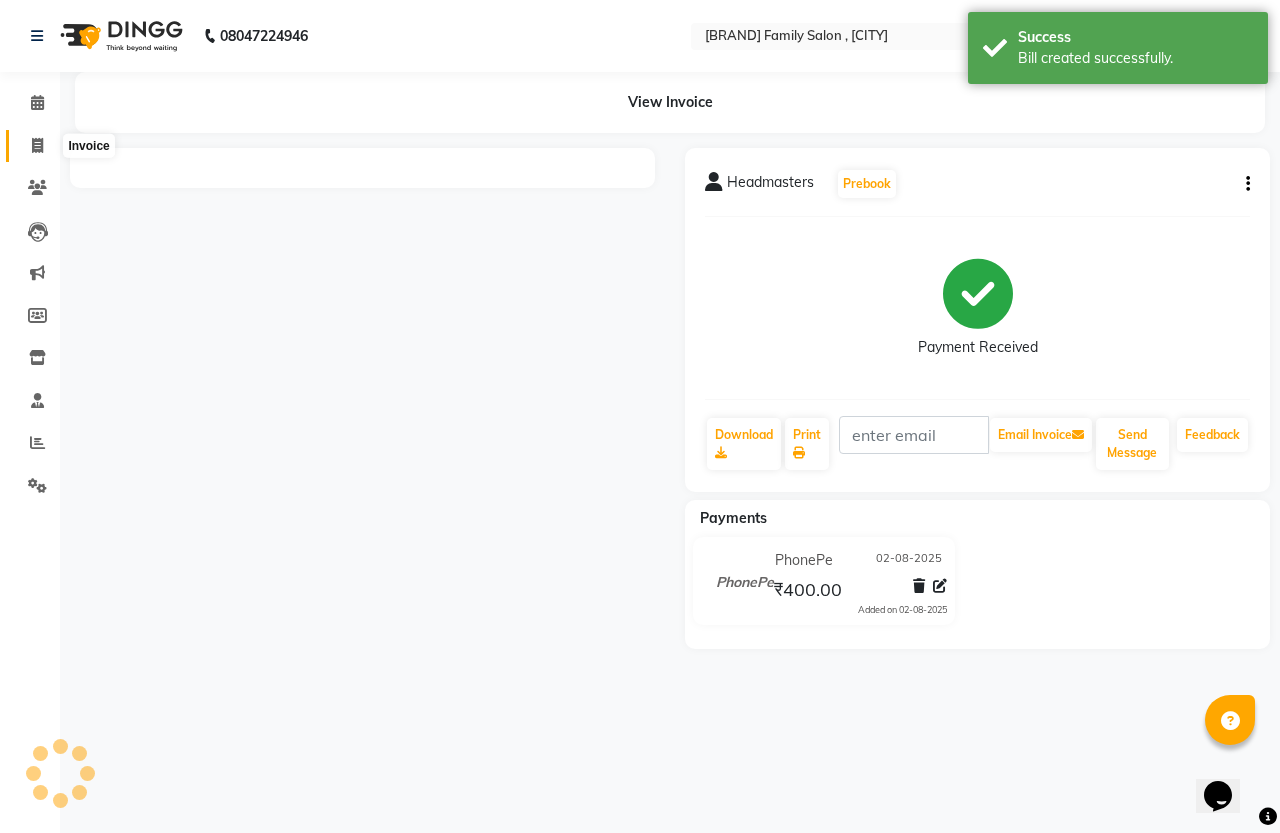click 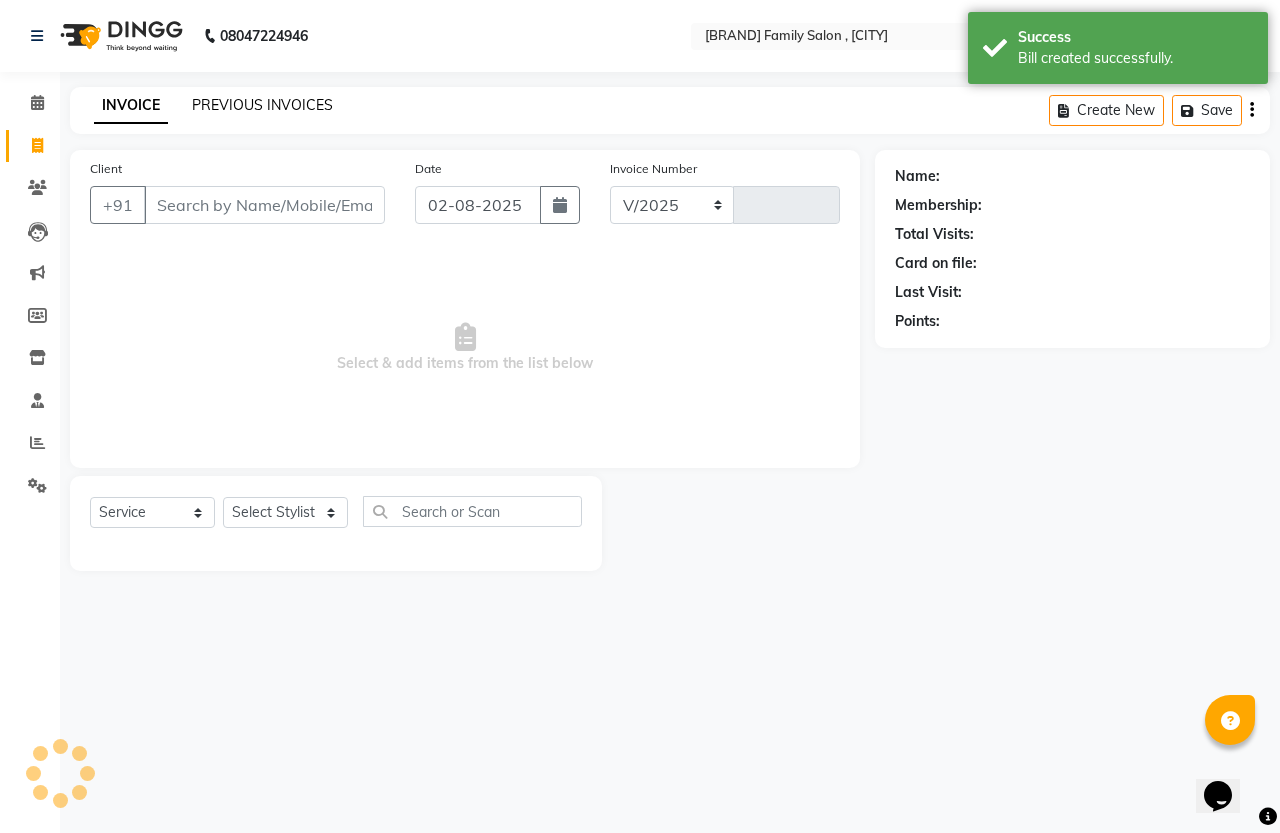 select on "7213" 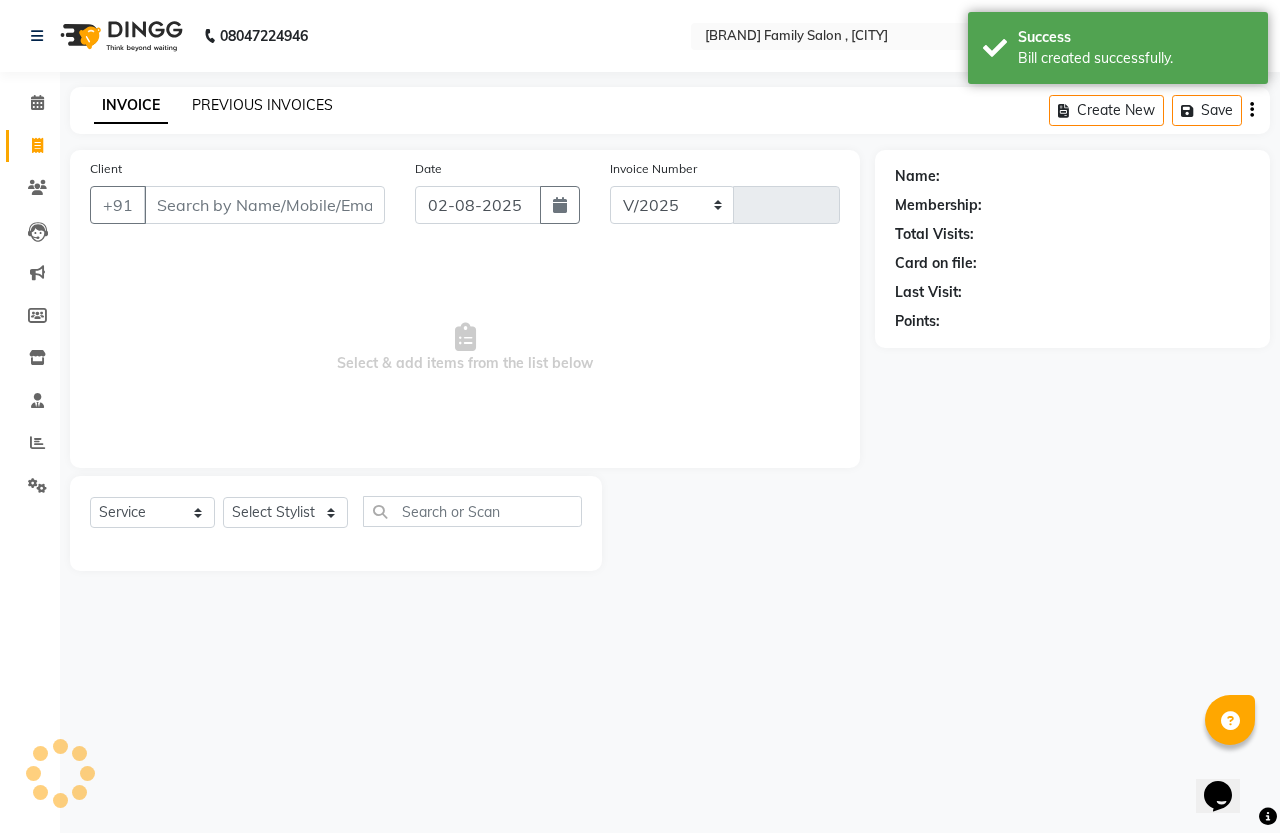 type on "1122" 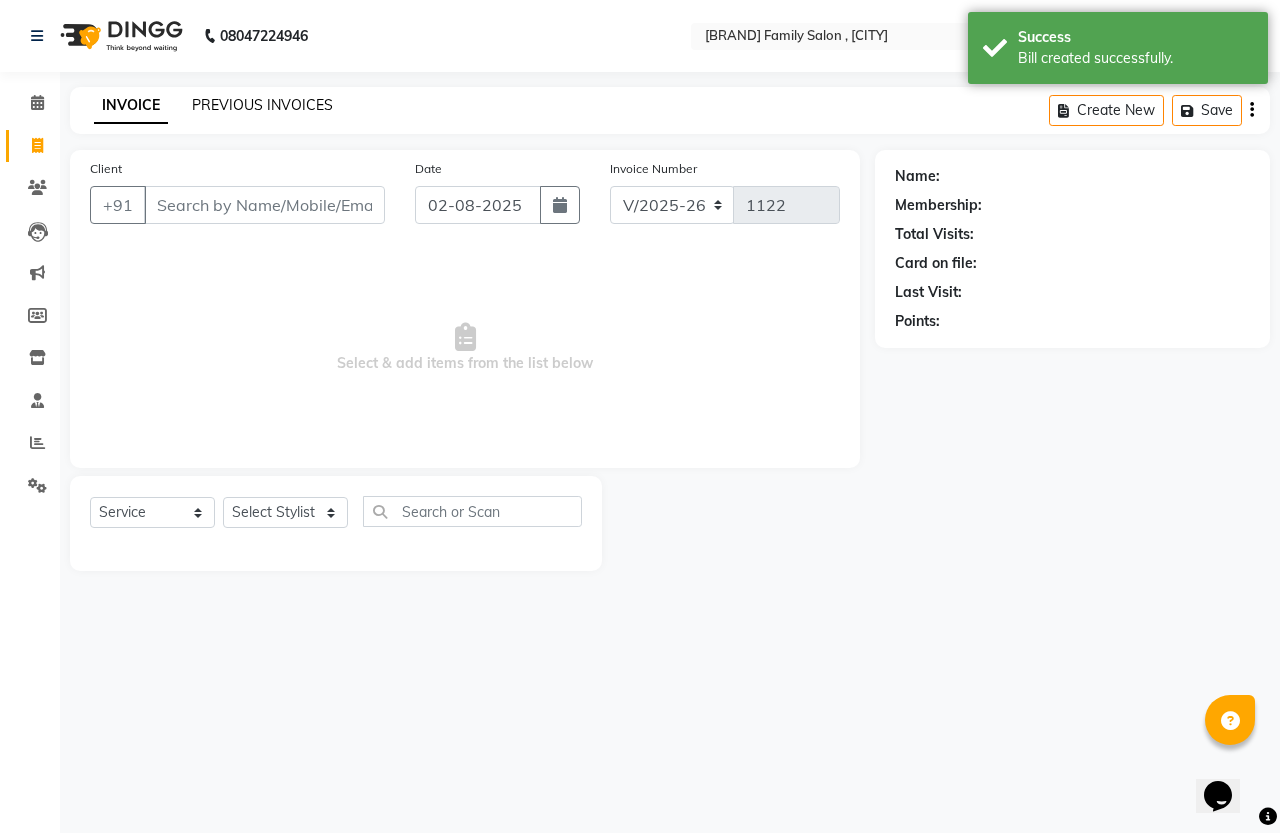 click on "PREVIOUS INVOICES" 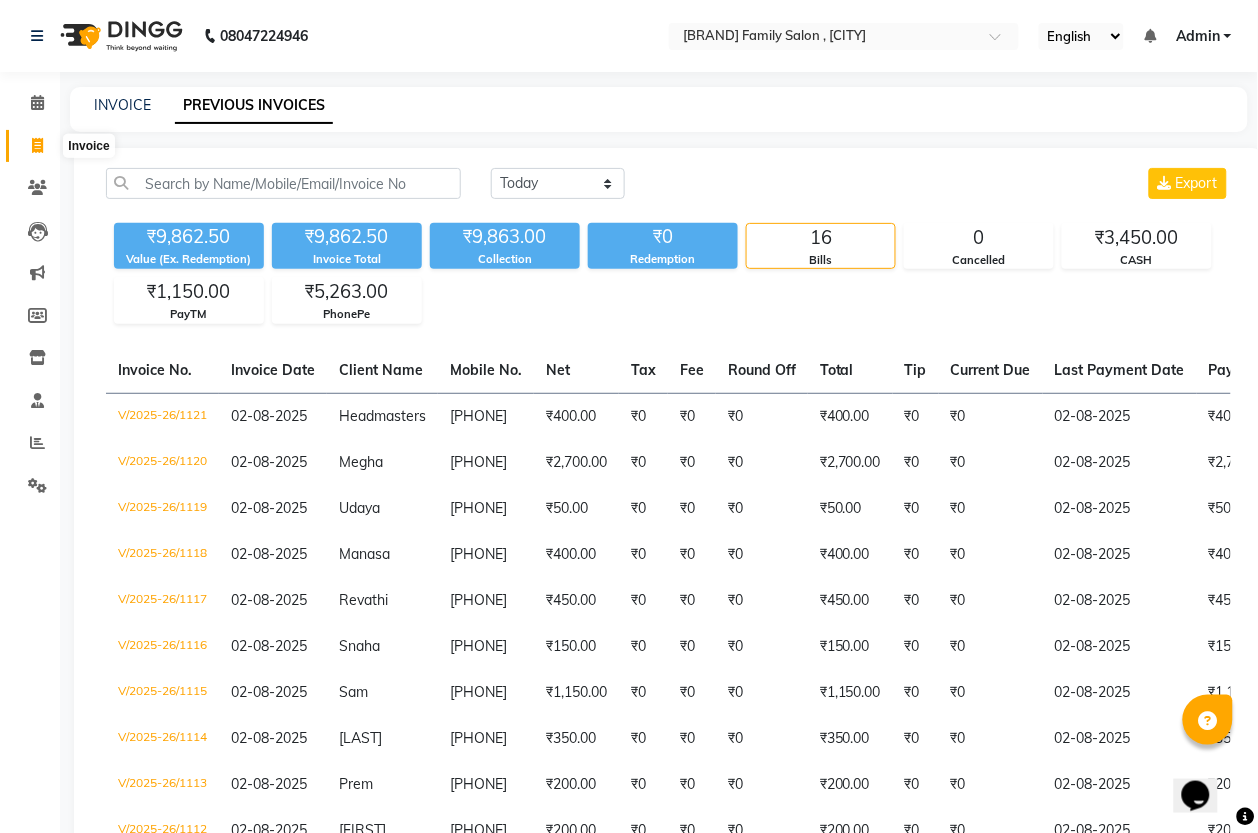 click 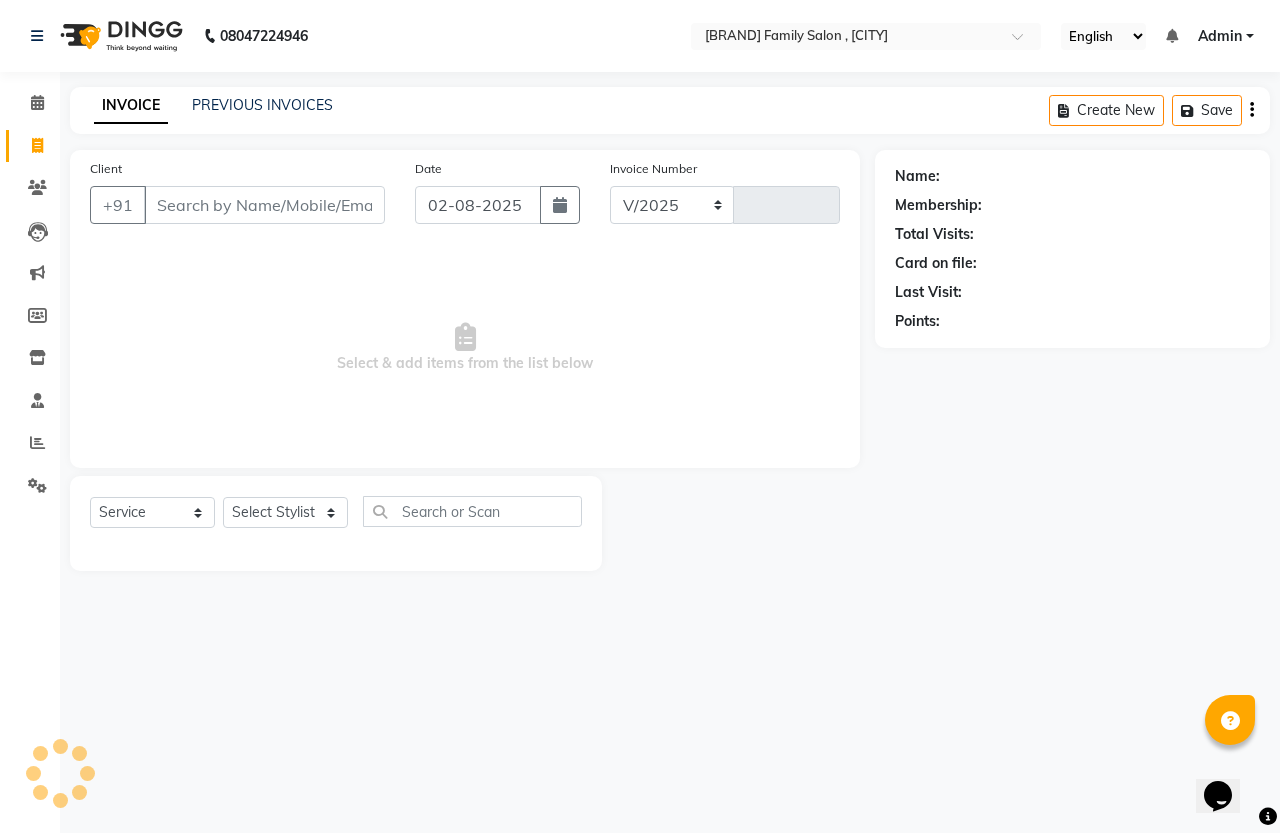 select on "7213" 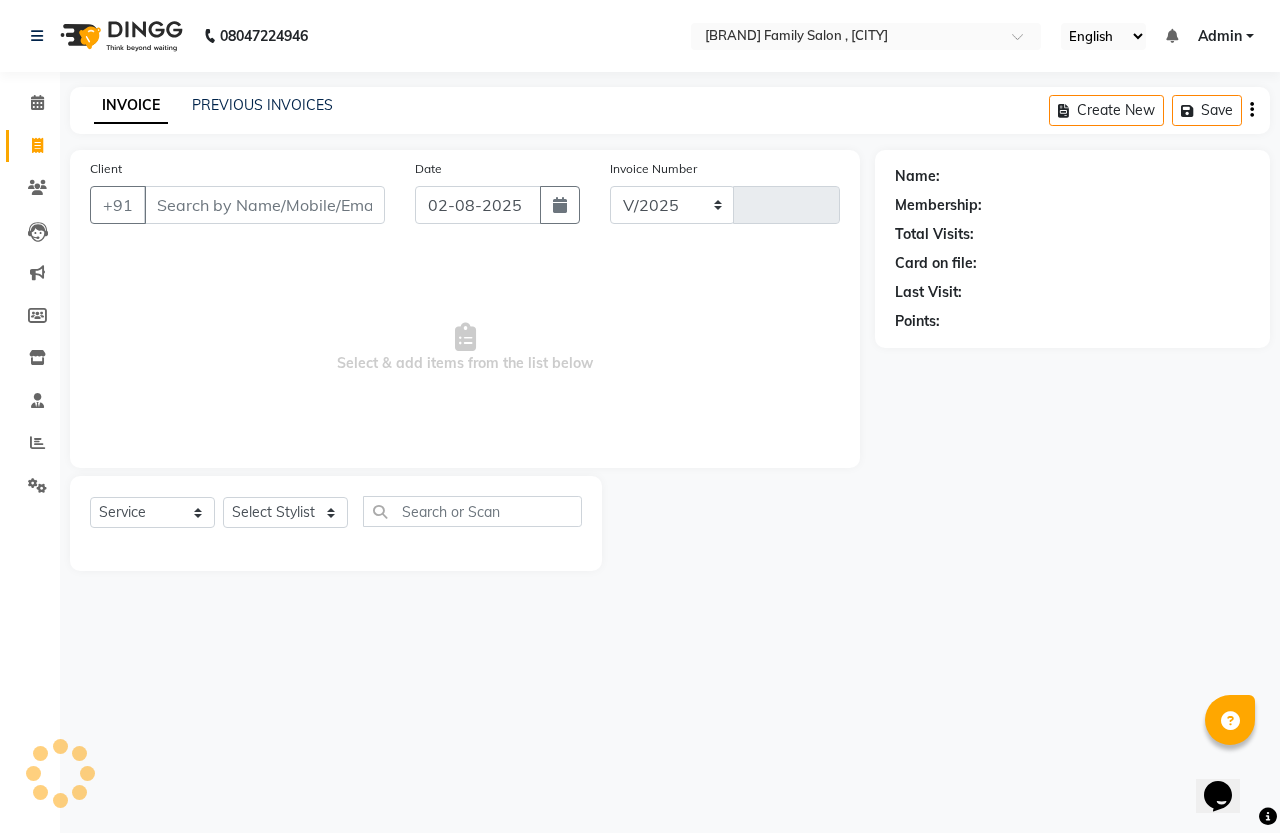 type on "1122" 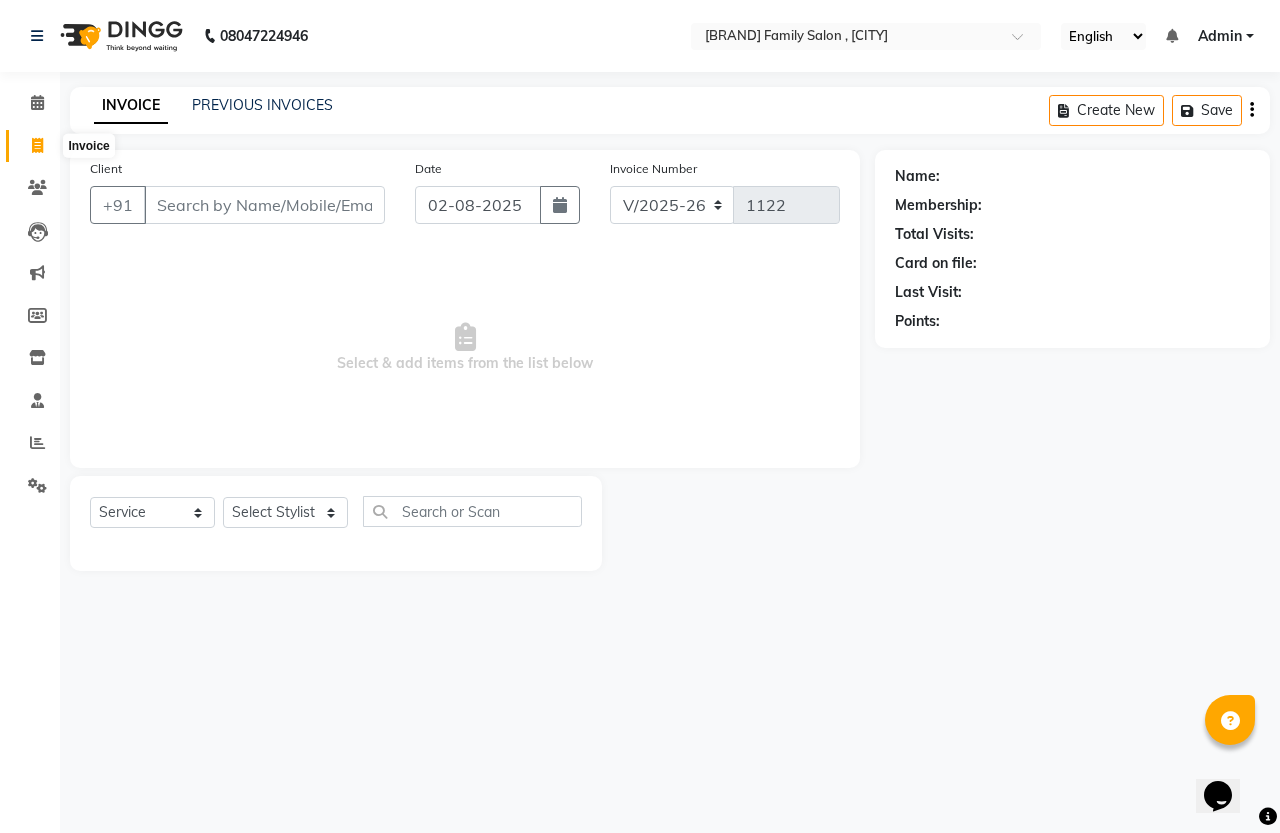 click 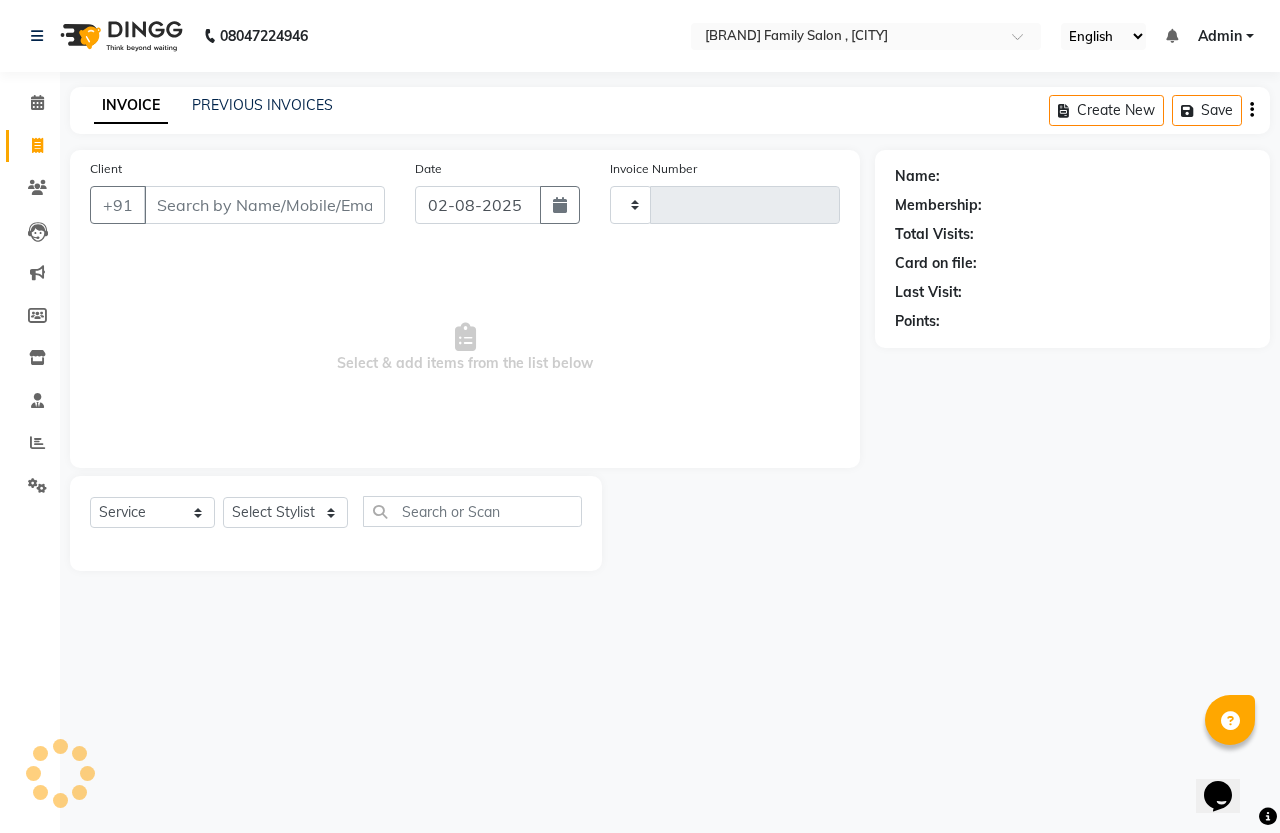 click on "Client" at bounding box center [264, 205] 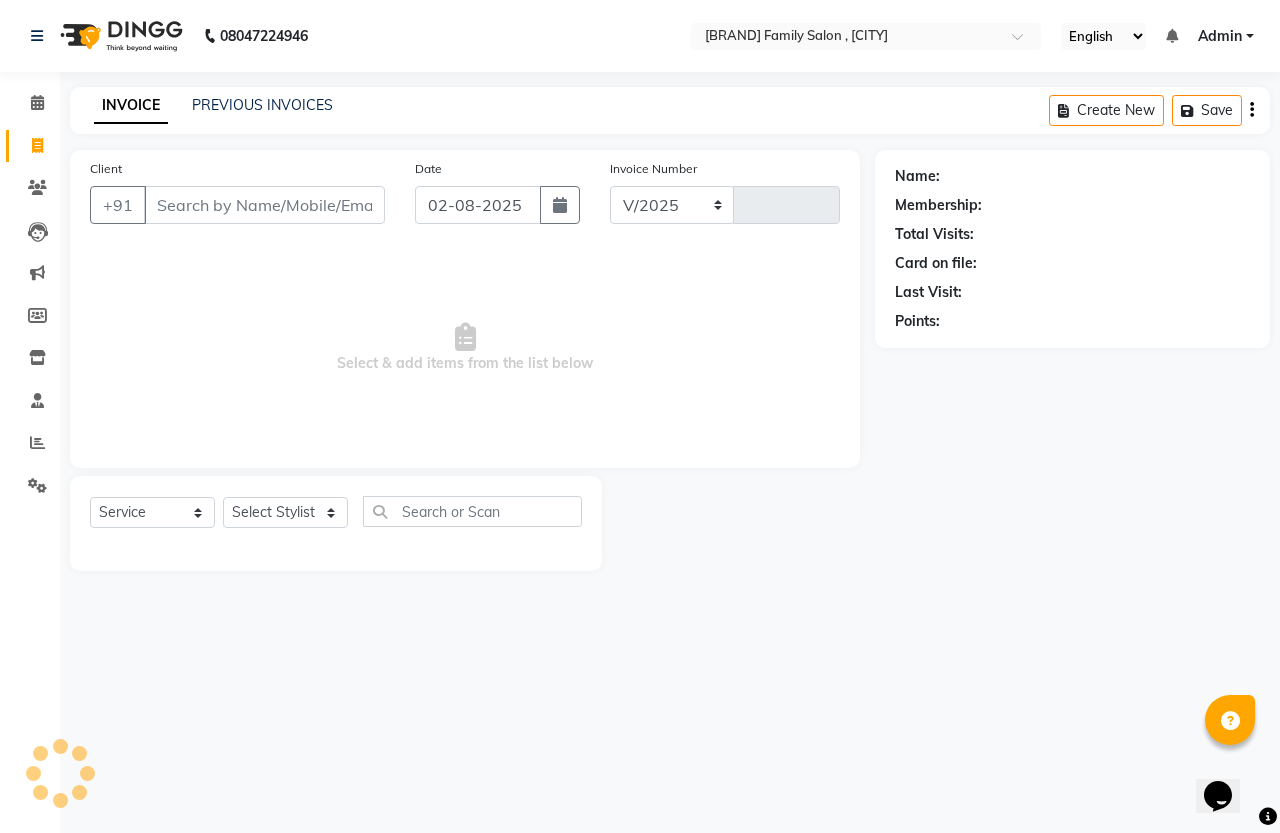 select on "7213" 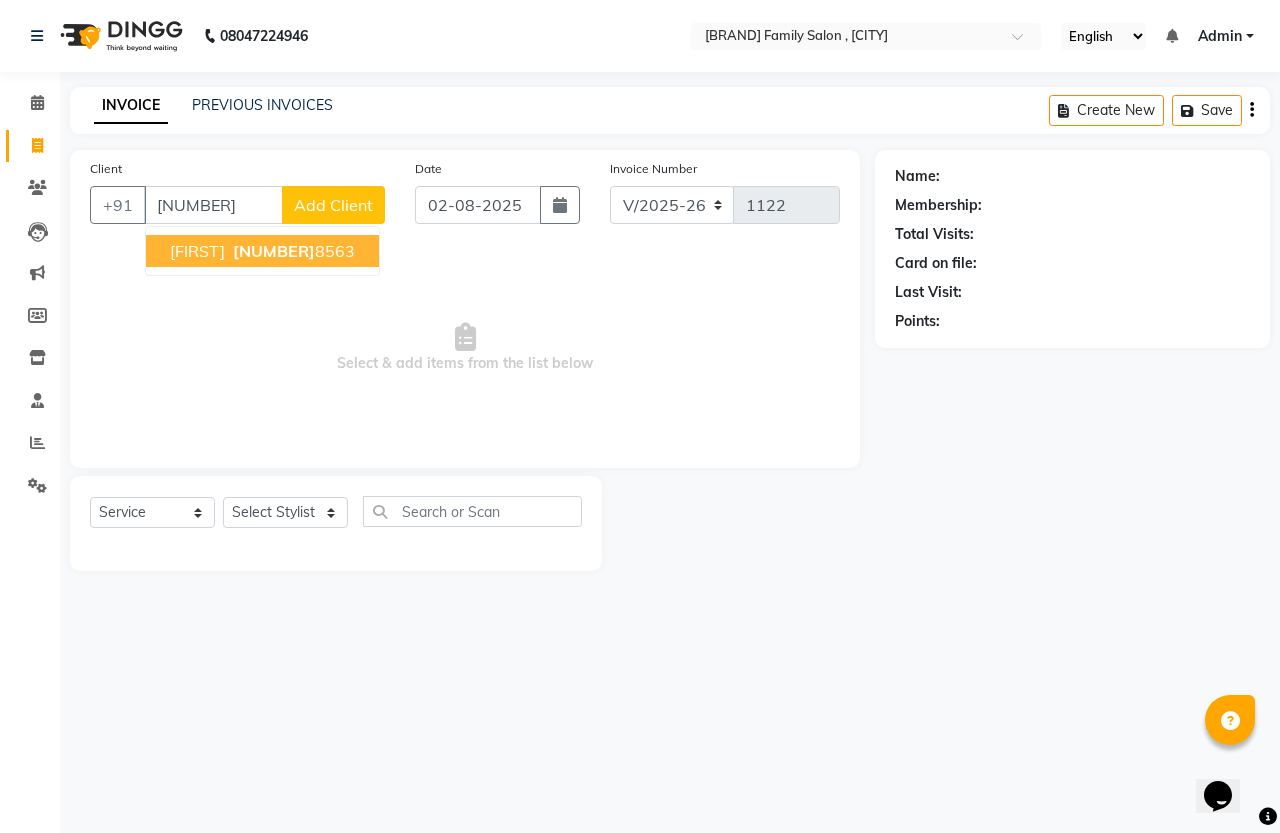 click on "[FIRST]" at bounding box center (197, 251) 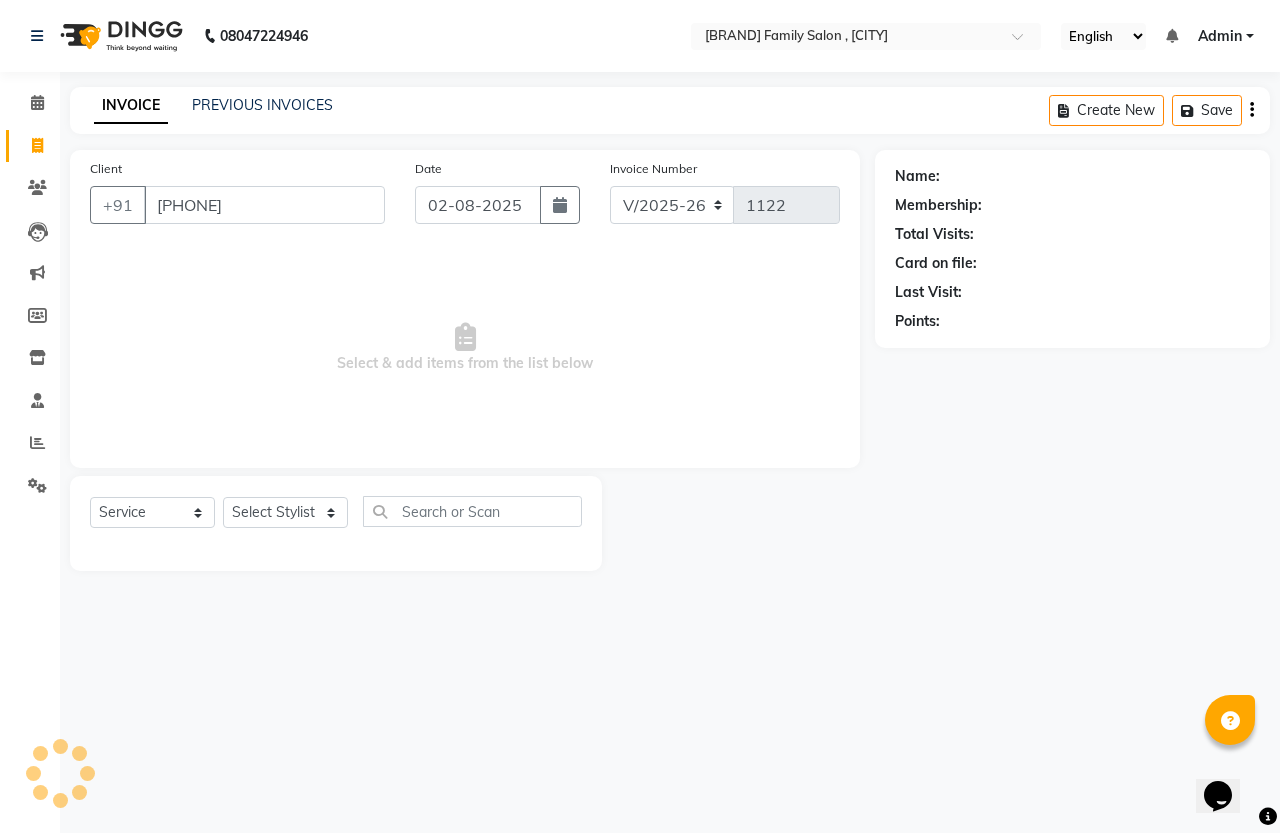 type on "[PHONE]" 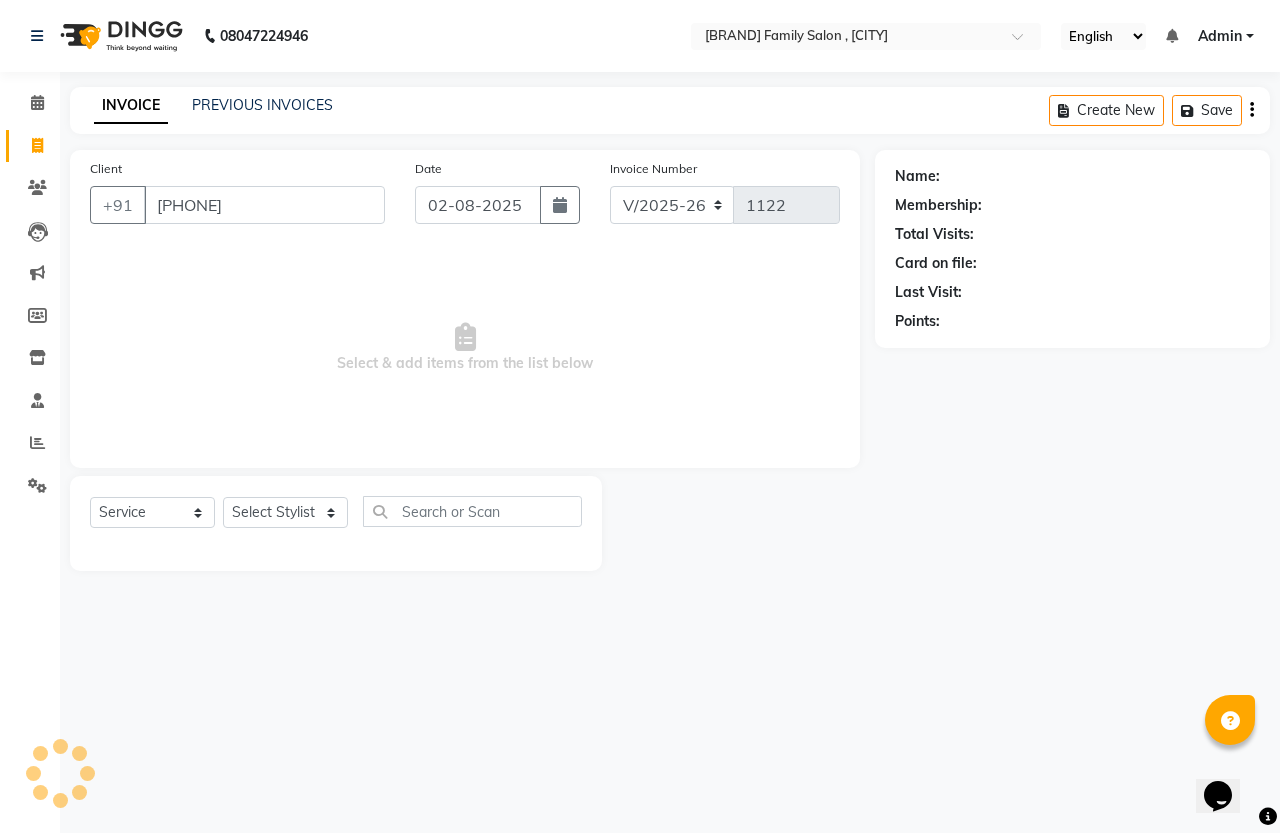 select on "1: Object" 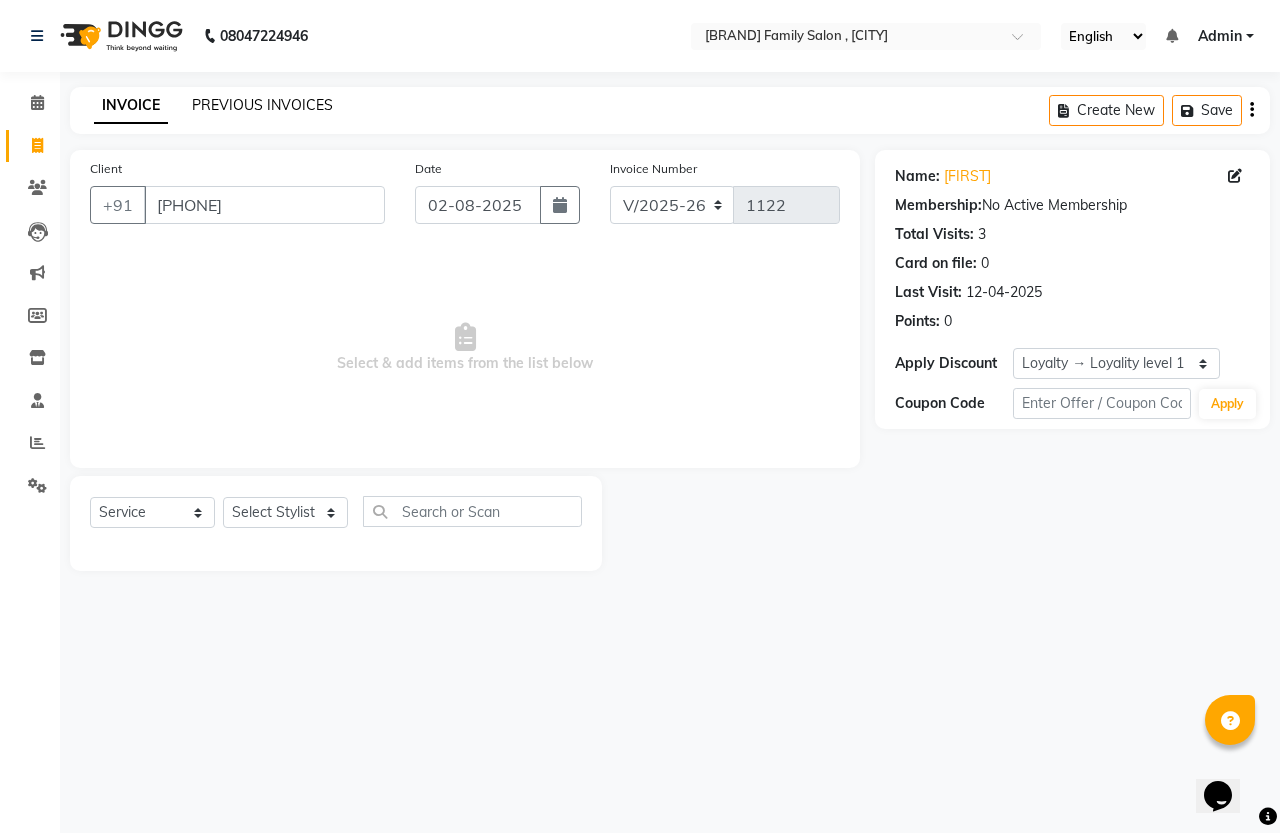 click on "PREVIOUS INVOICES" 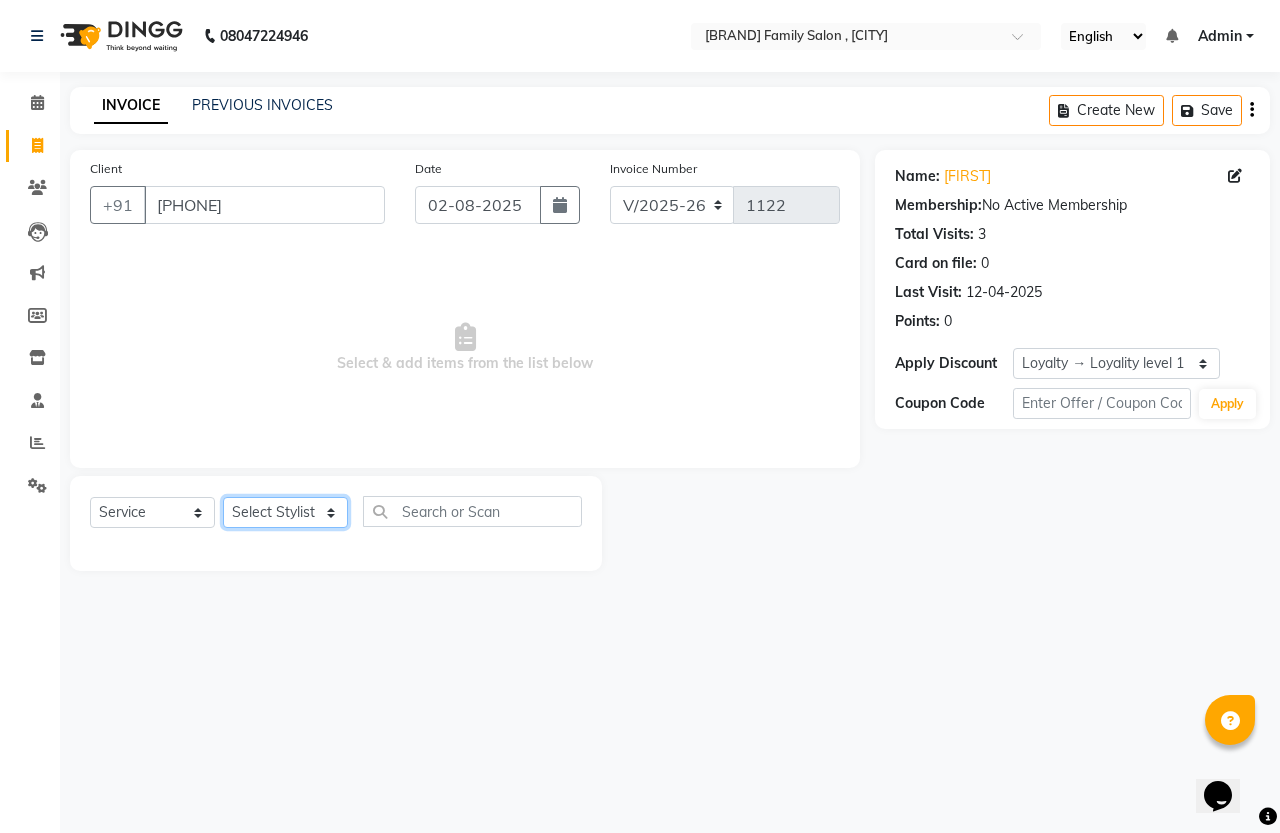 click on "Select Stylist [FIRST] [LAST] [FIRST] [FIRST] [FIRST]" 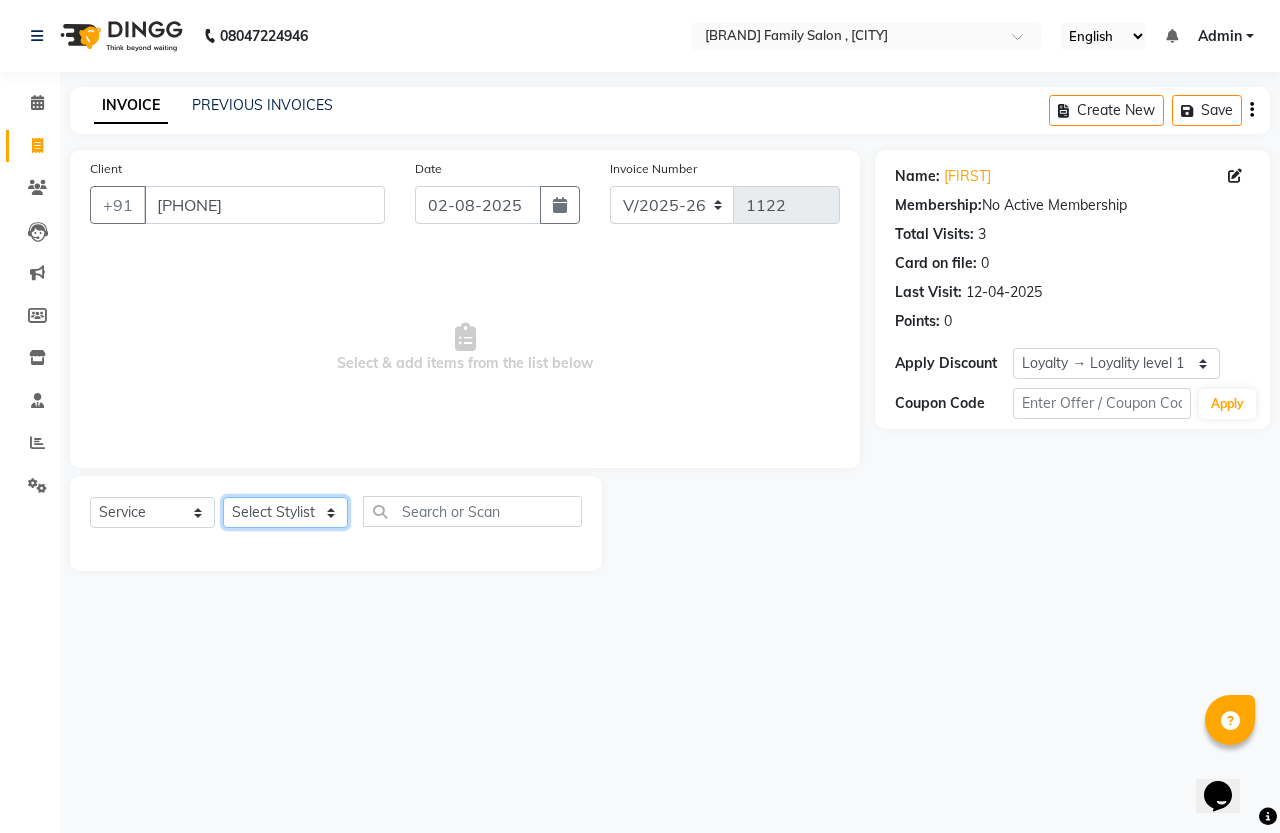 select on "87772" 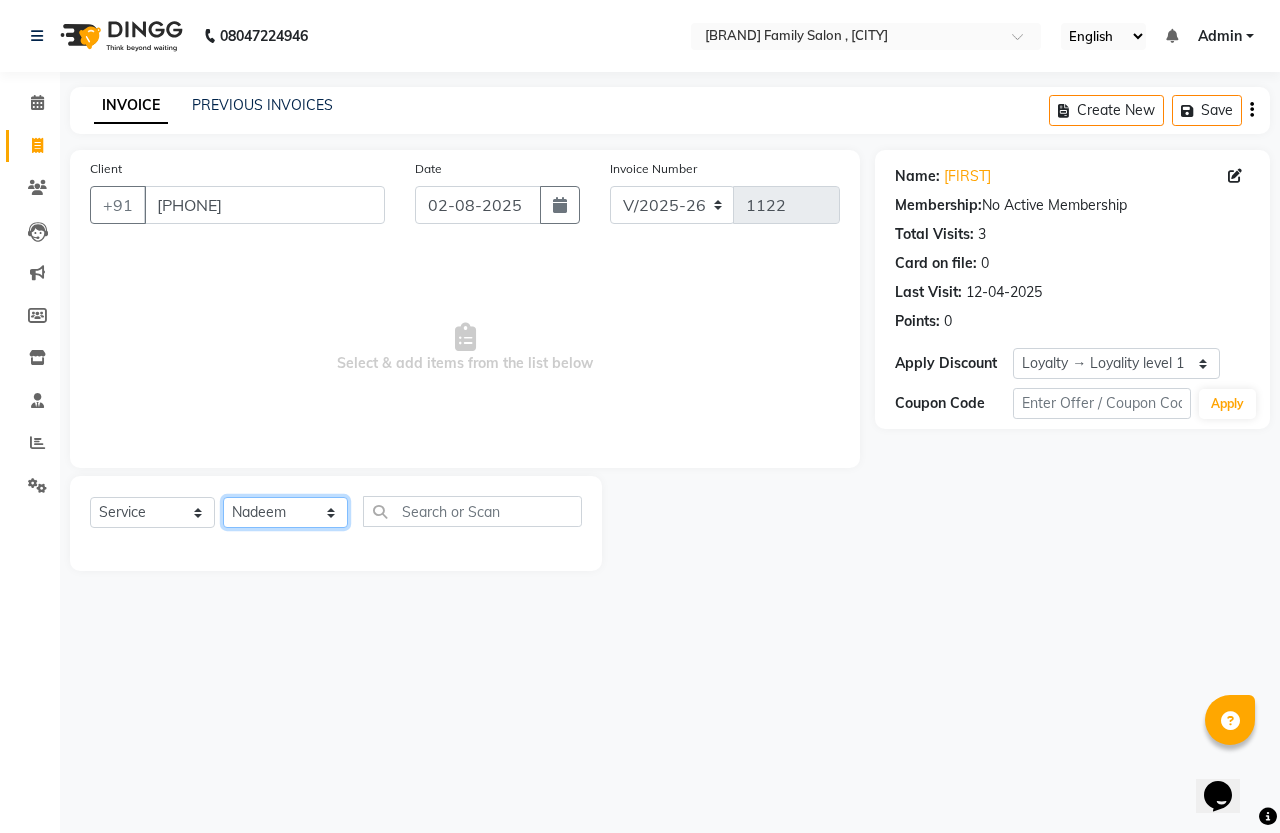 click on "Select Stylist [FIRST] [LAST] [FIRST] [FIRST] [FIRST]" 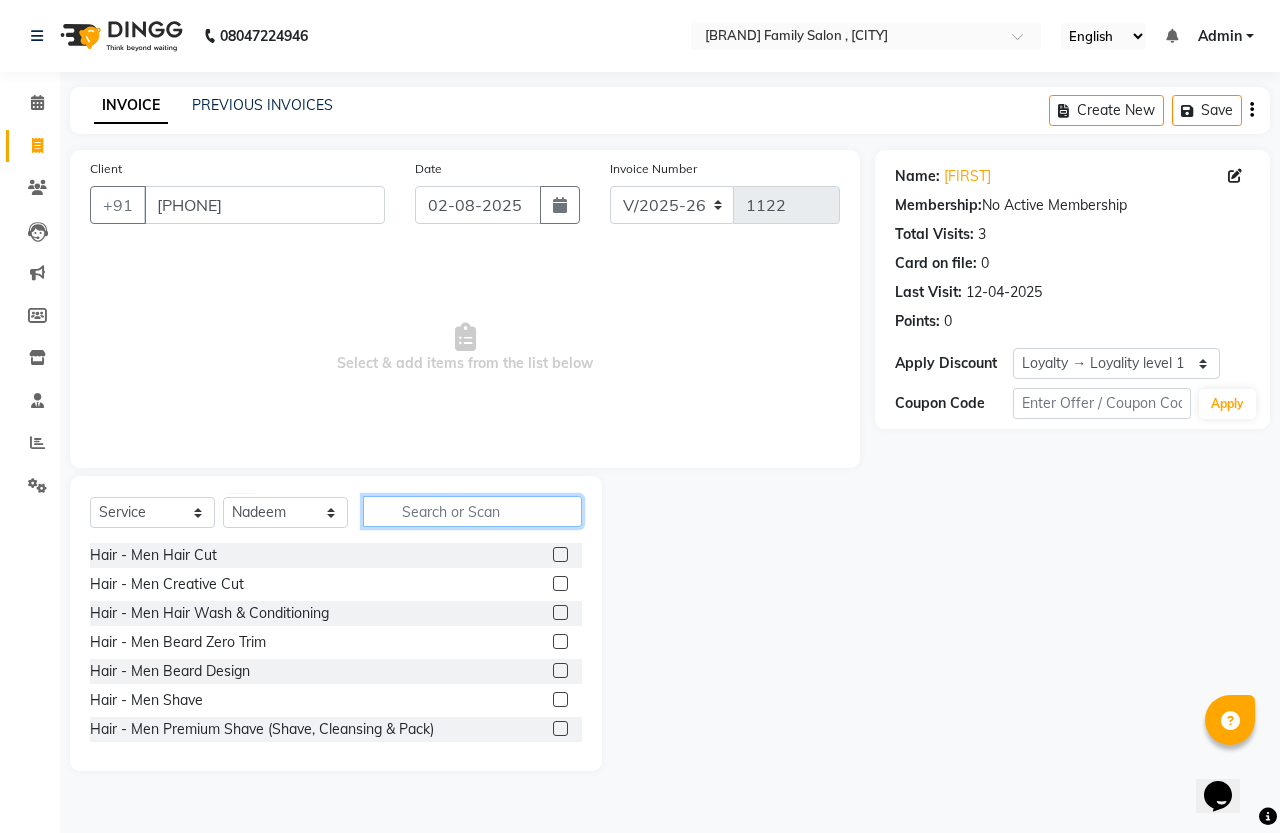 click 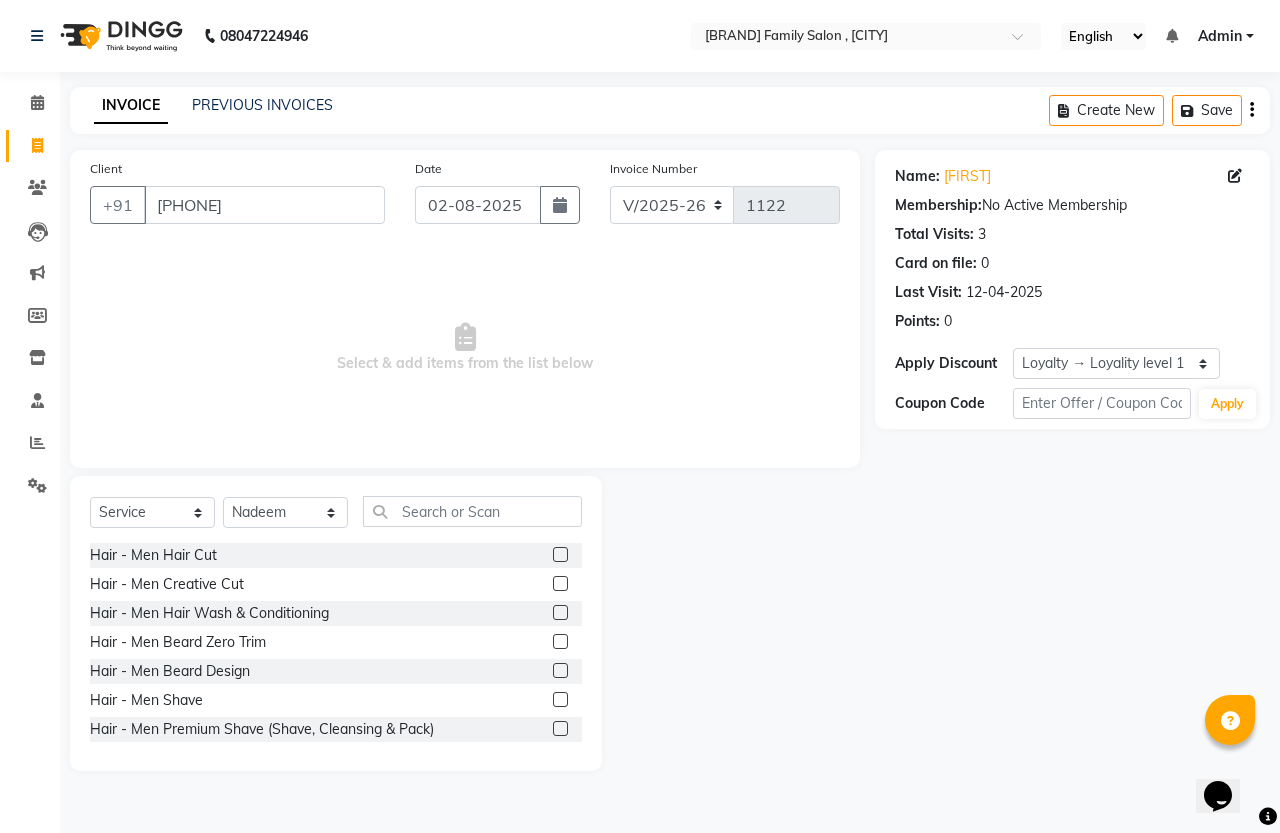 click 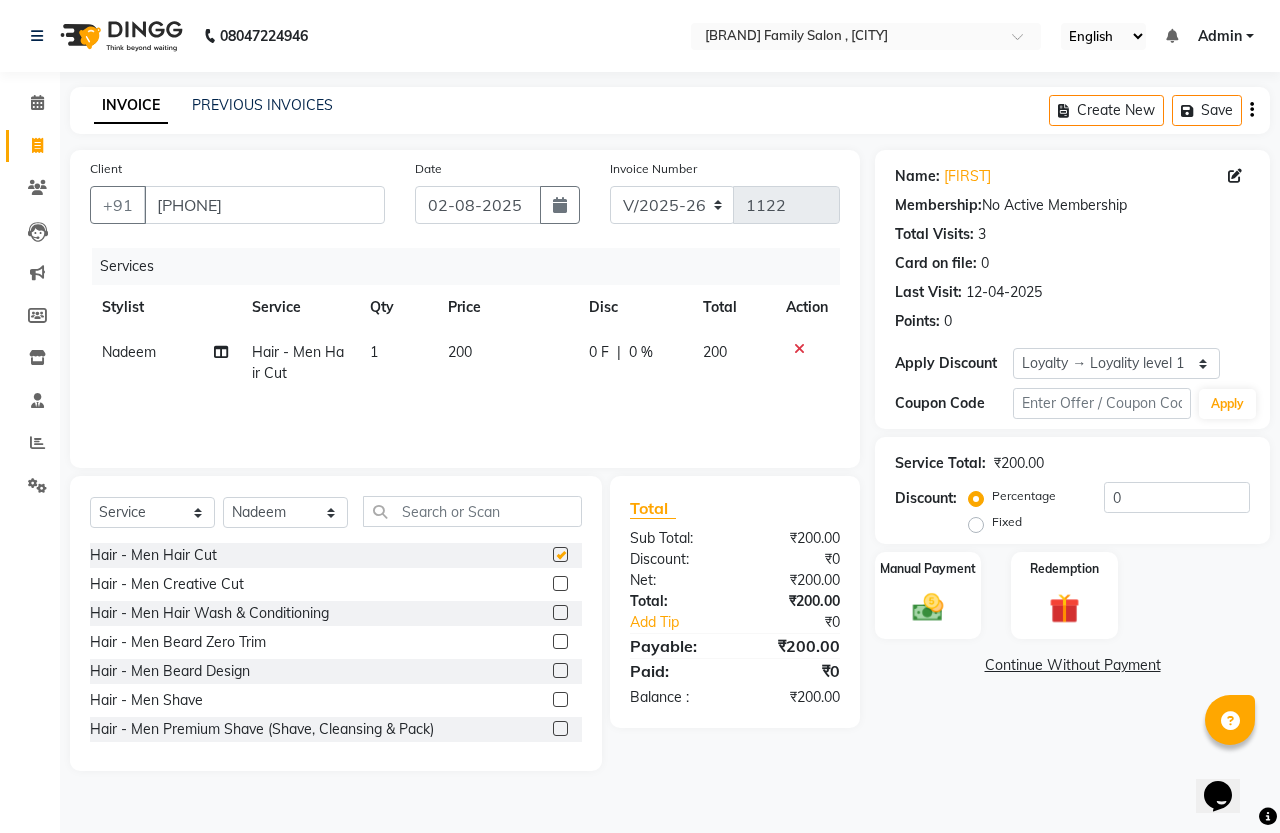 checkbox on "false" 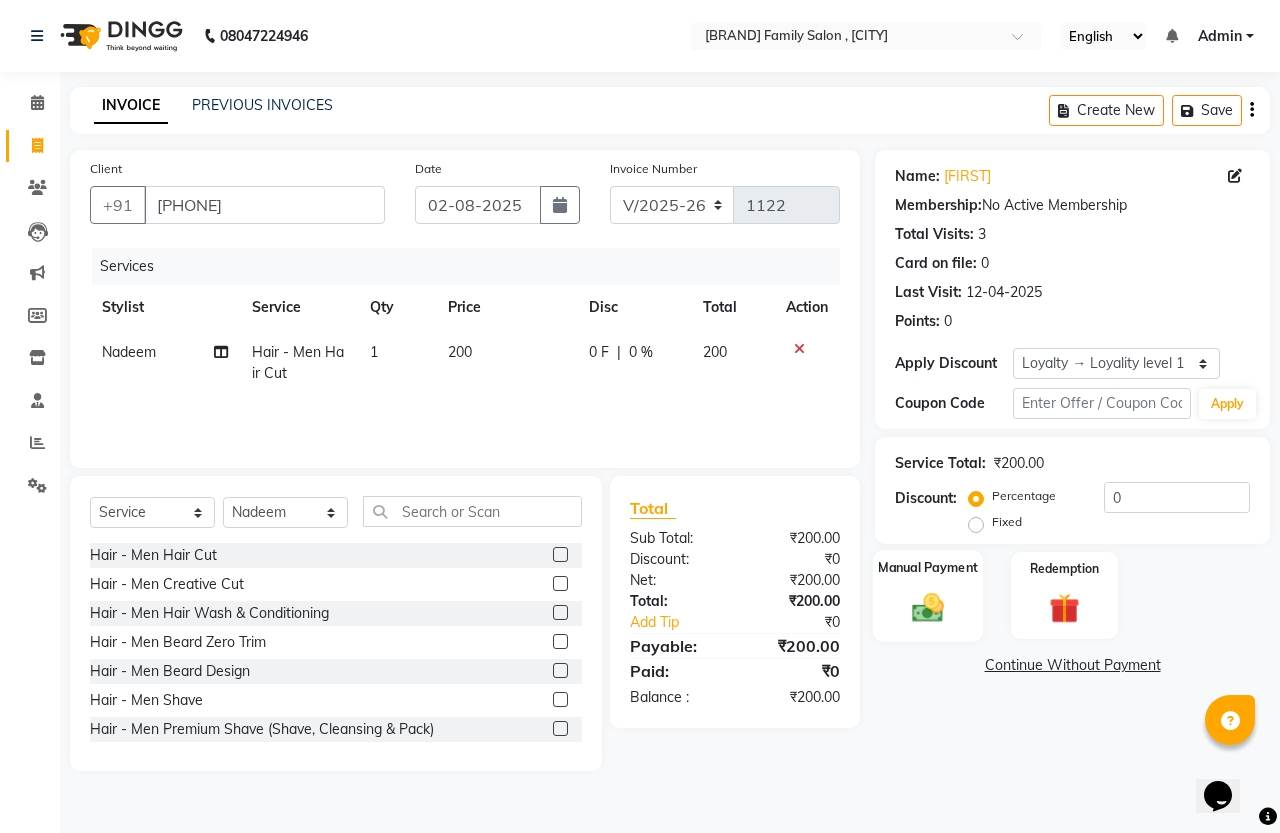 click 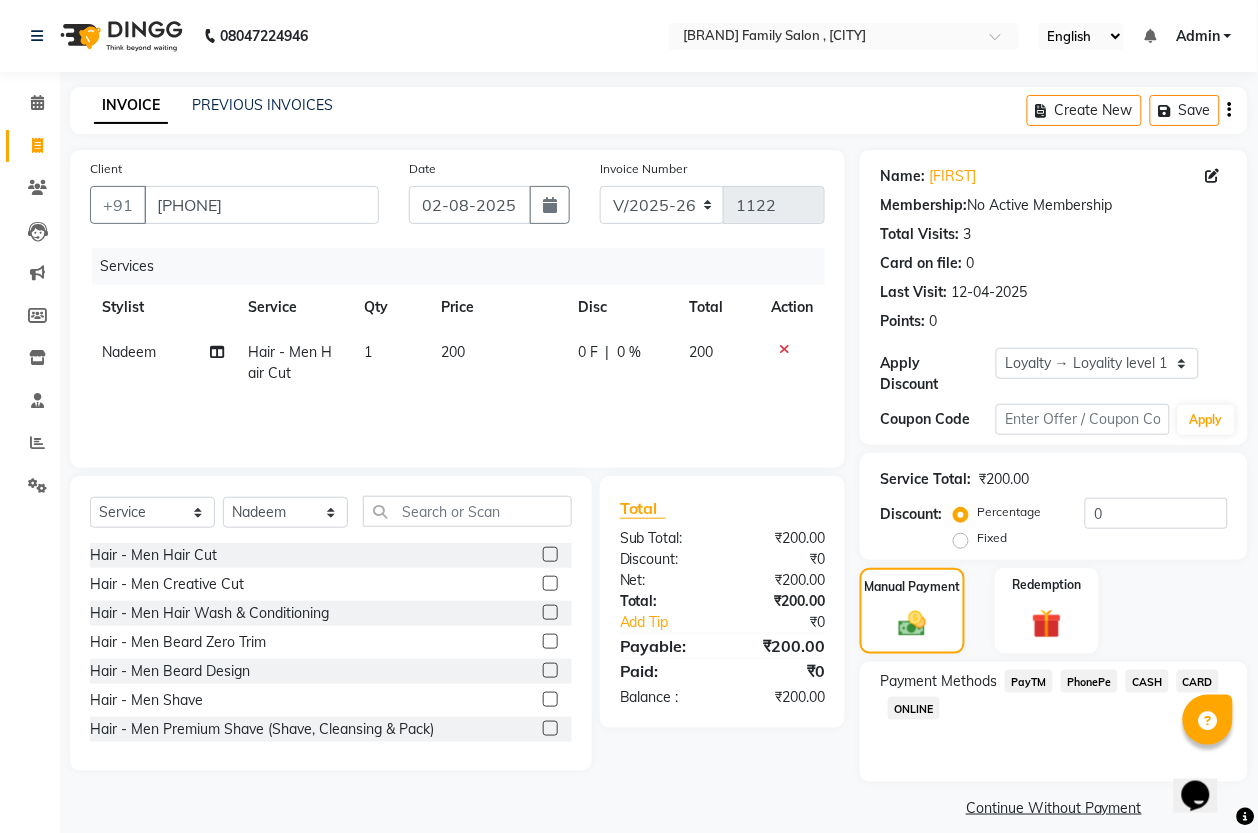 click on "PhonePe" 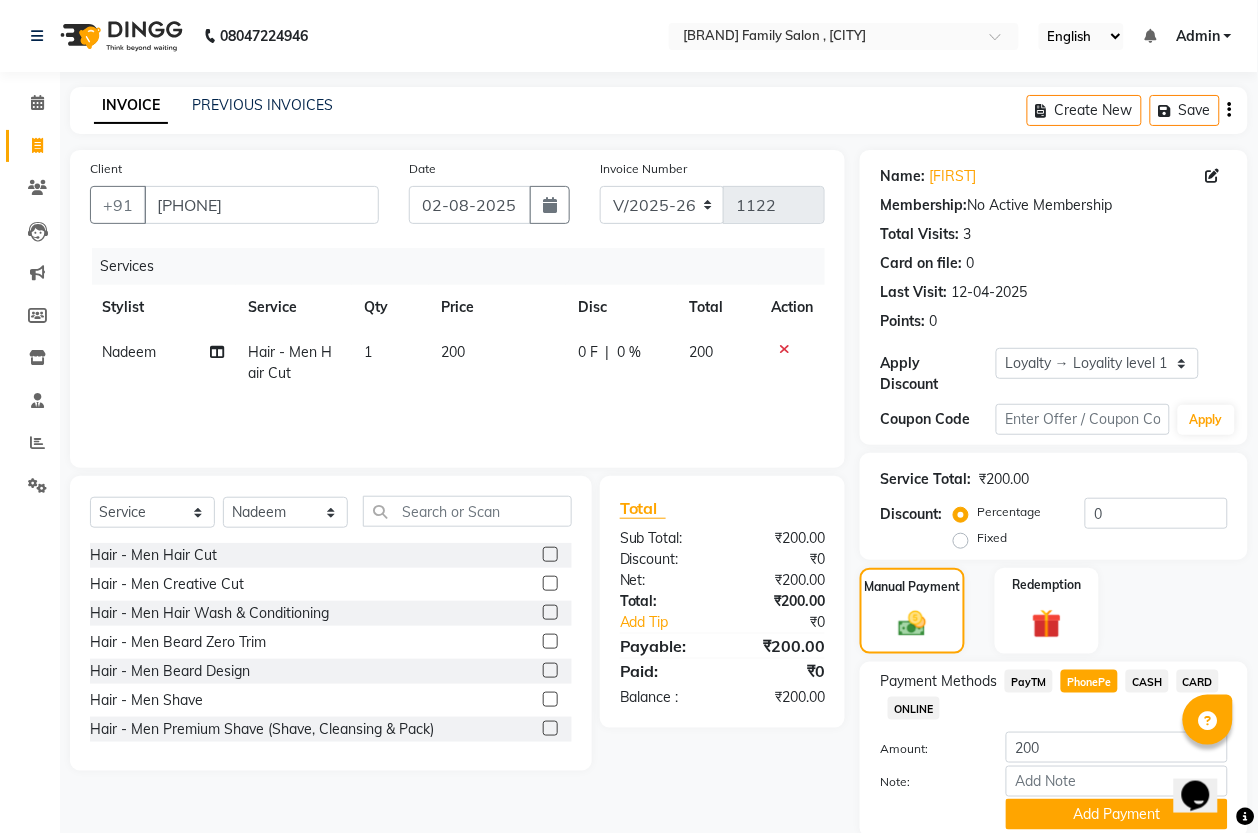scroll, scrollTop: 75, scrollLeft: 0, axis: vertical 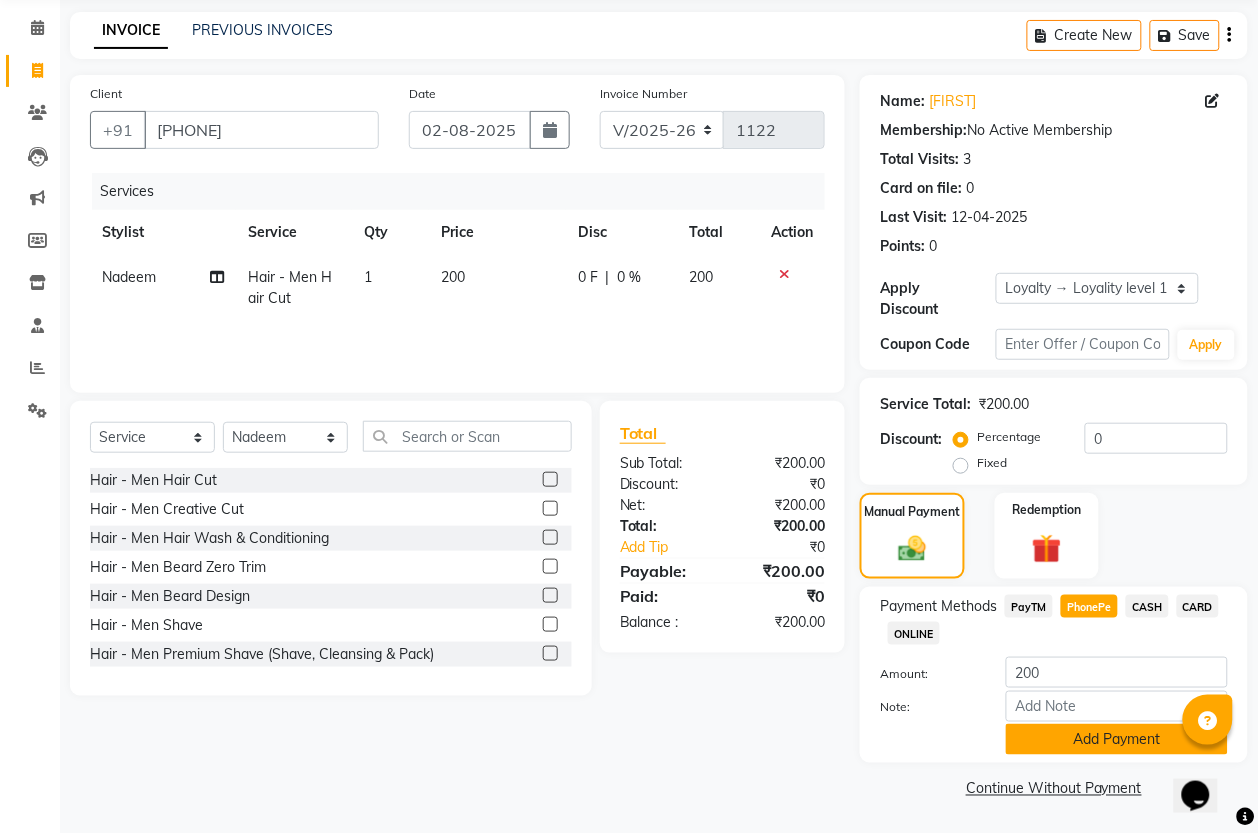 click on "Add Payment" 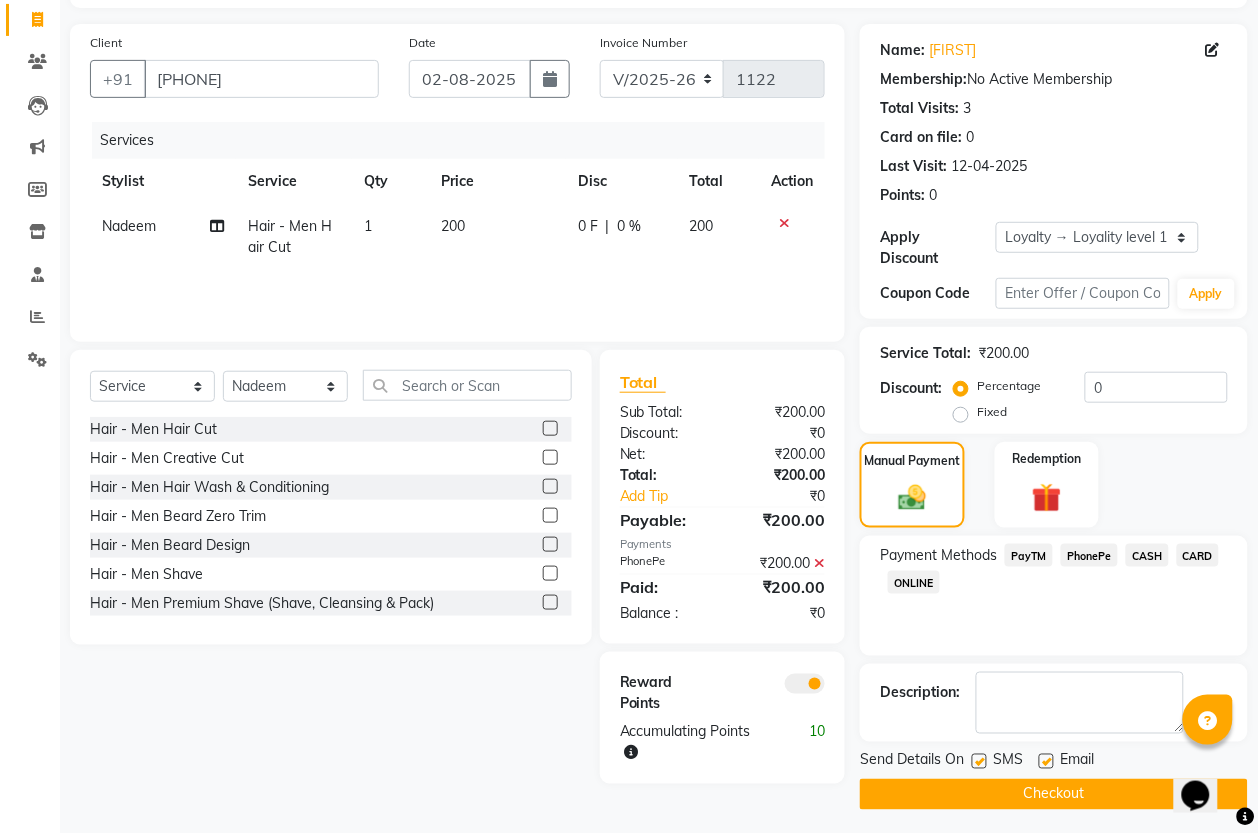 scroll, scrollTop: 133, scrollLeft: 0, axis: vertical 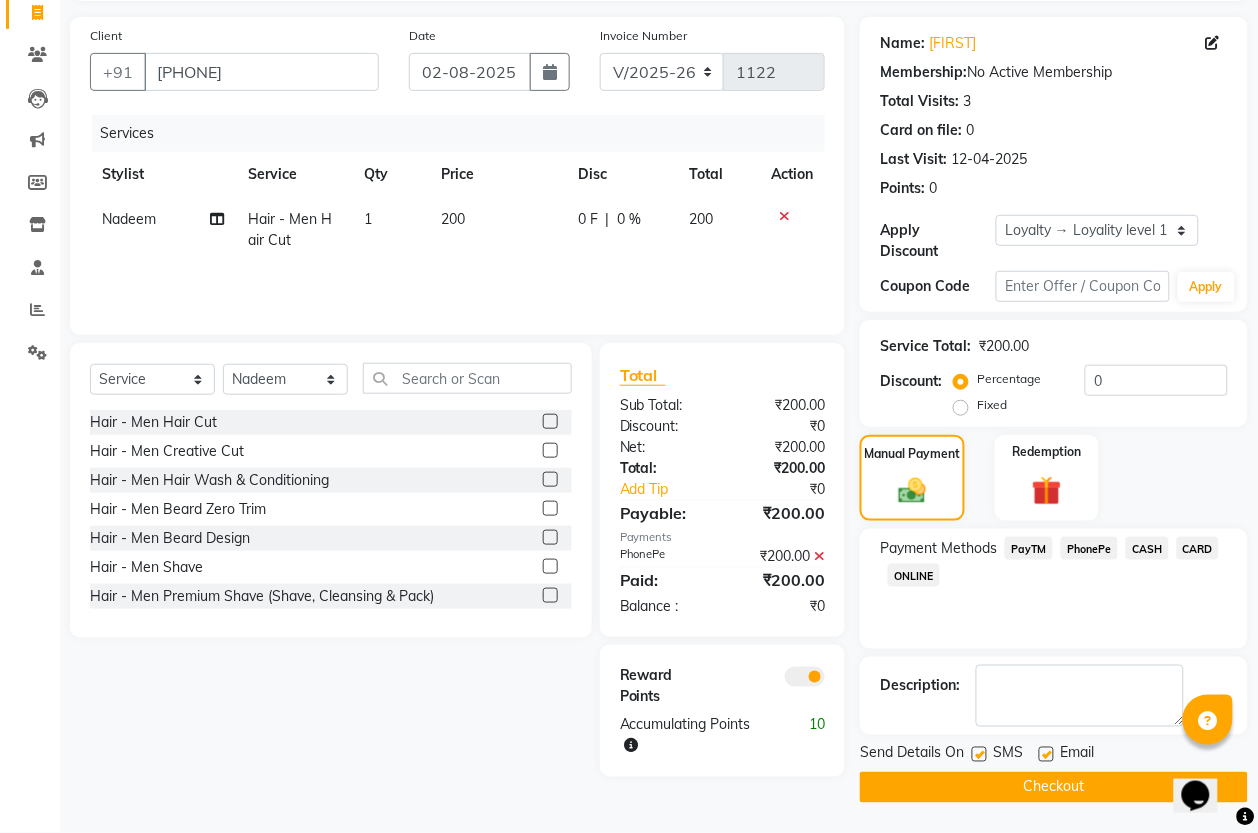 click on "Checkout" 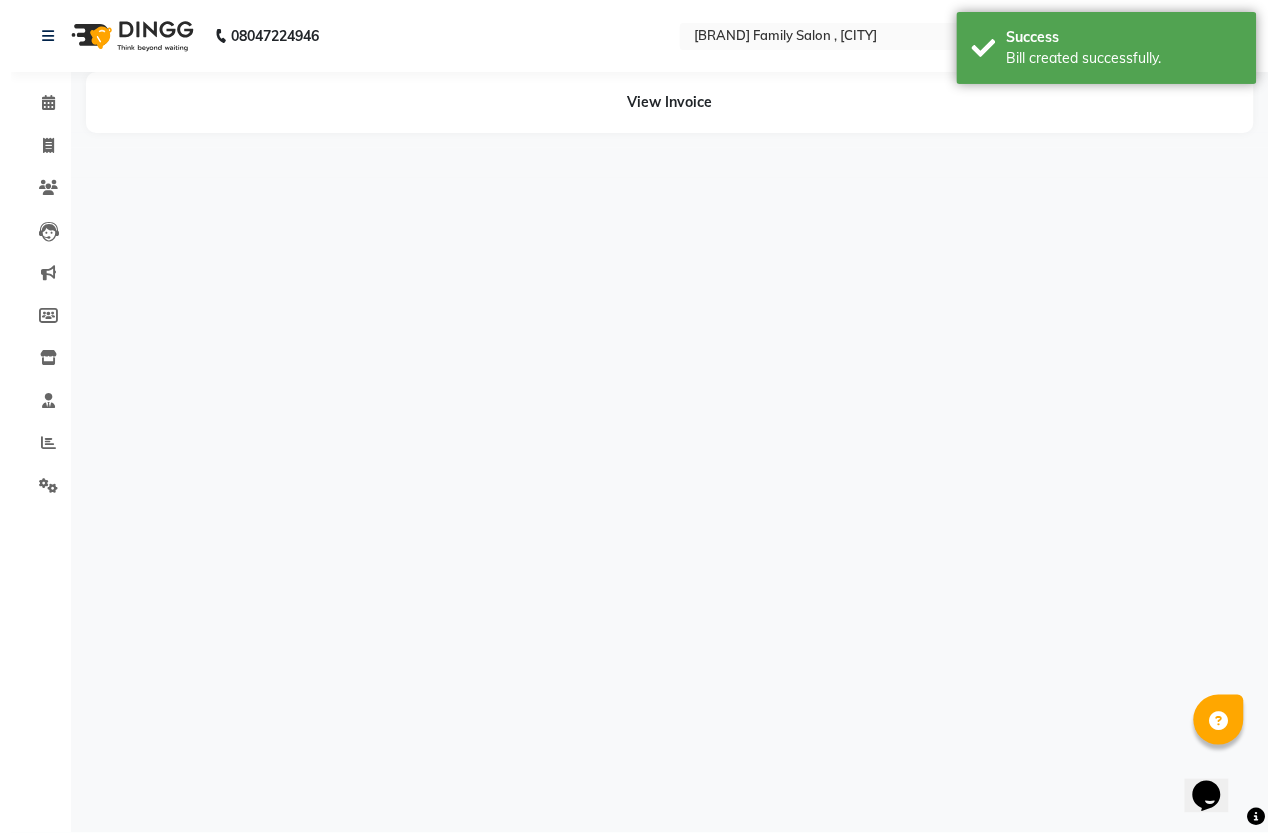 scroll, scrollTop: 0, scrollLeft: 0, axis: both 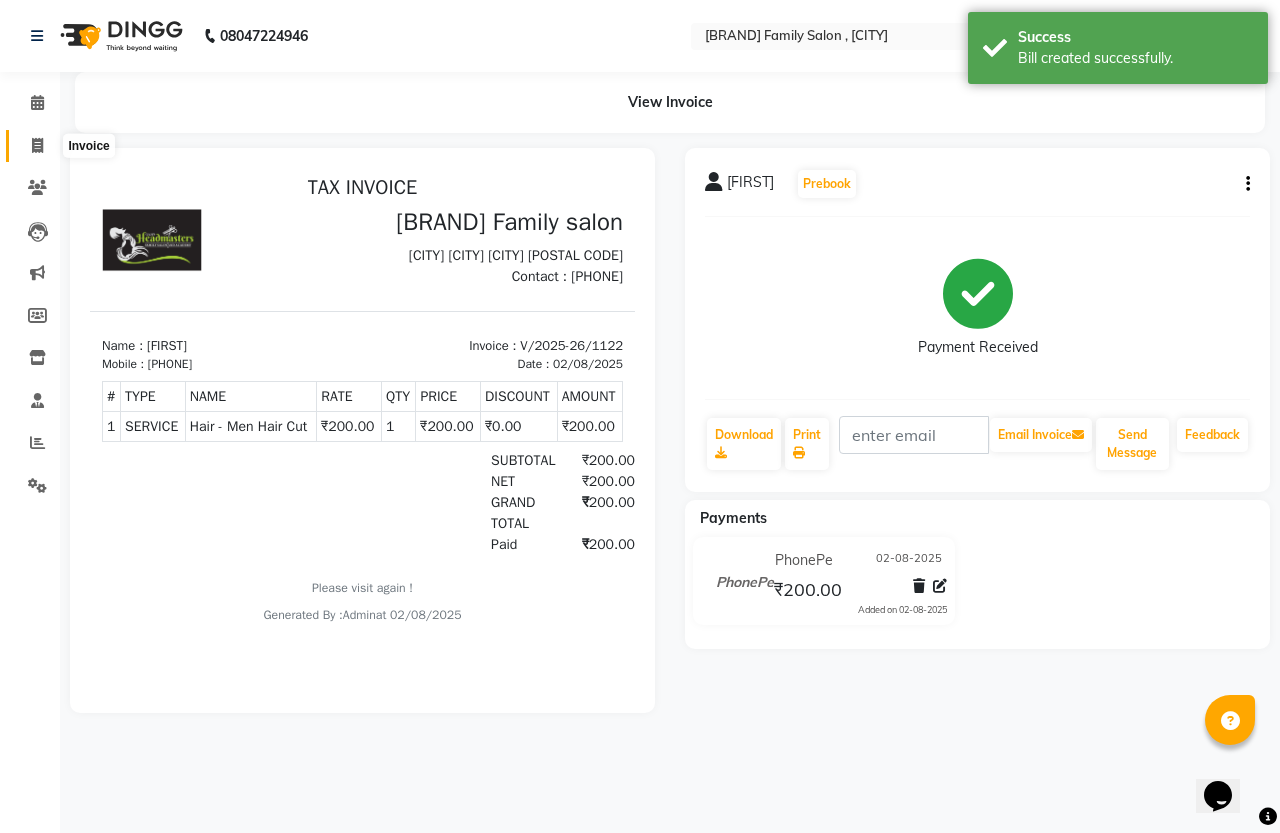 click 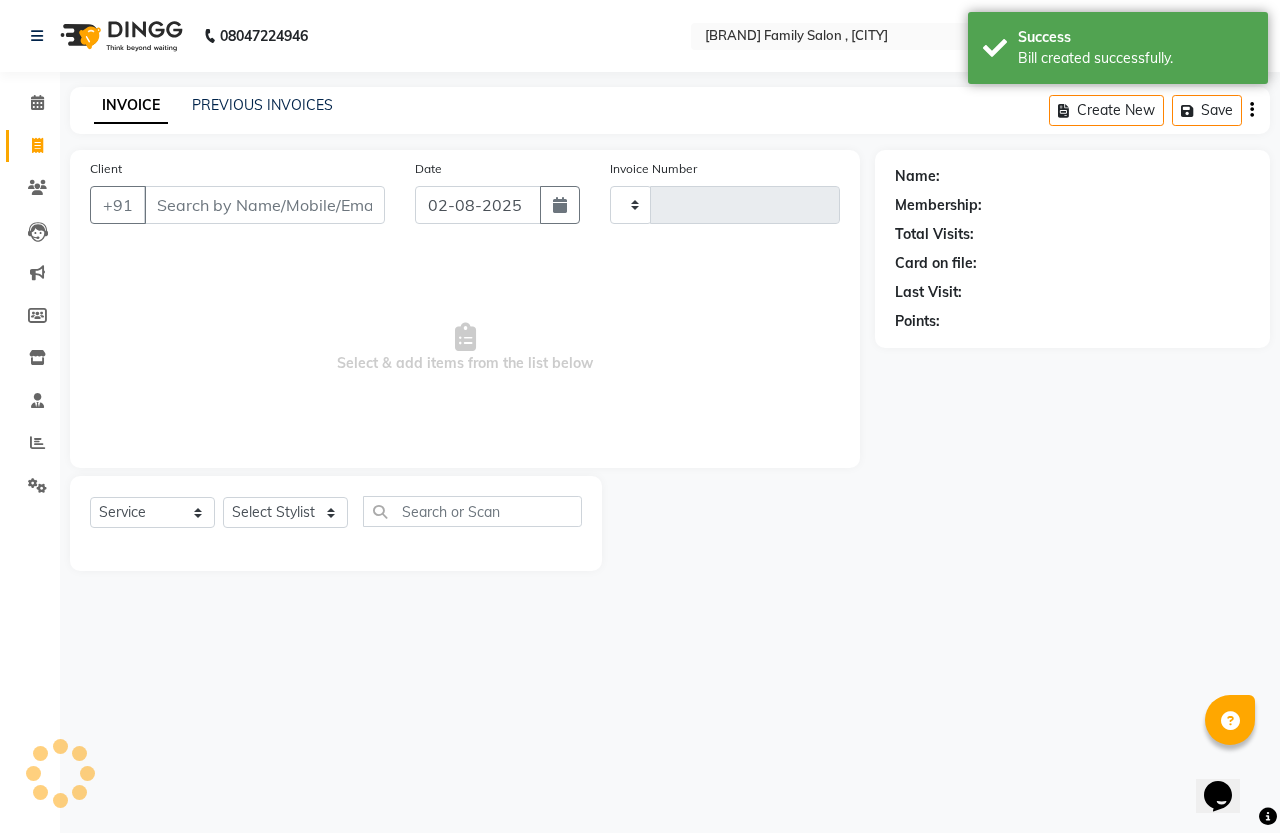 type on "1123" 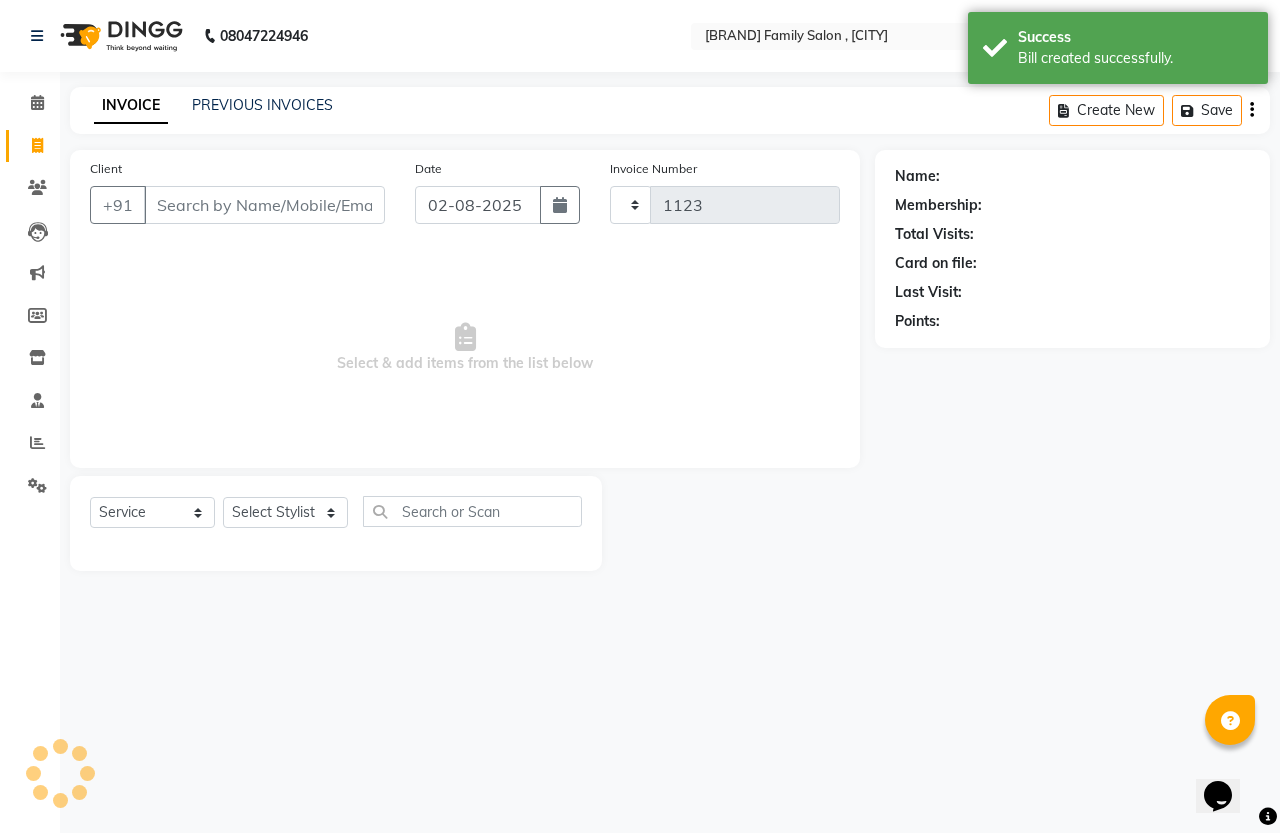 select on "7213" 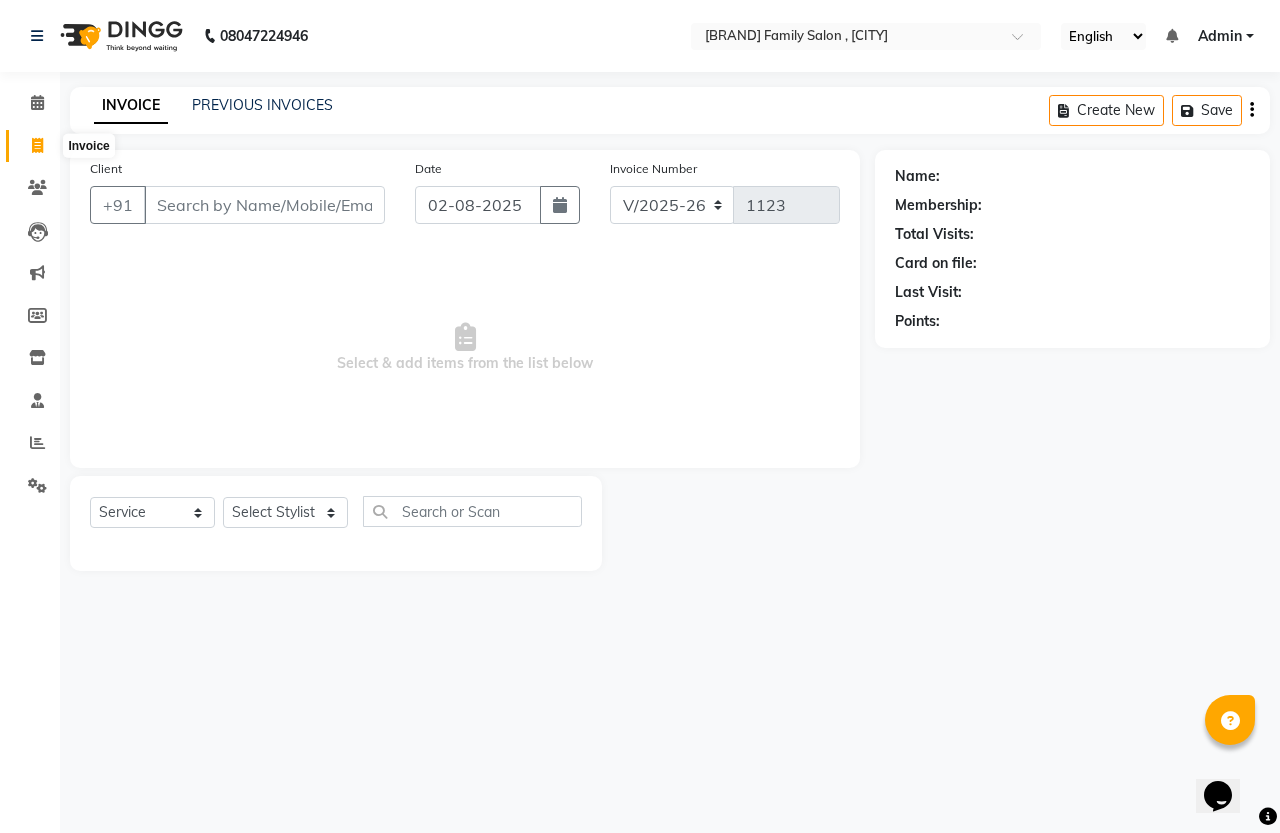 click 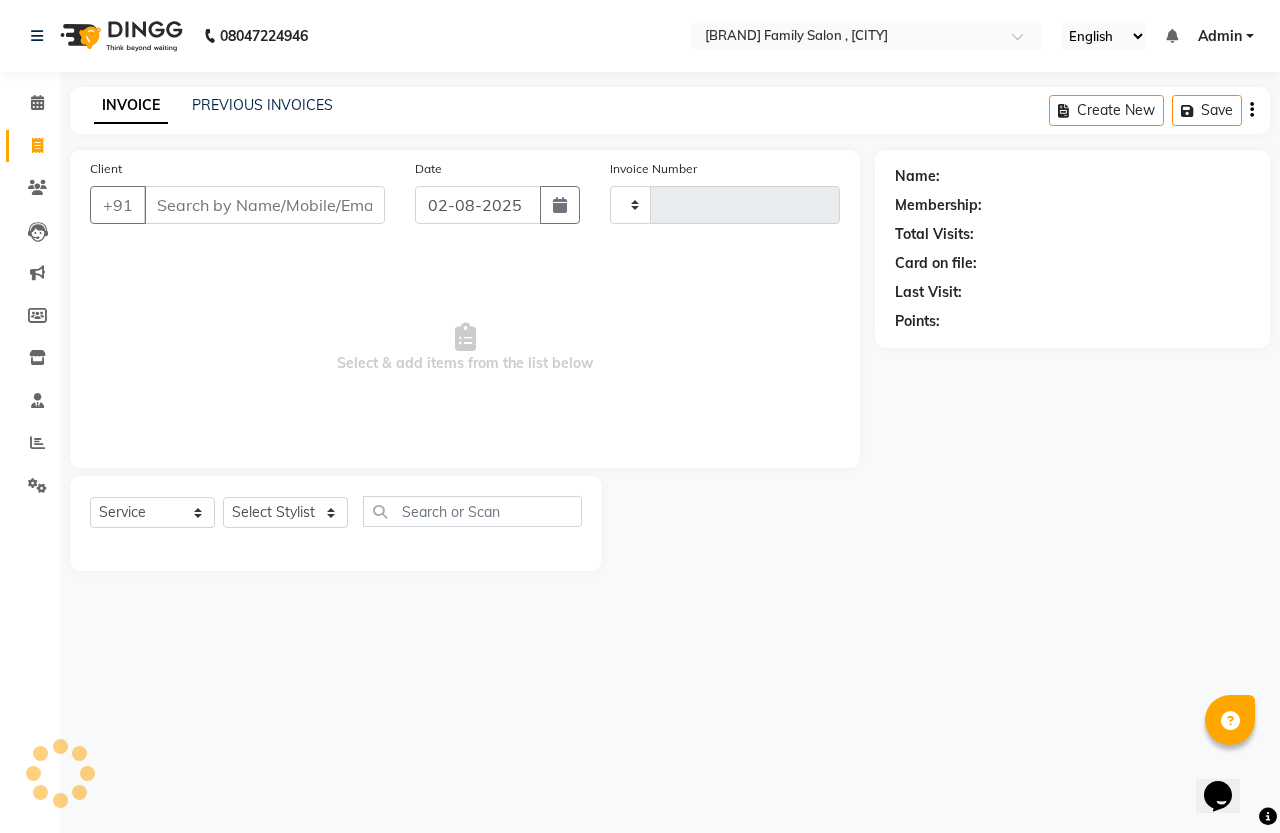 click on "Client" at bounding box center (264, 205) 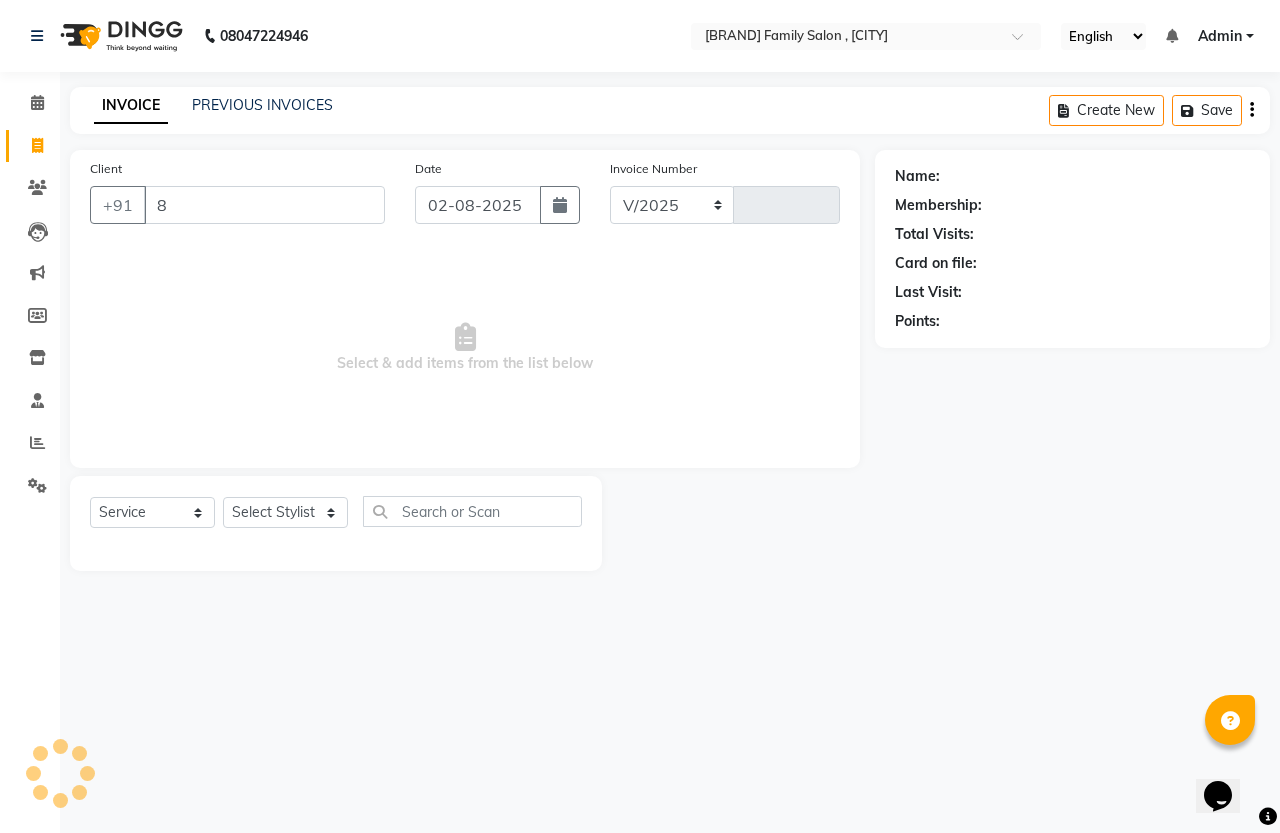 type on "80" 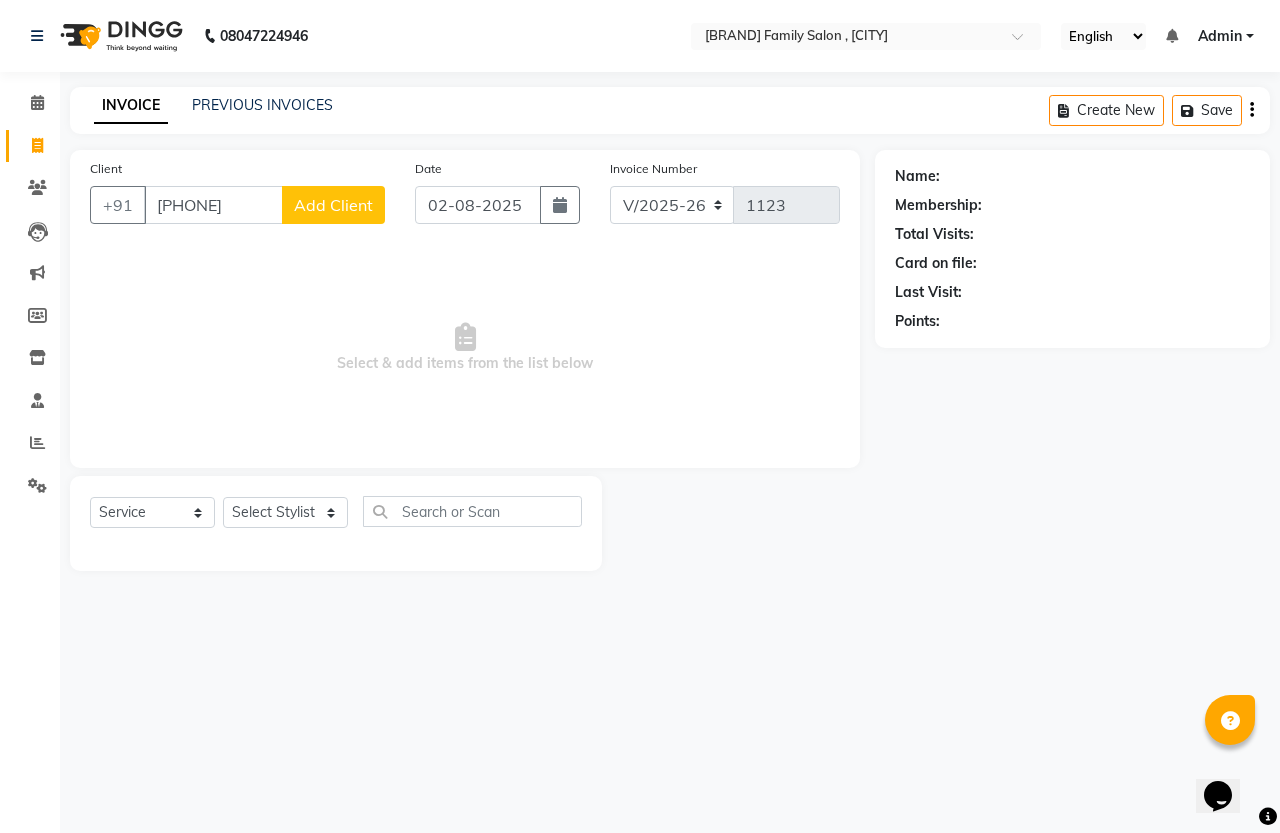 type on "[PHONE]" 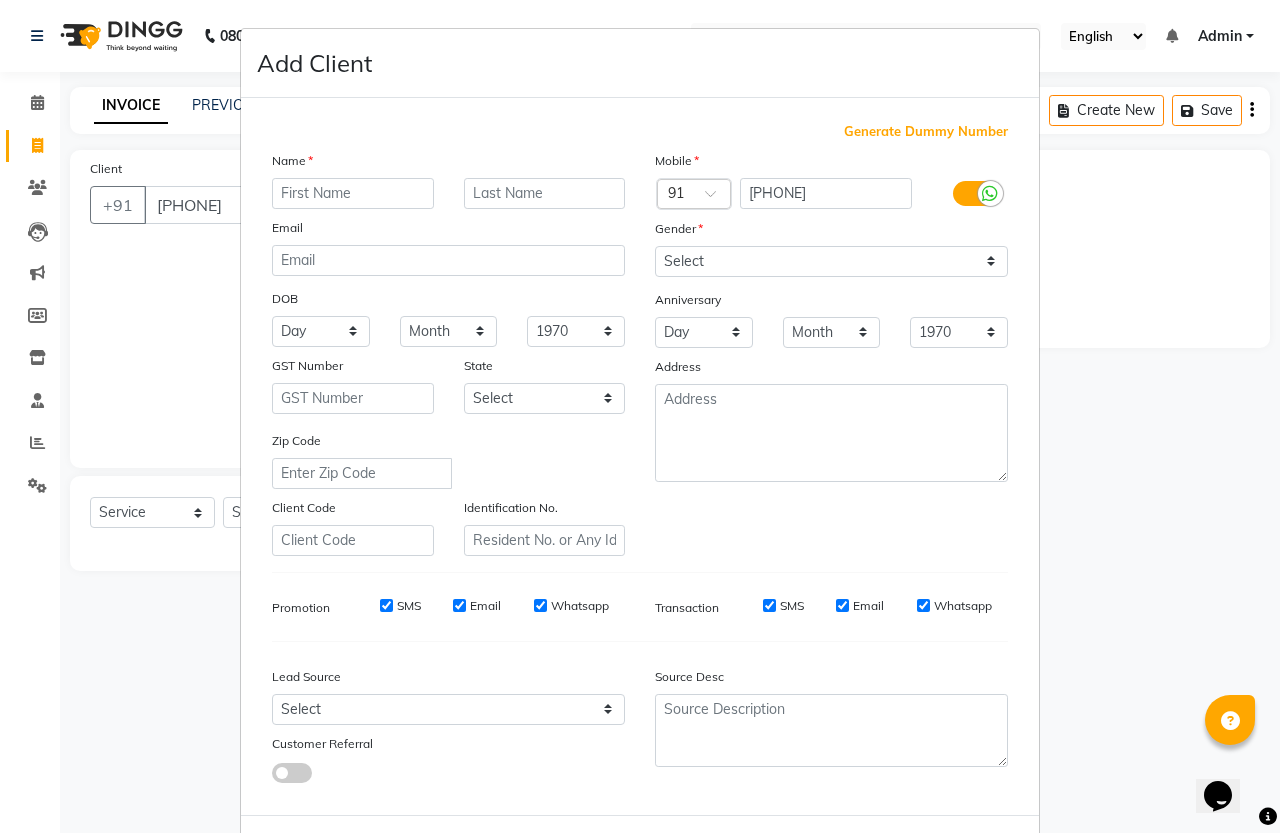 click at bounding box center (353, 193) 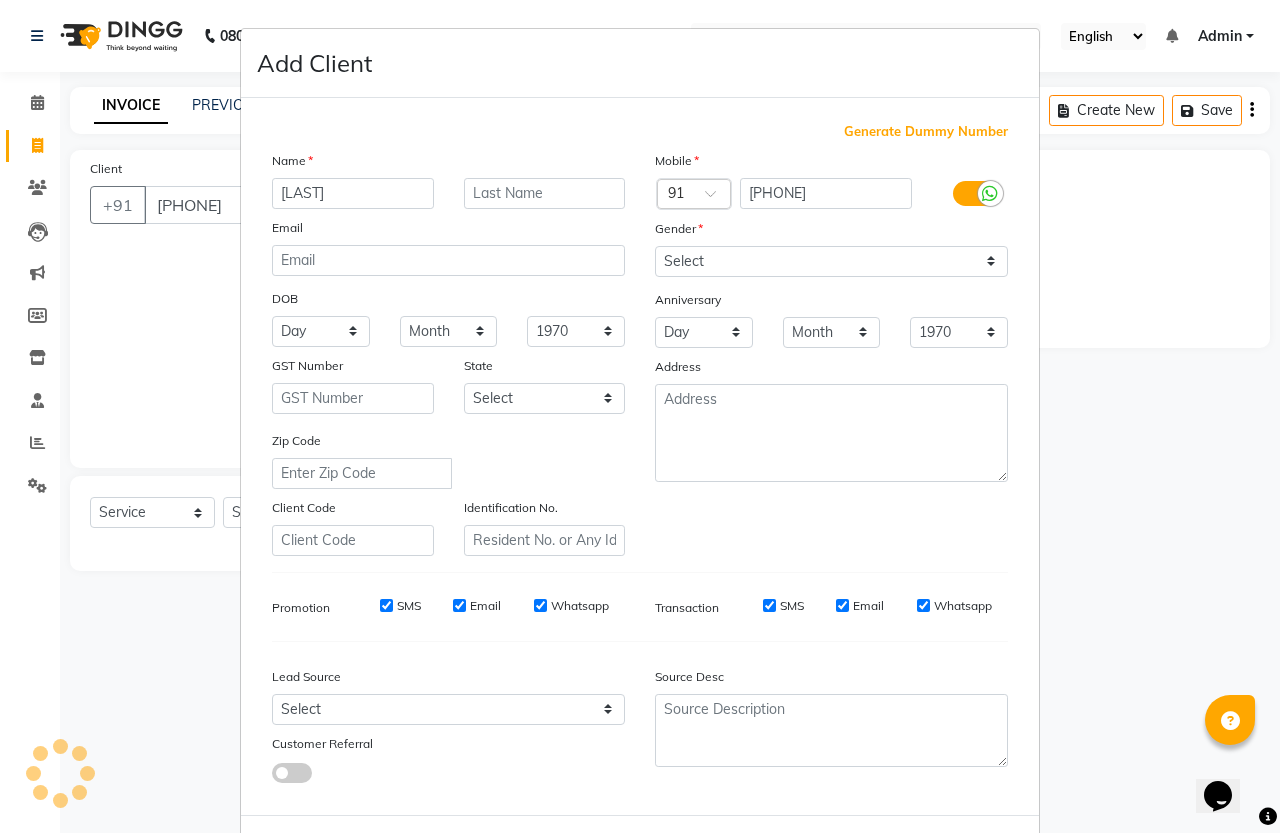 type on "[LAST]" 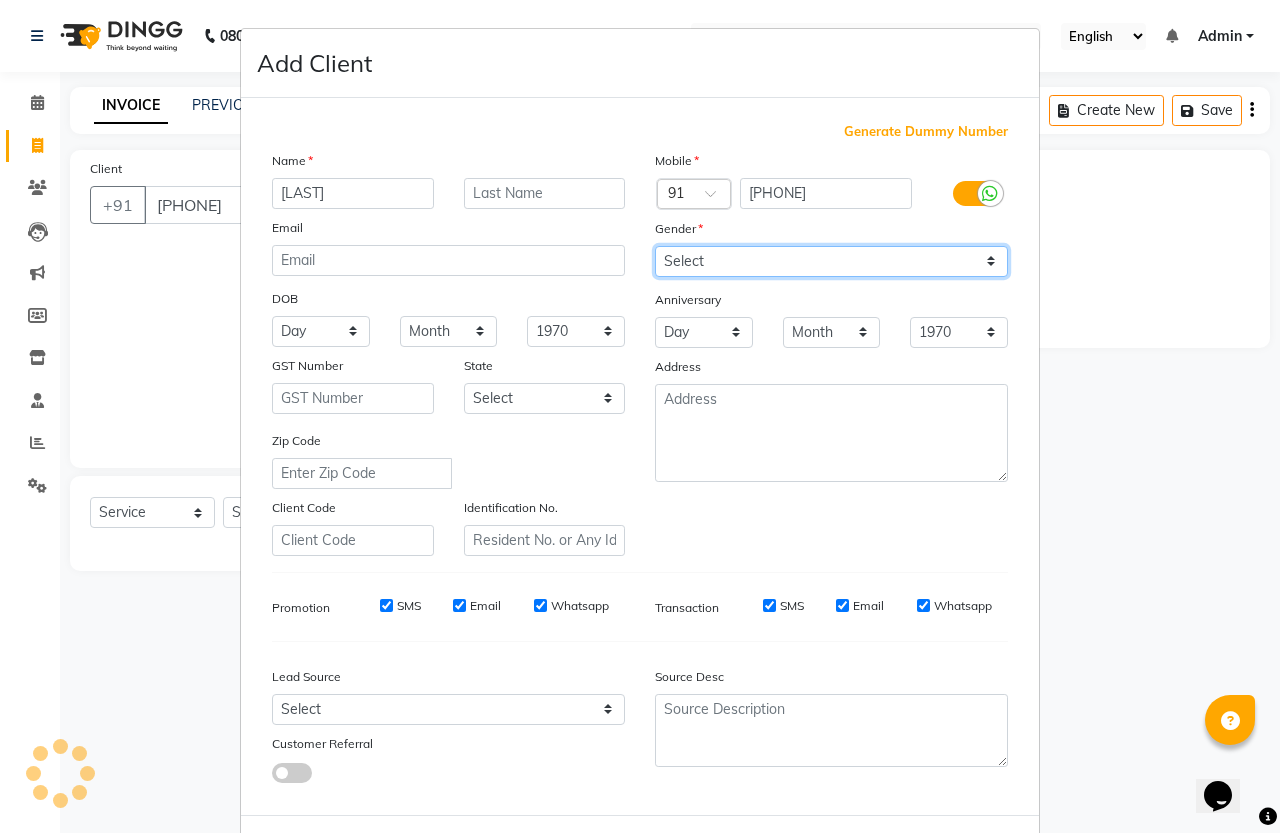 click on "Select Male Female Other Prefer Not To Say" at bounding box center (831, 261) 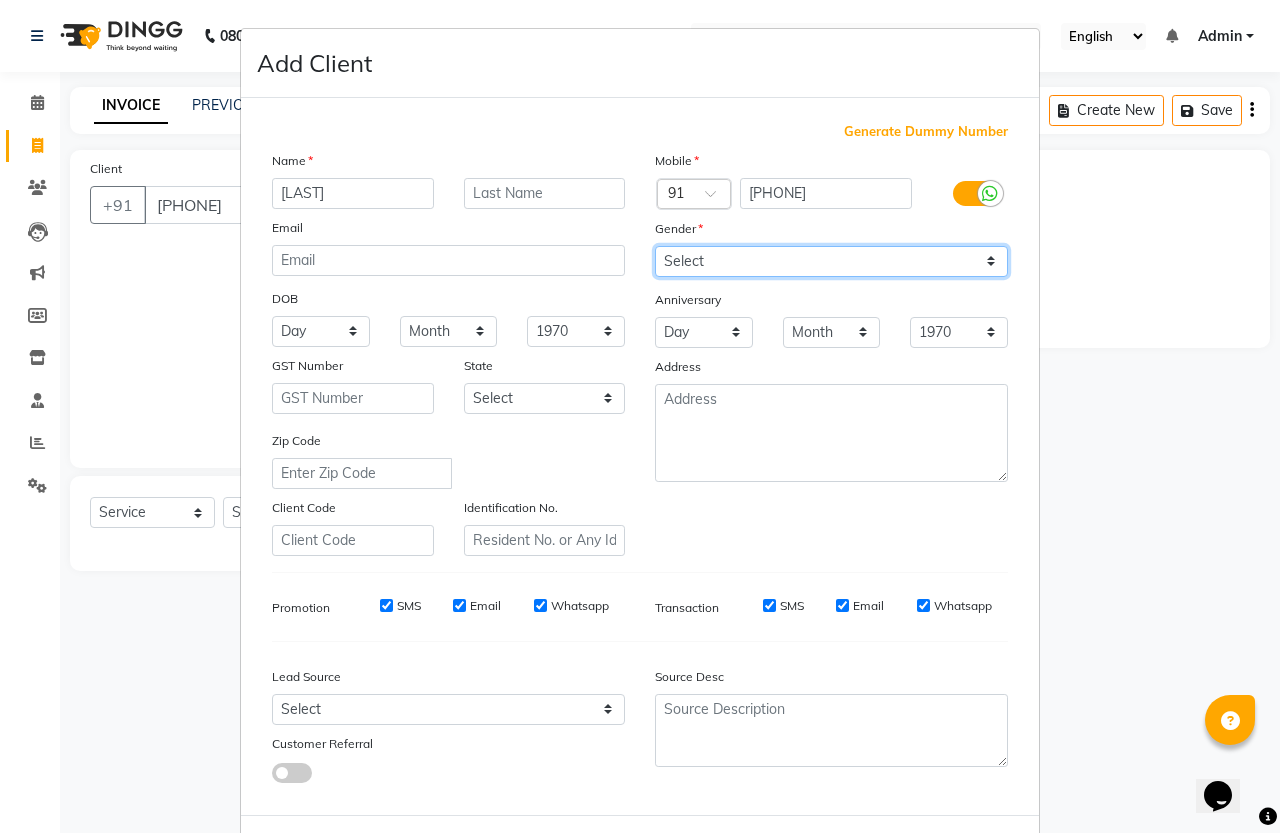 select on "female" 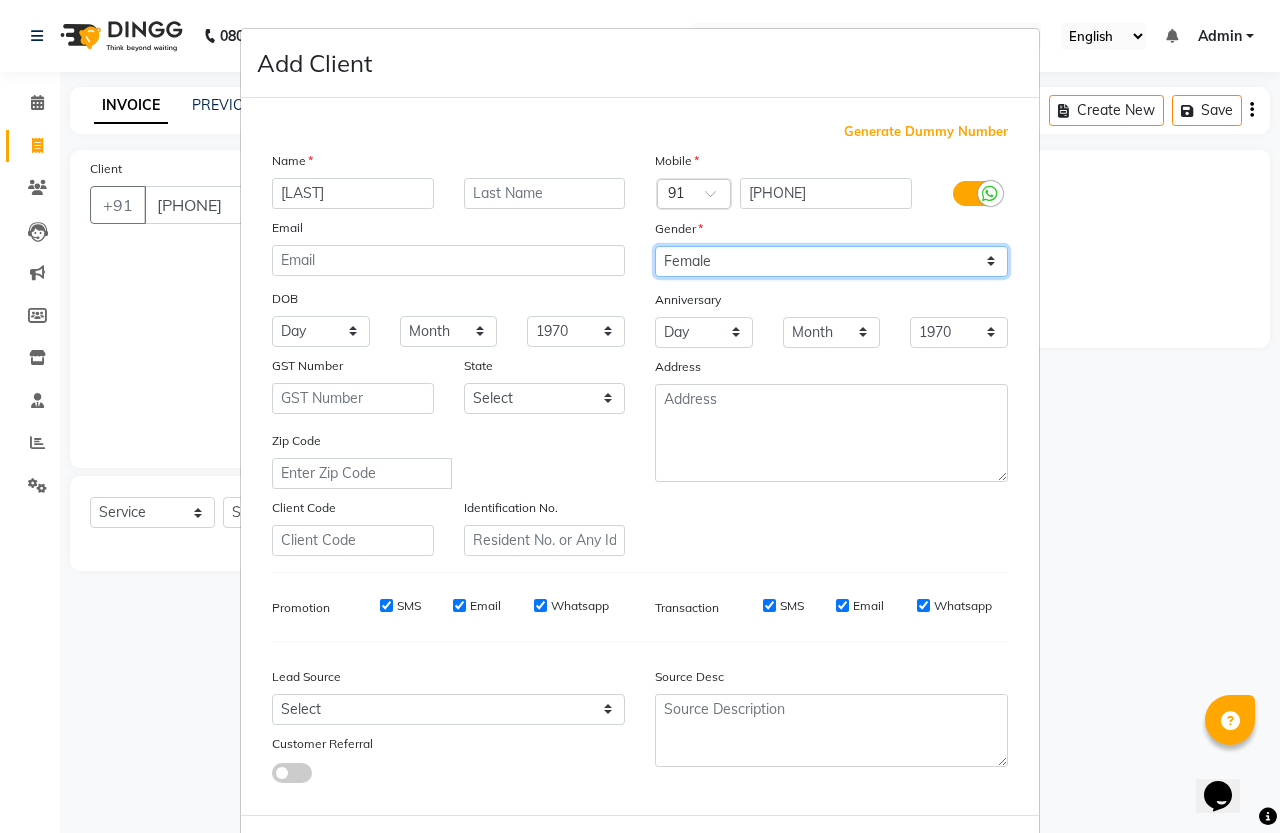click on "Select Male Female Other Prefer Not To Say" at bounding box center [831, 261] 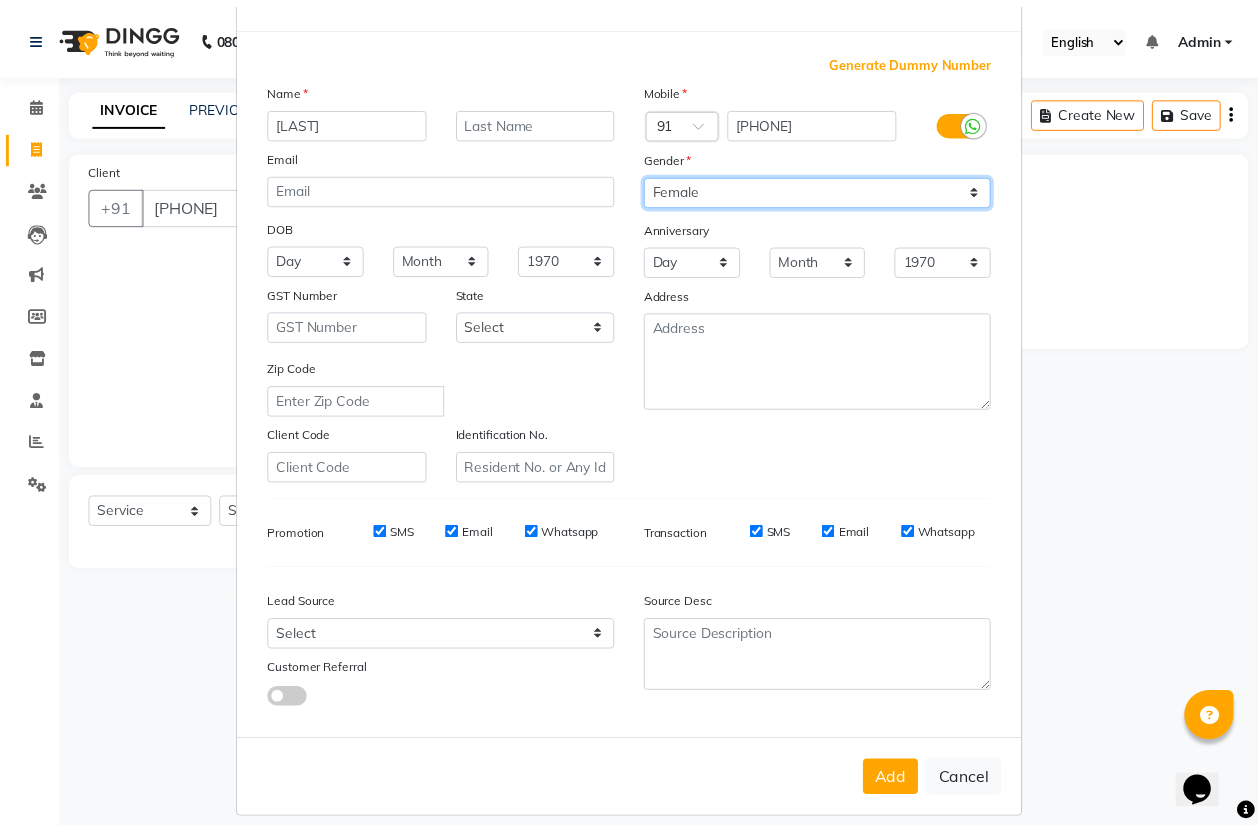 scroll, scrollTop: 82, scrollLeft: 0, axis: vertical 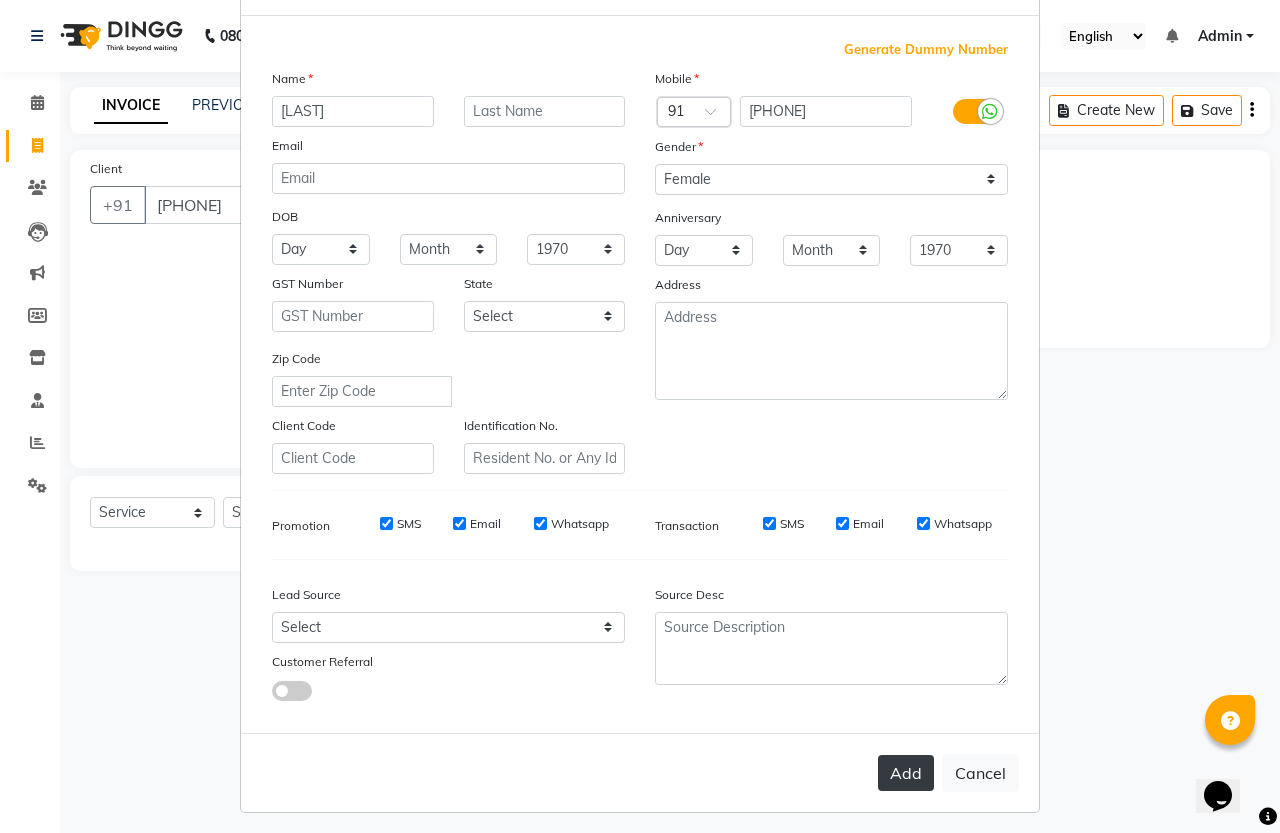 click on "Add" at bounding box center (906, 773) 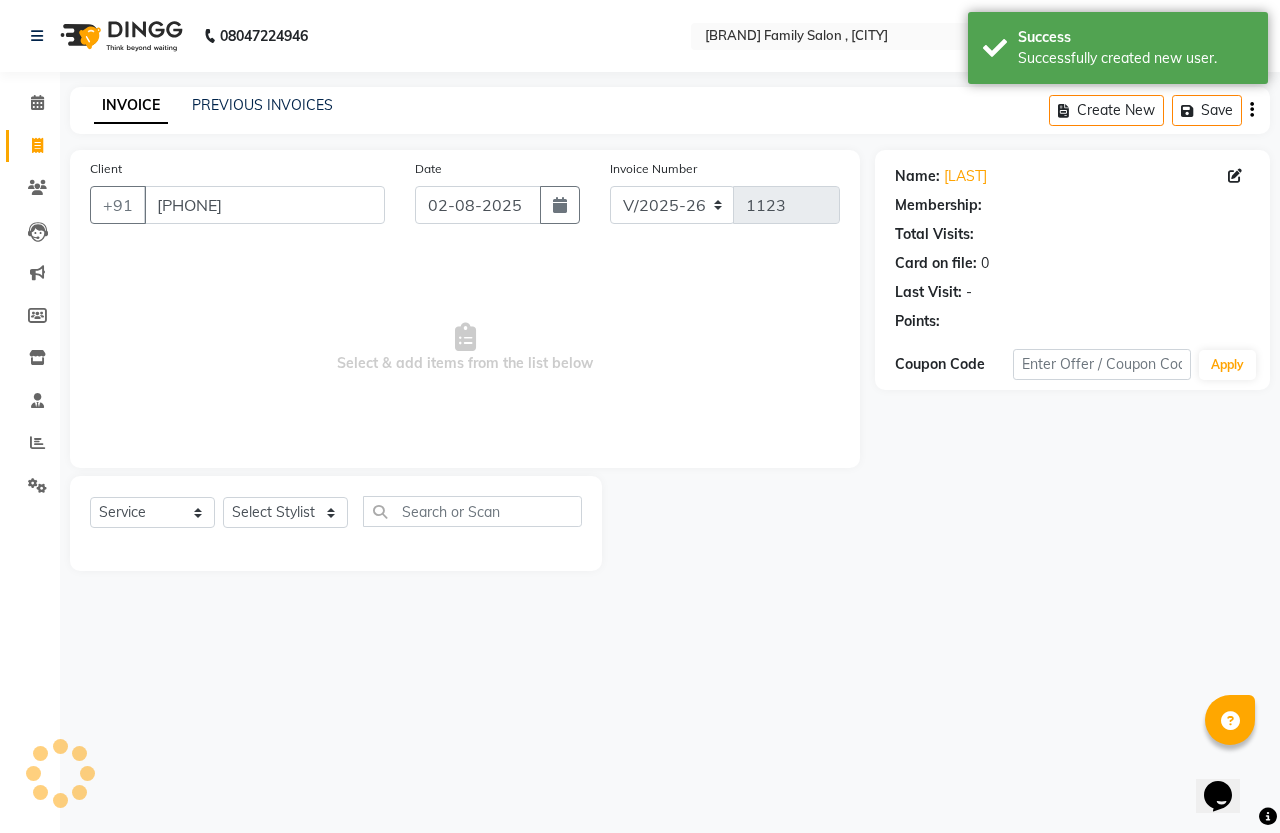 select on "1: Object" 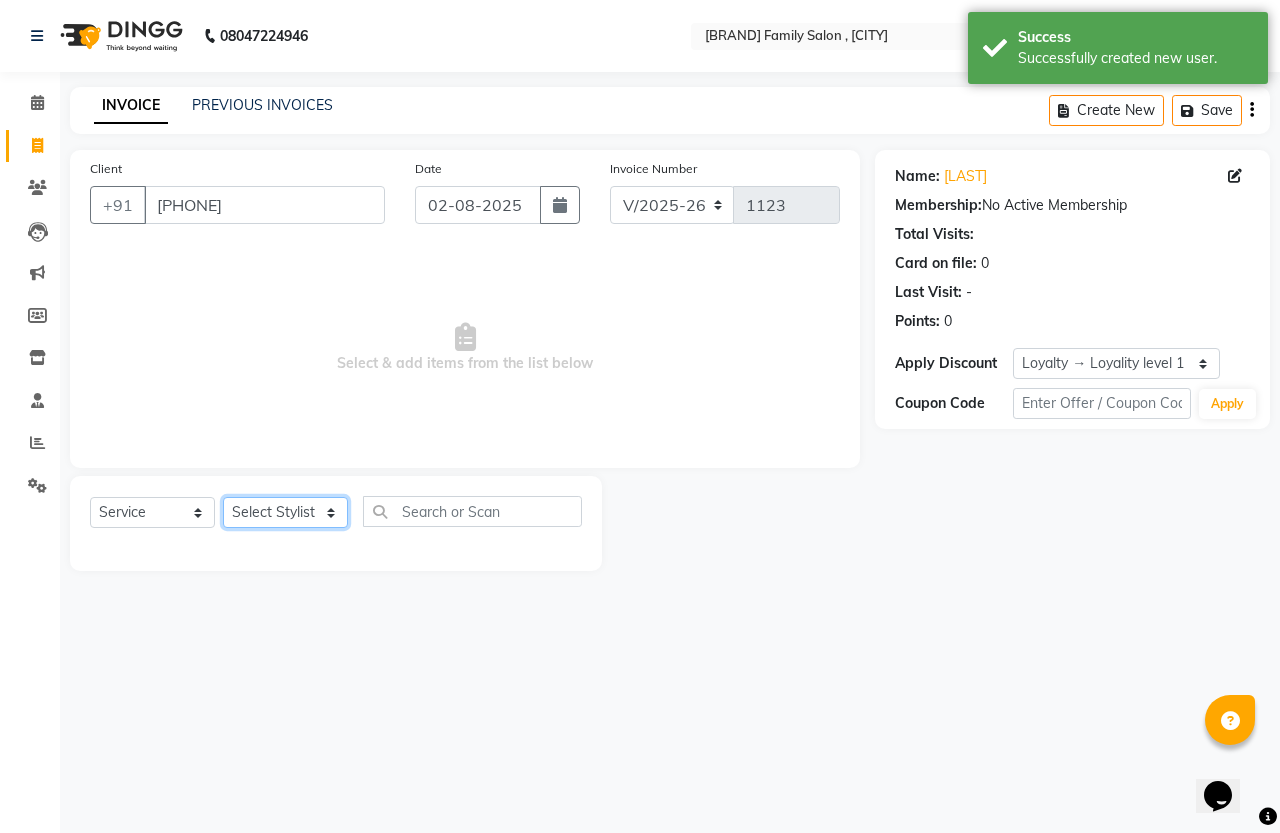click on "Select Stylist [FIRST] [LAST] [FIRST] [FIRST] [FIRST]" 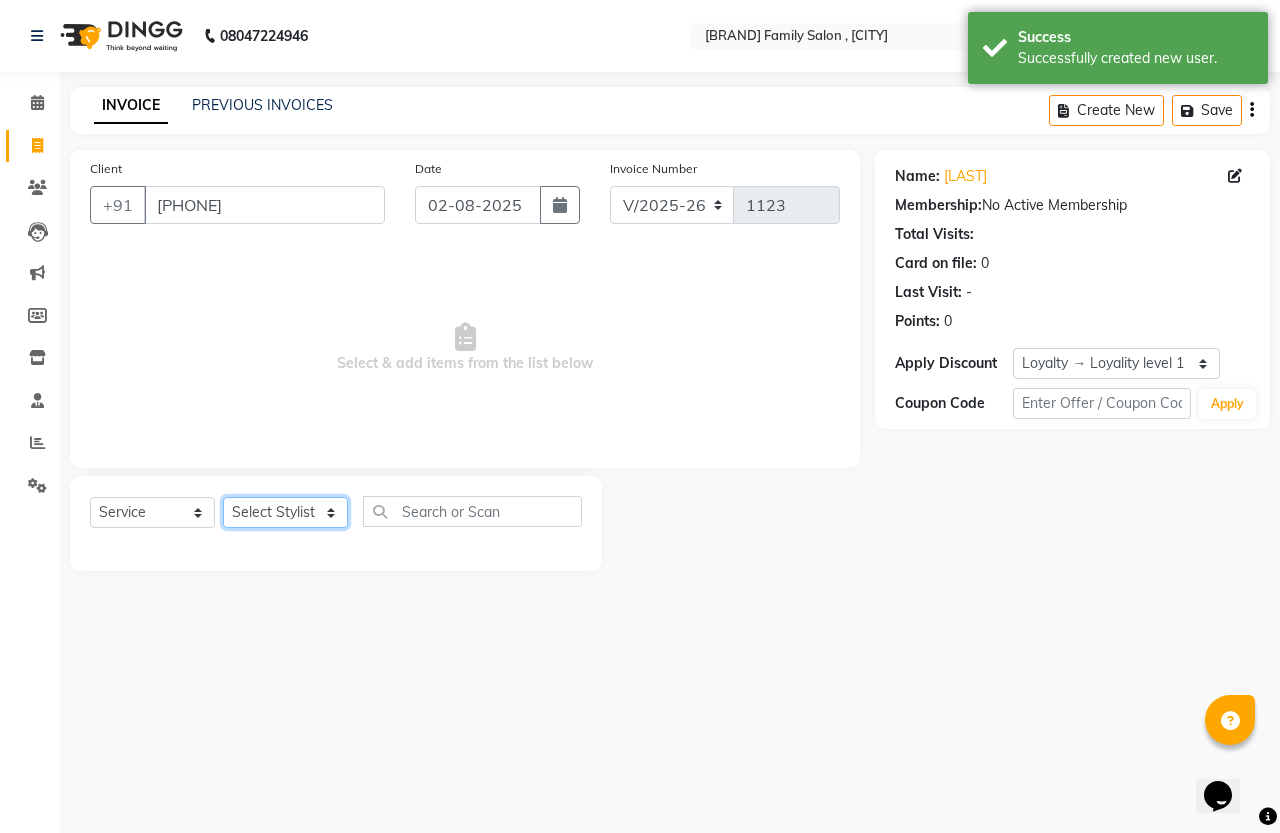 select on "61242" 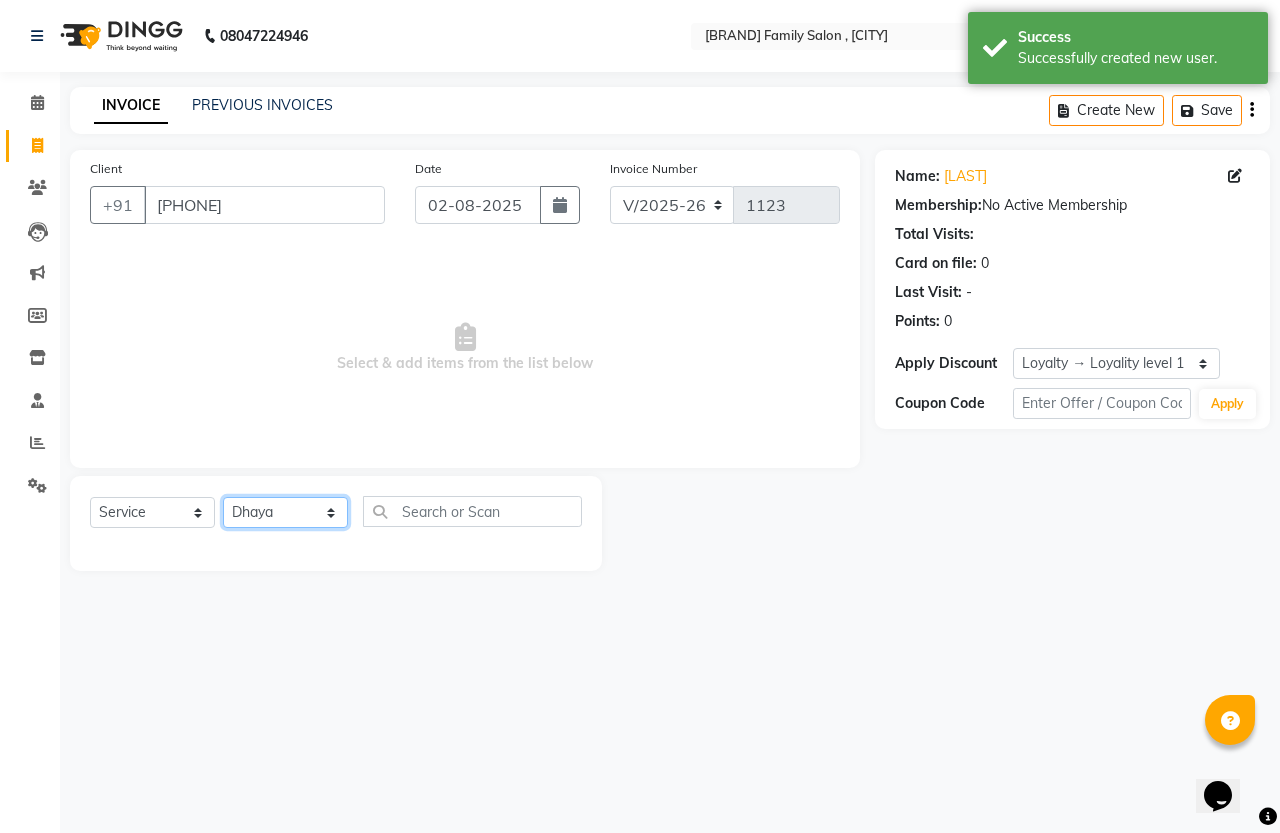 click on "Select Stylist [FIRST] [LAST] [FIRST] [FIRST] [FIRST]" 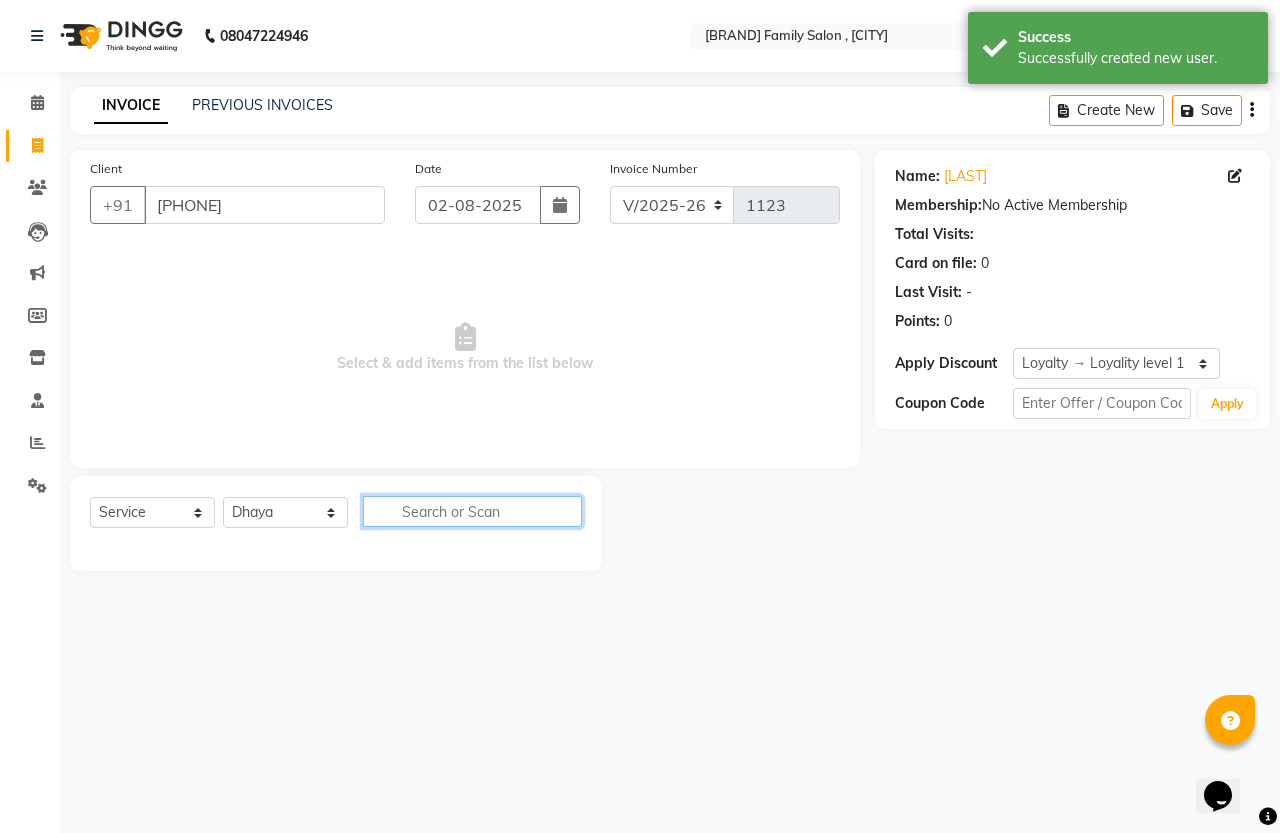 click 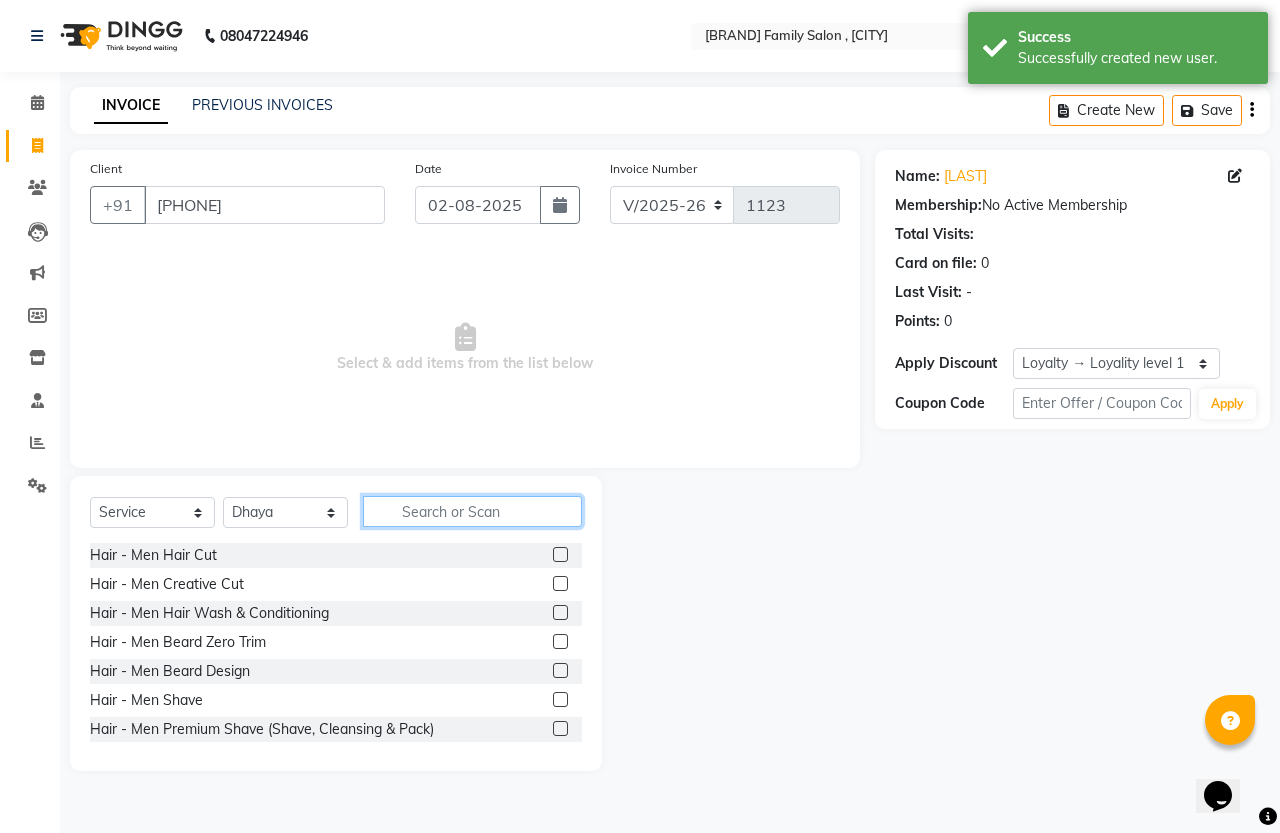 click 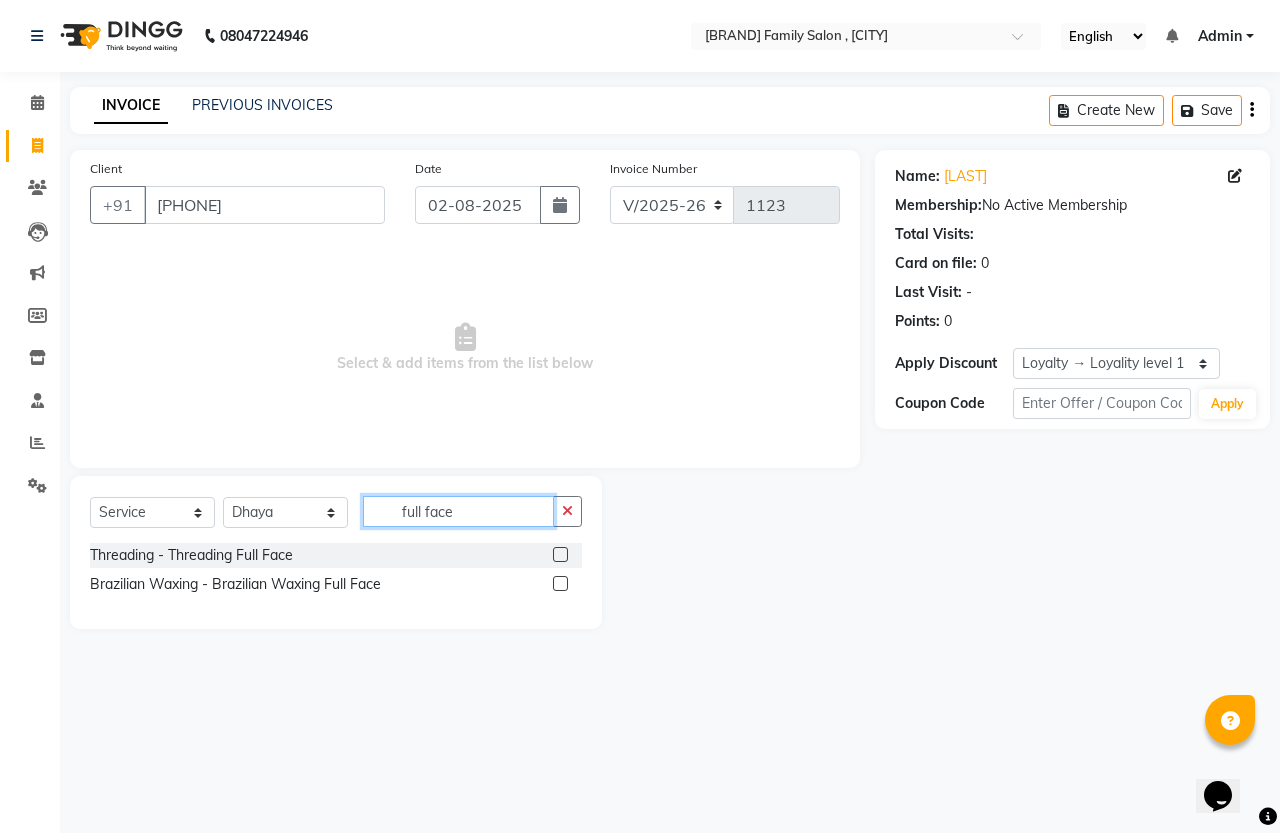 type on "full face" 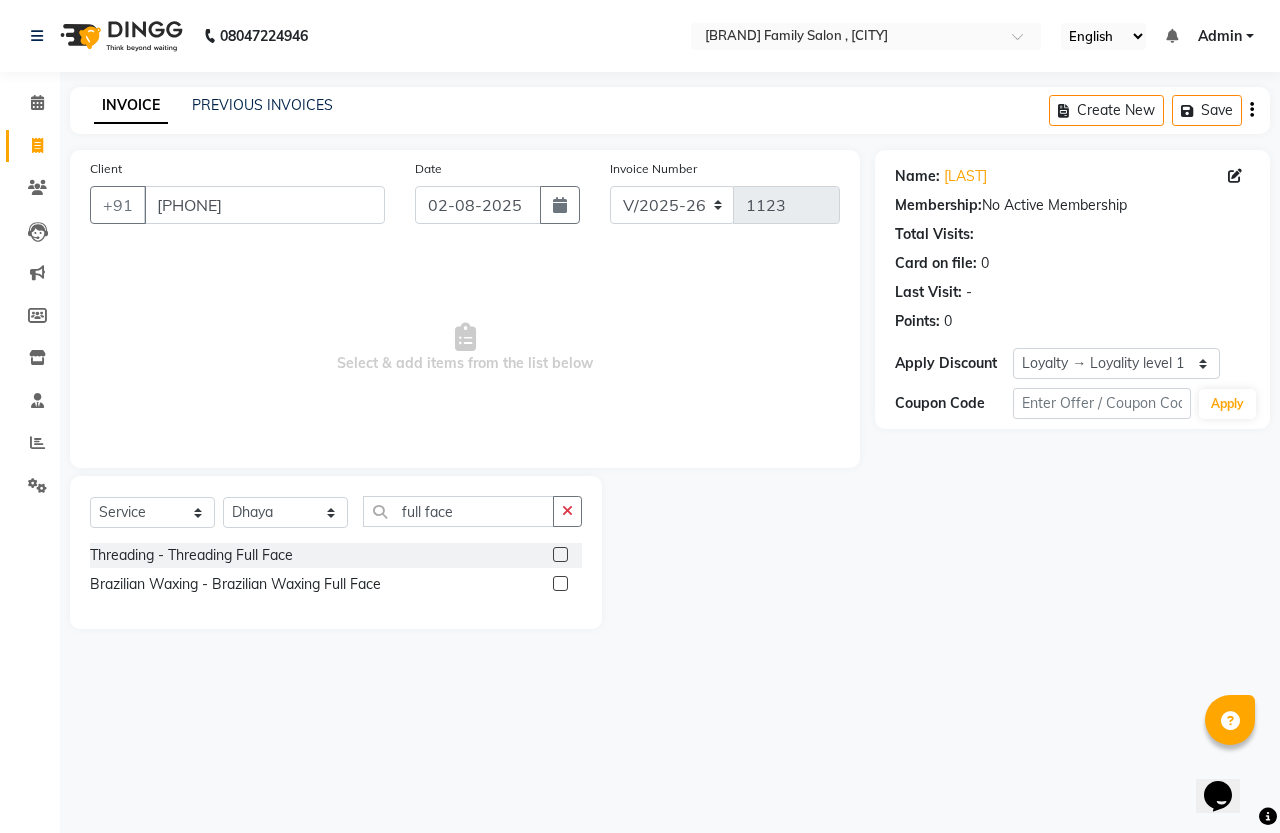 click 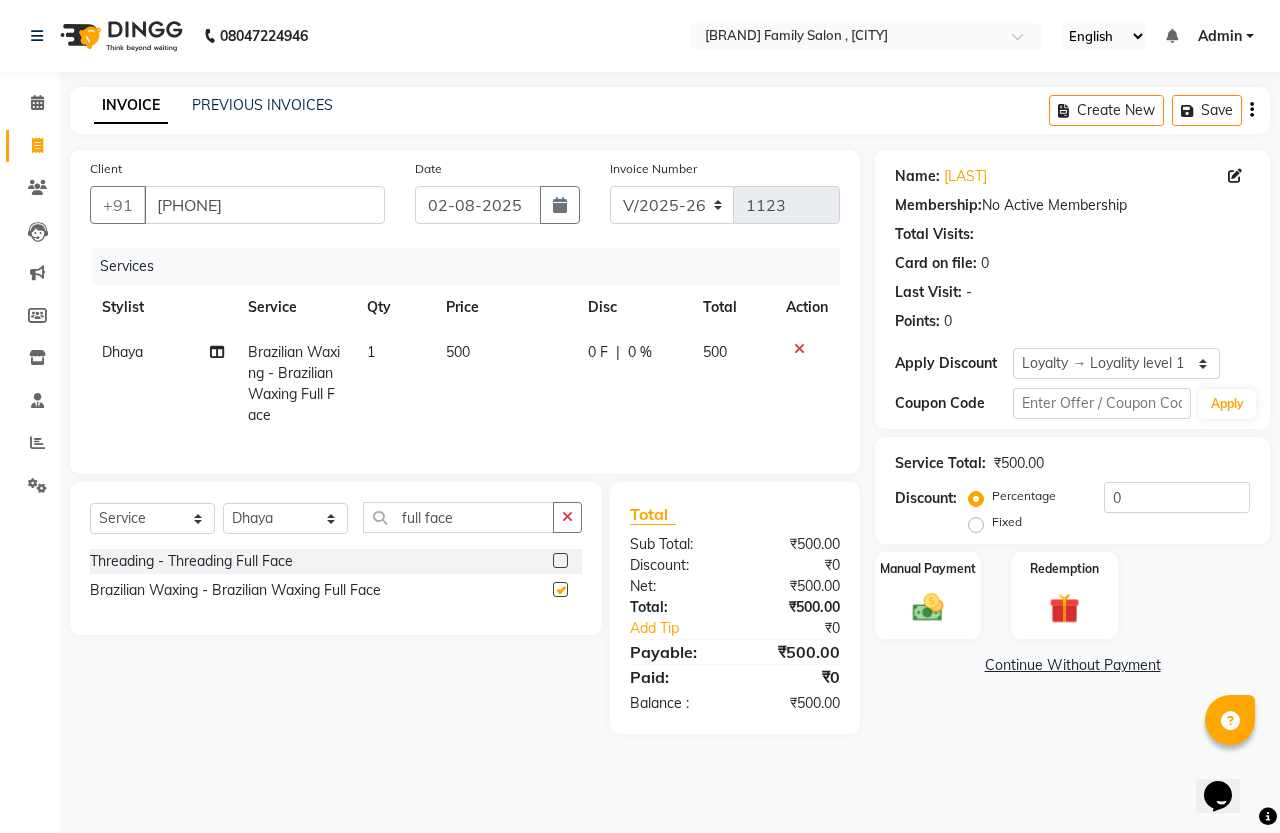 checkbox on "false" 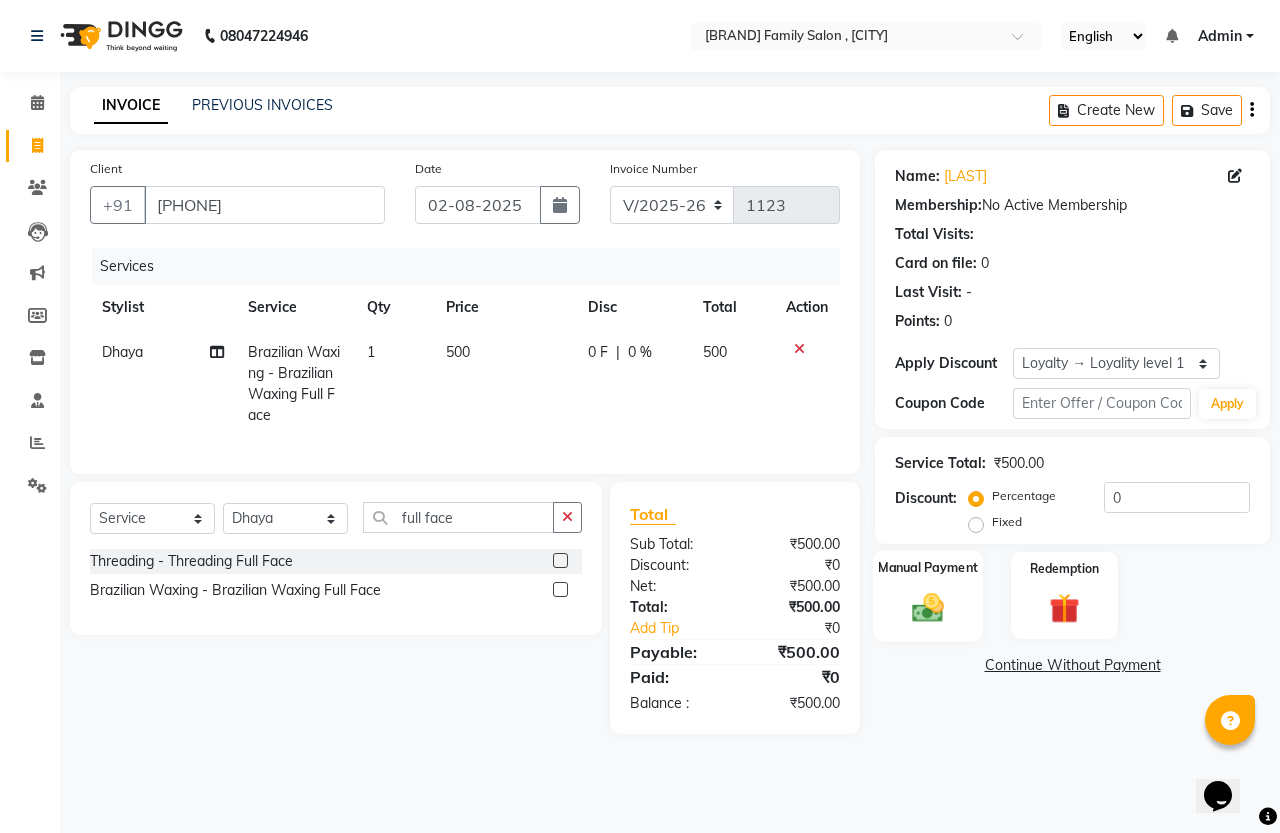 click on "Manual Payment" 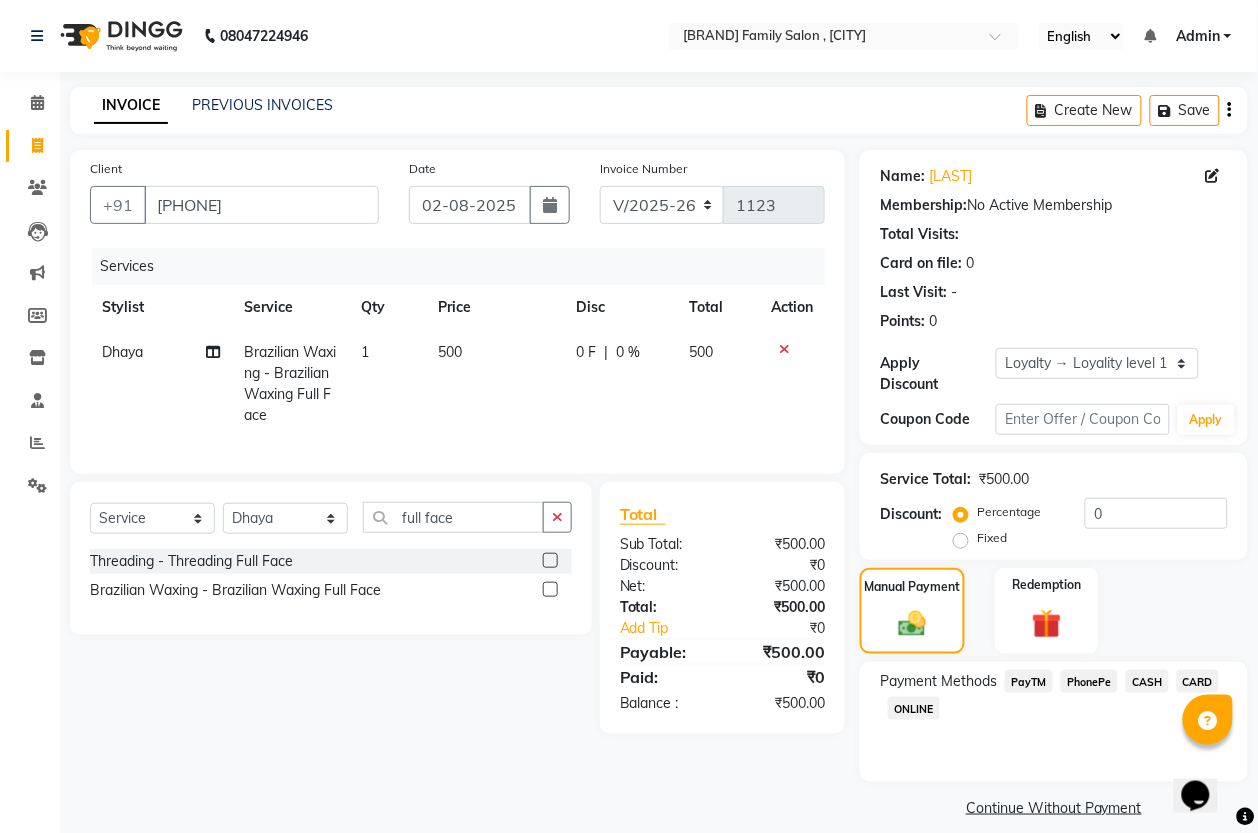 click on "PhonePe" 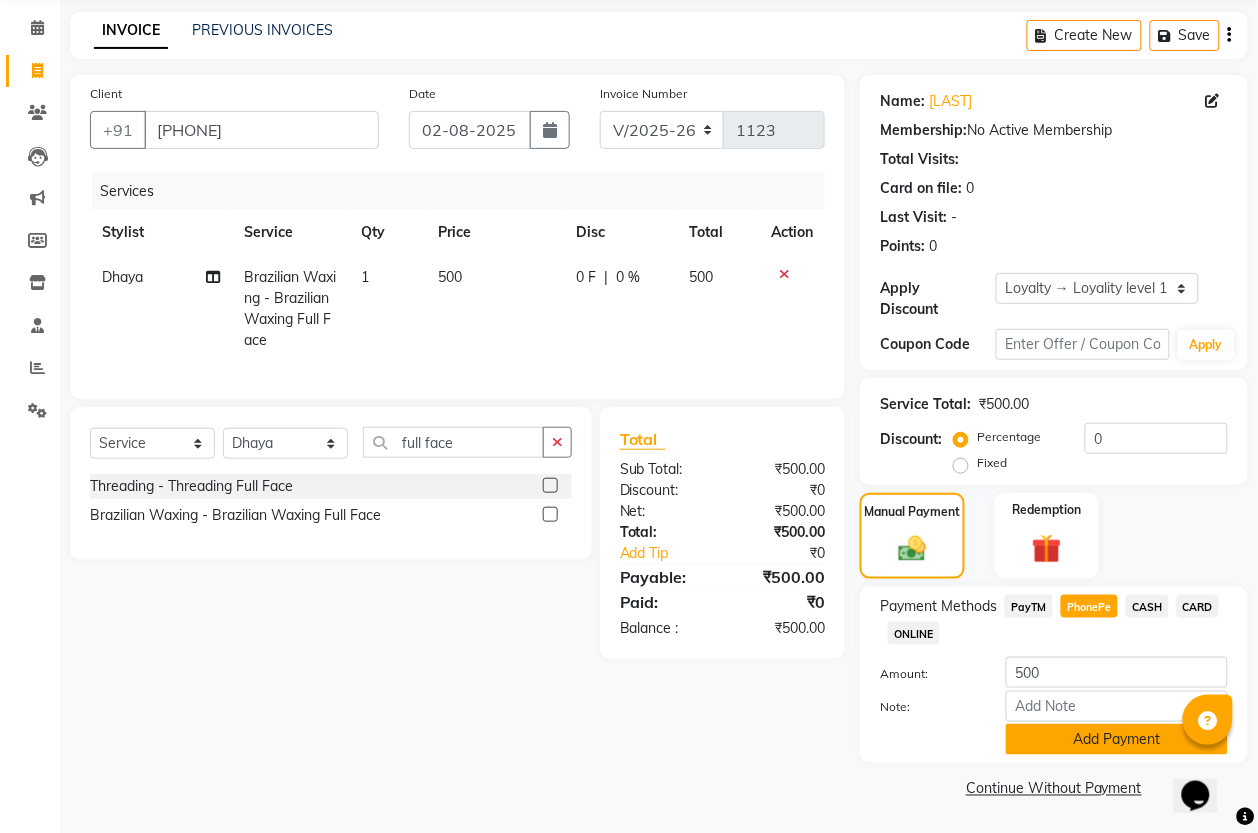 click on "Add Payment" 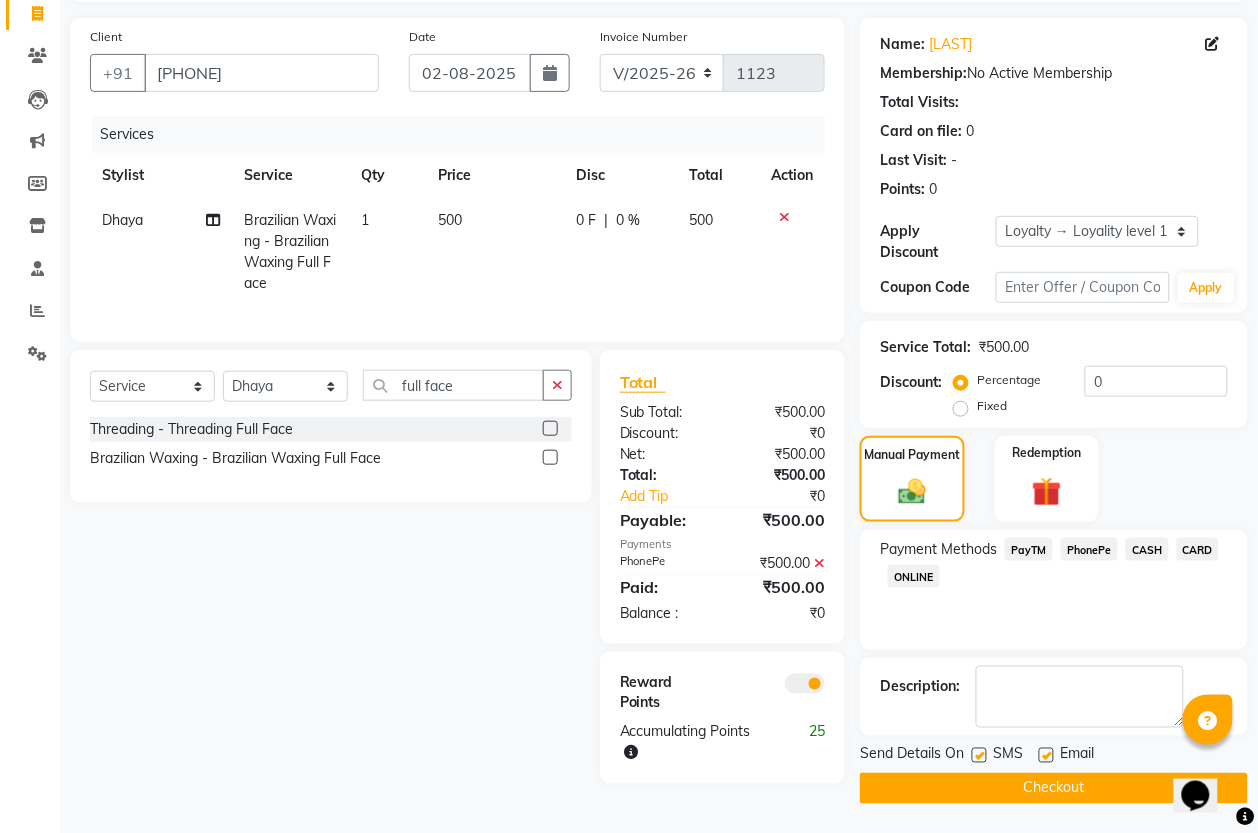 scroll, scrollTop: 133, scrollLeft: 0, axis: vertical 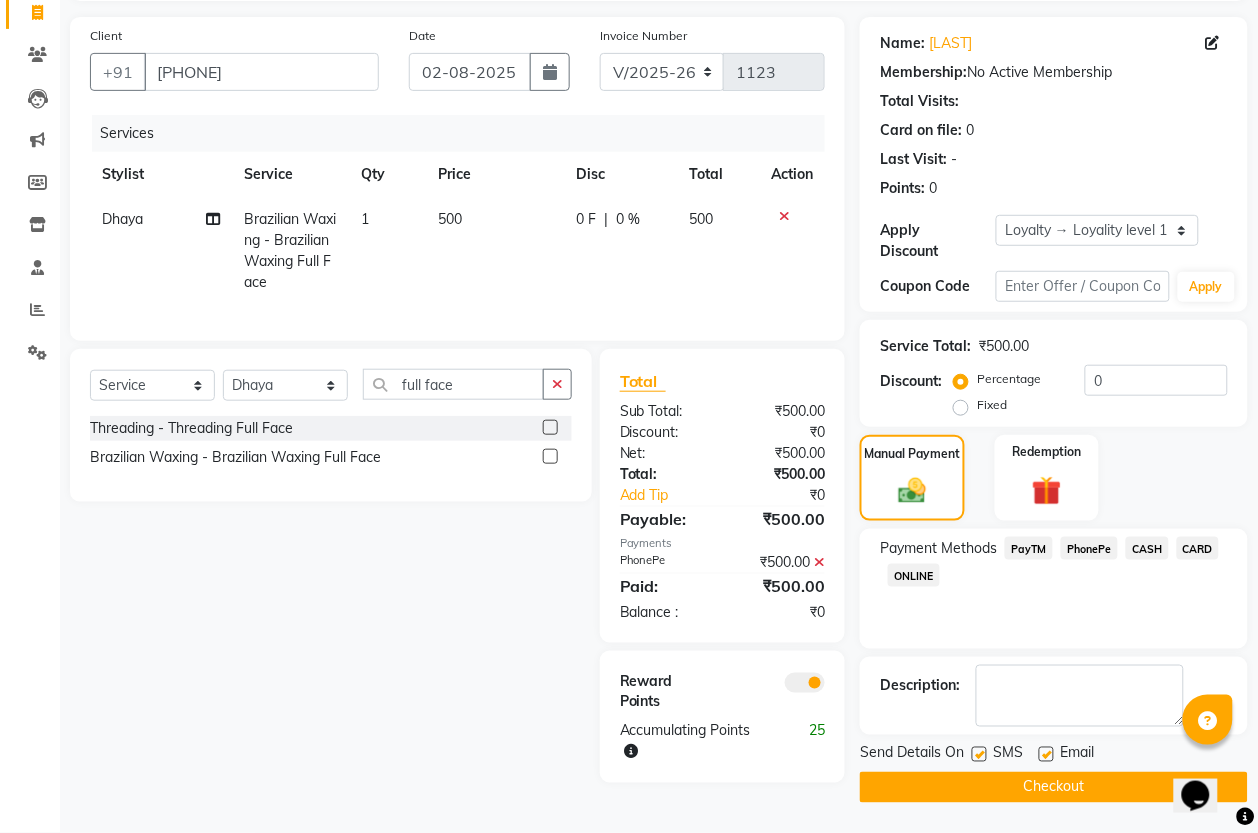 click on "Checkout" 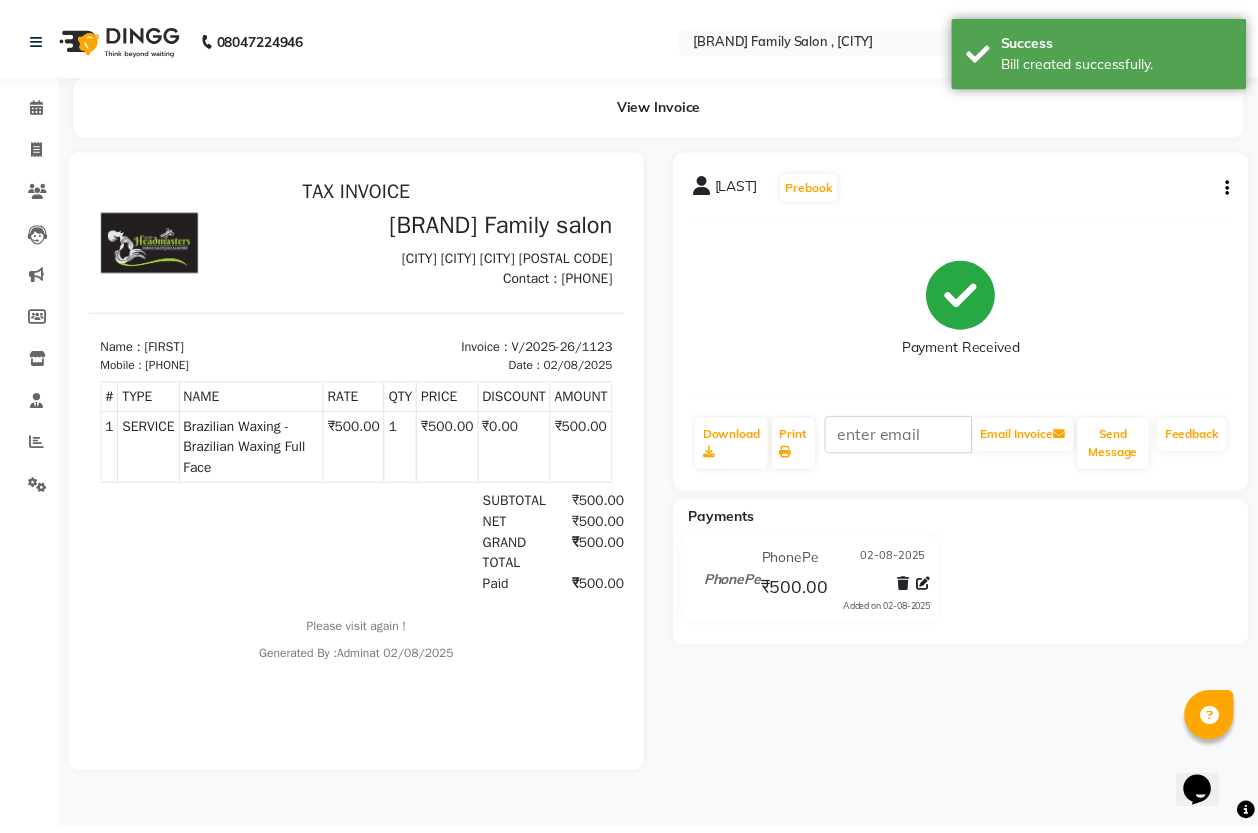 scroll, scrollTop: 0, scrollLeft: 0, axis: both 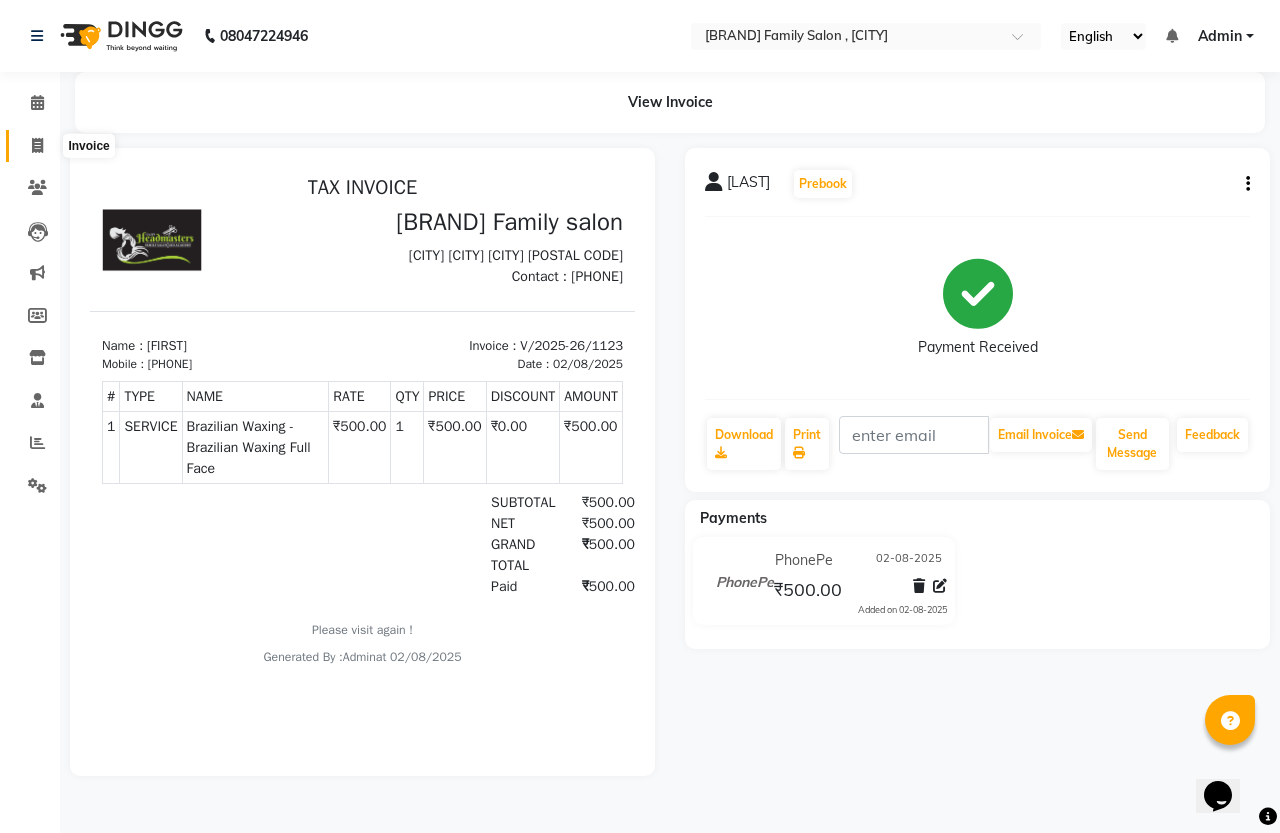 click 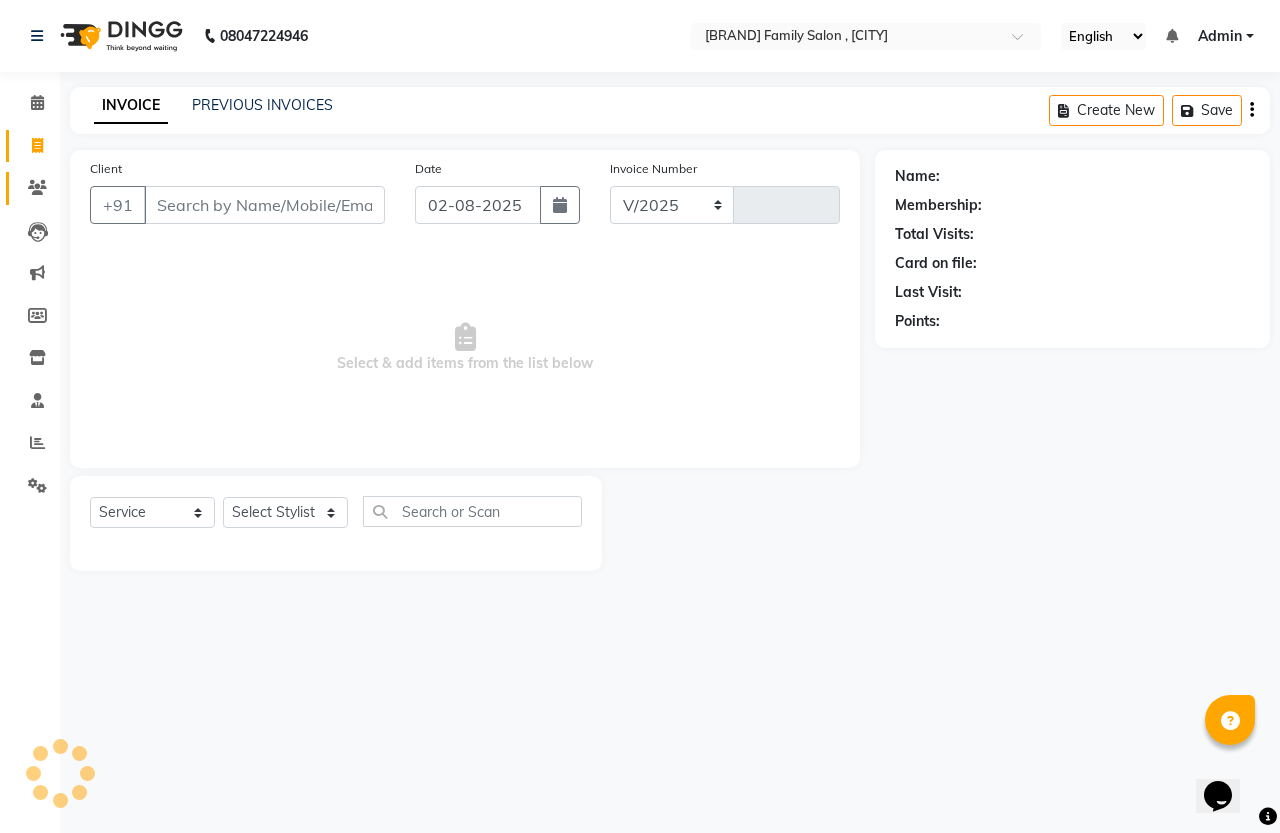 select on "7213" 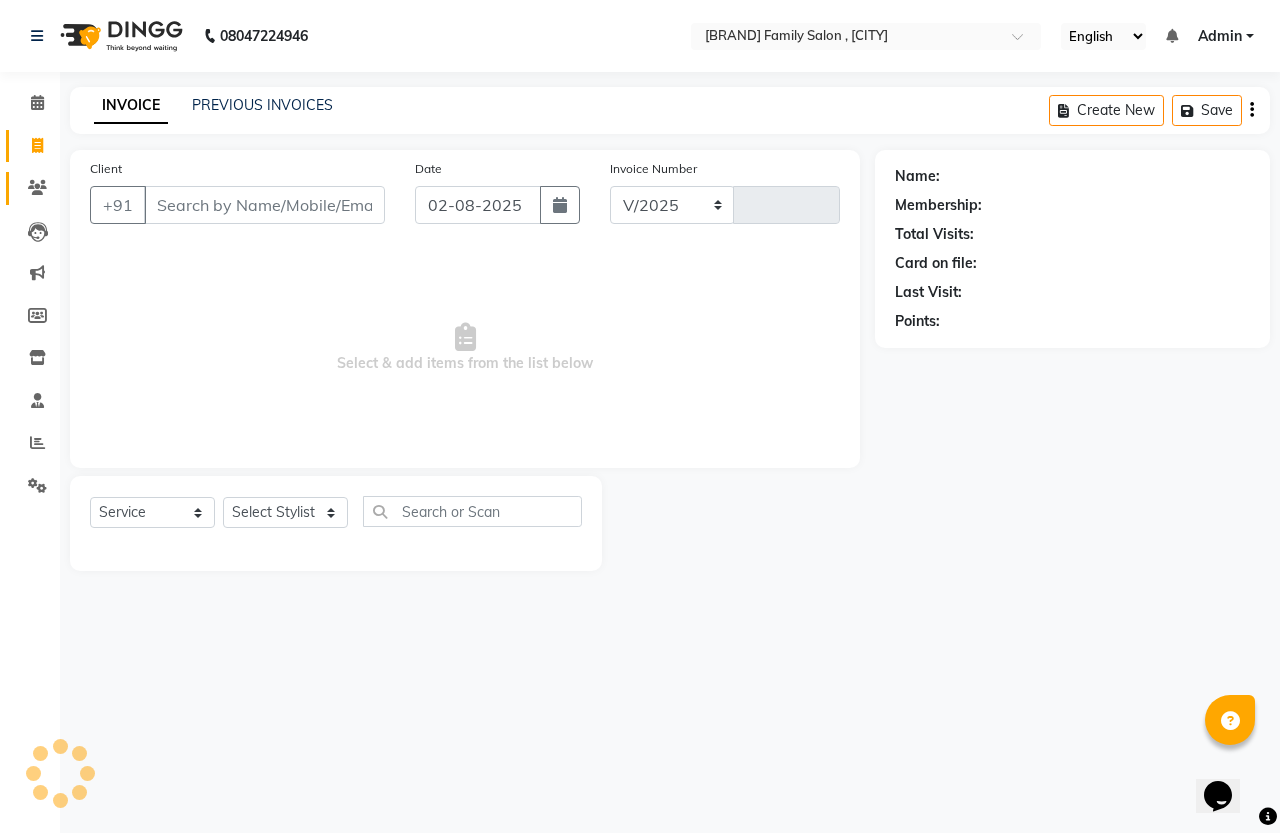 type on "1124" 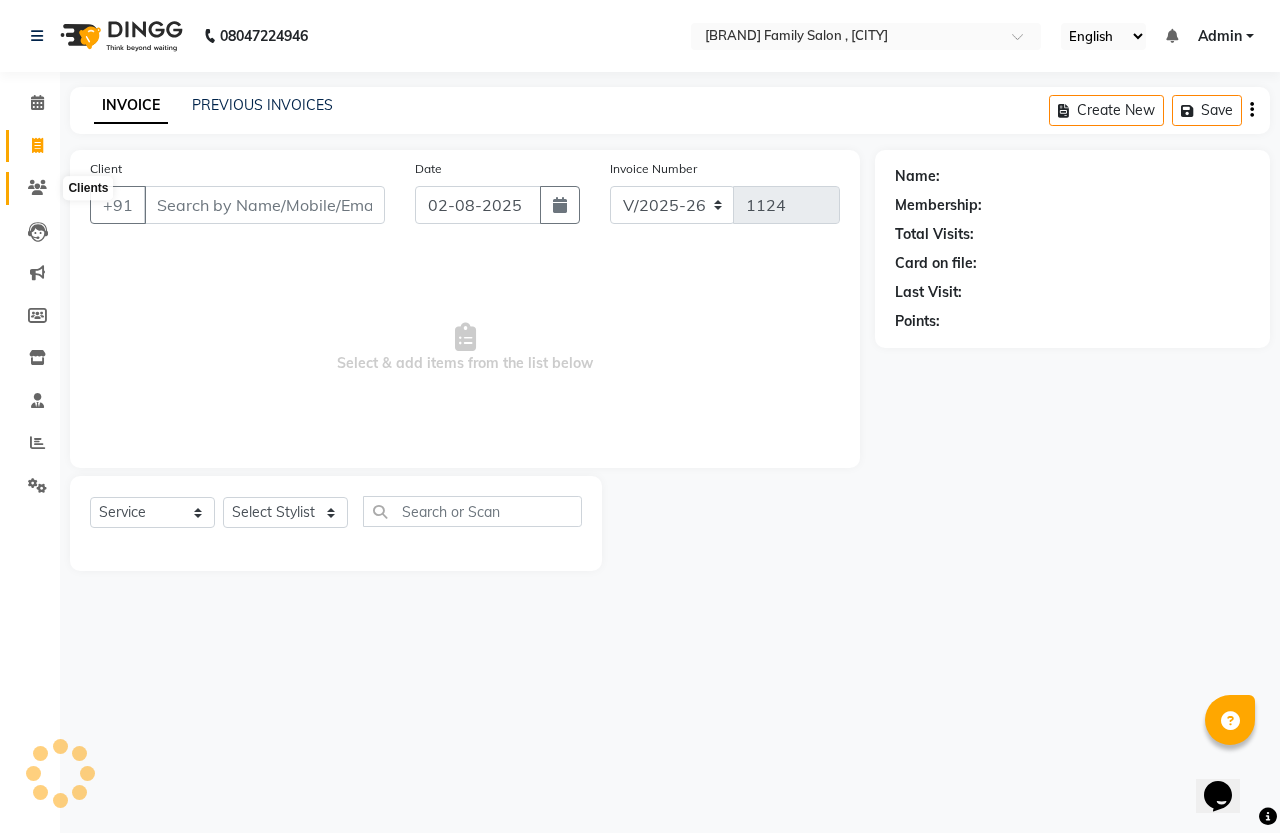 click 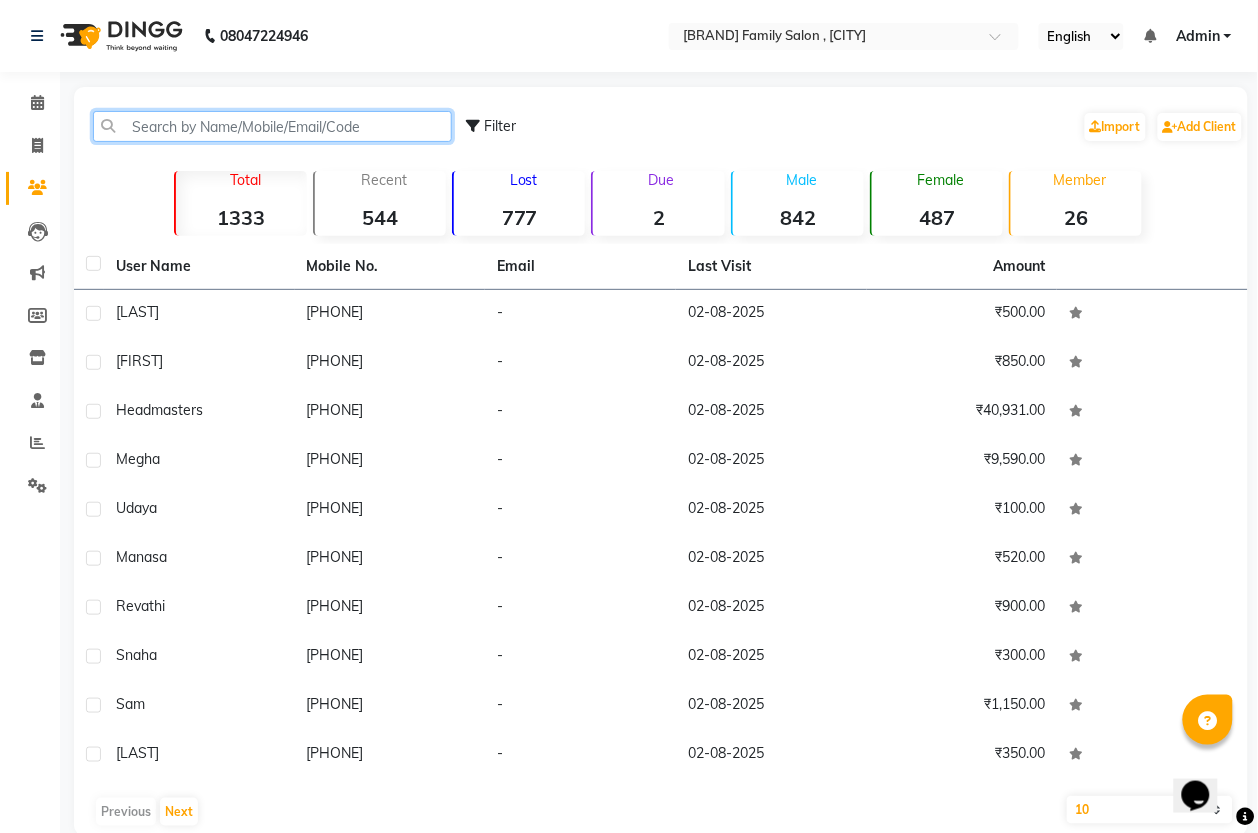 click 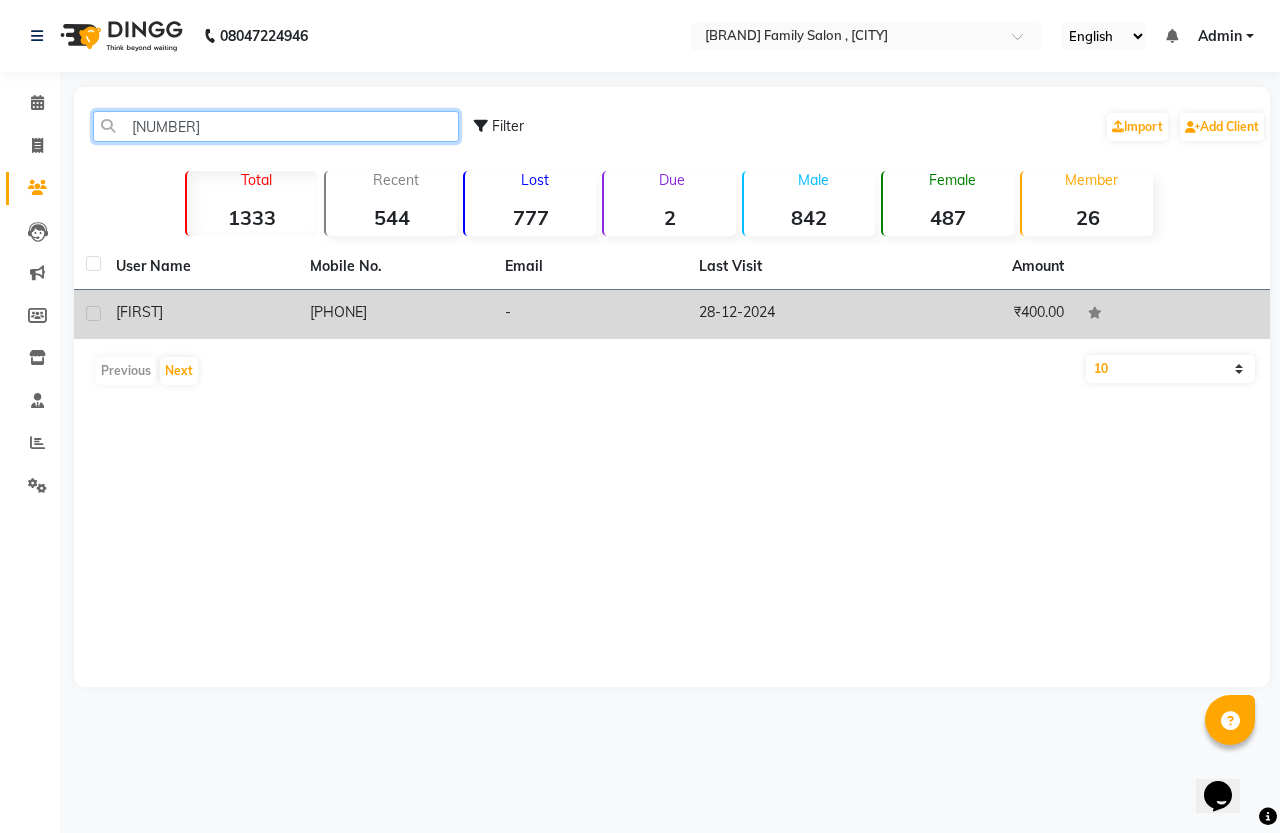type on "[NUMBER]" 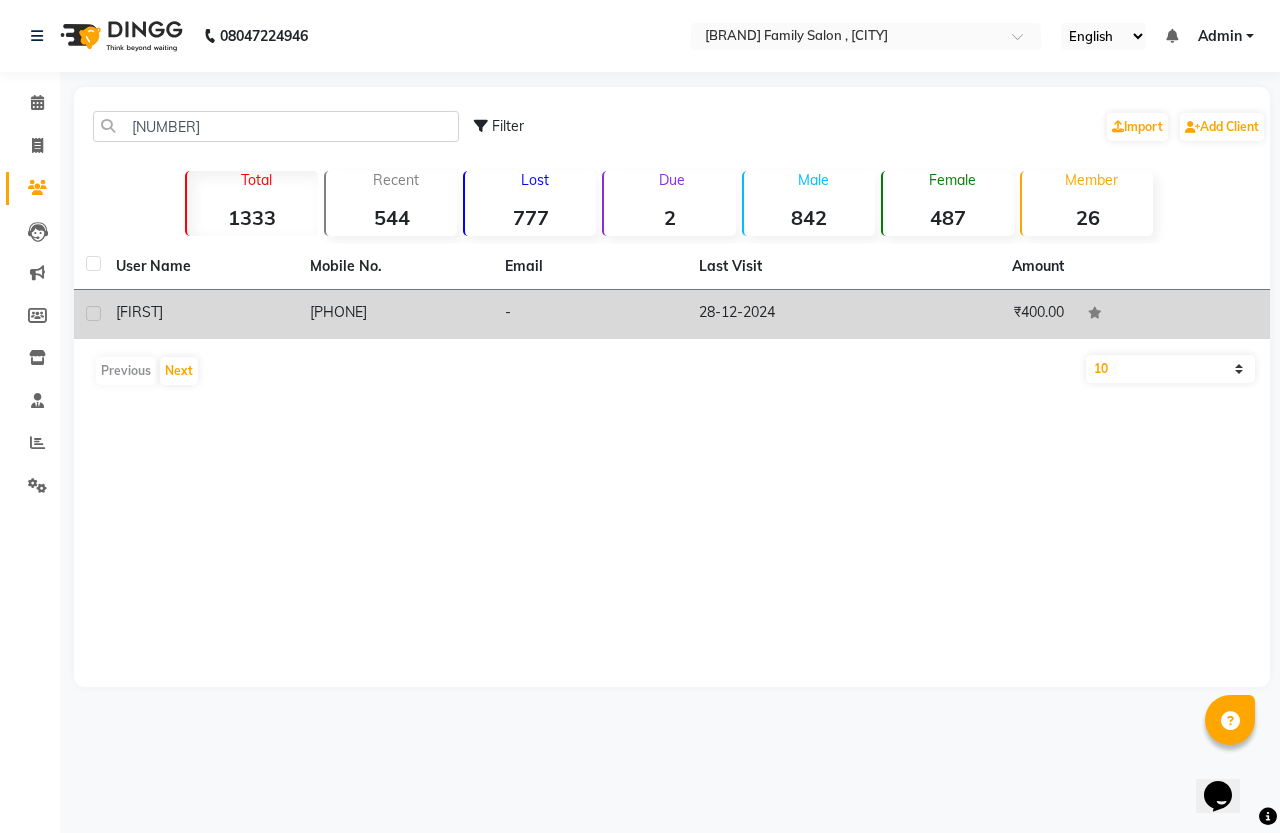 click on "[PHONE]" 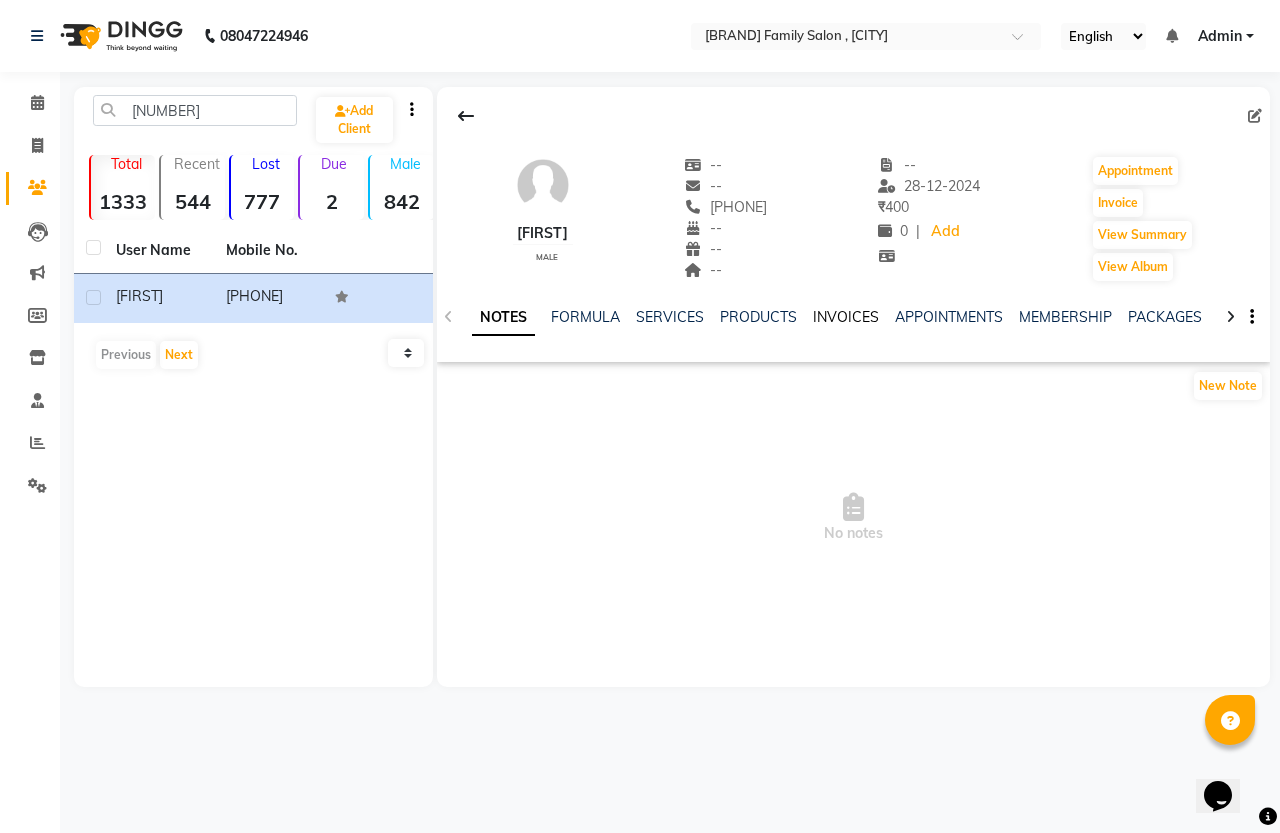 click on "INVOICES" 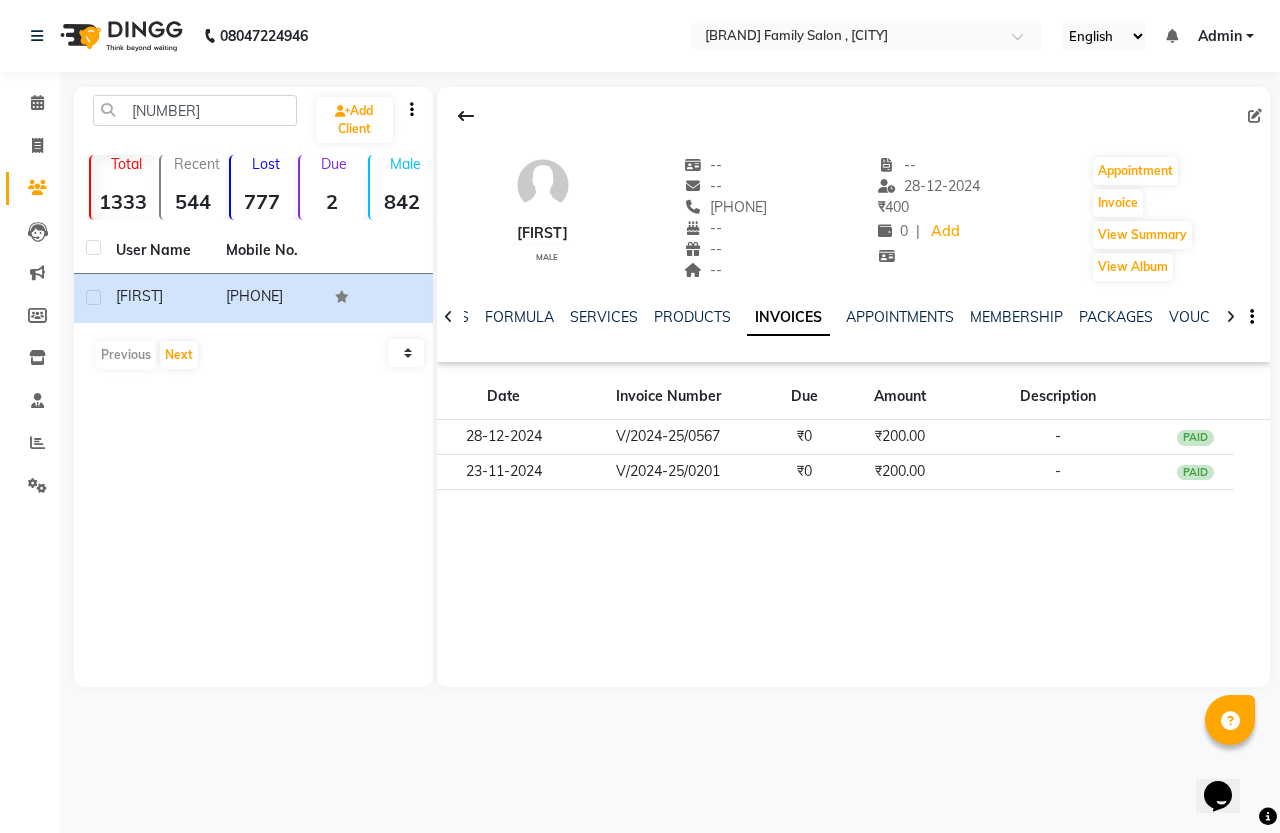 drag, startPoint x: 707, startPoint y: 203, endPoint x: 800, endPoint y: 208, distance: 93.13431 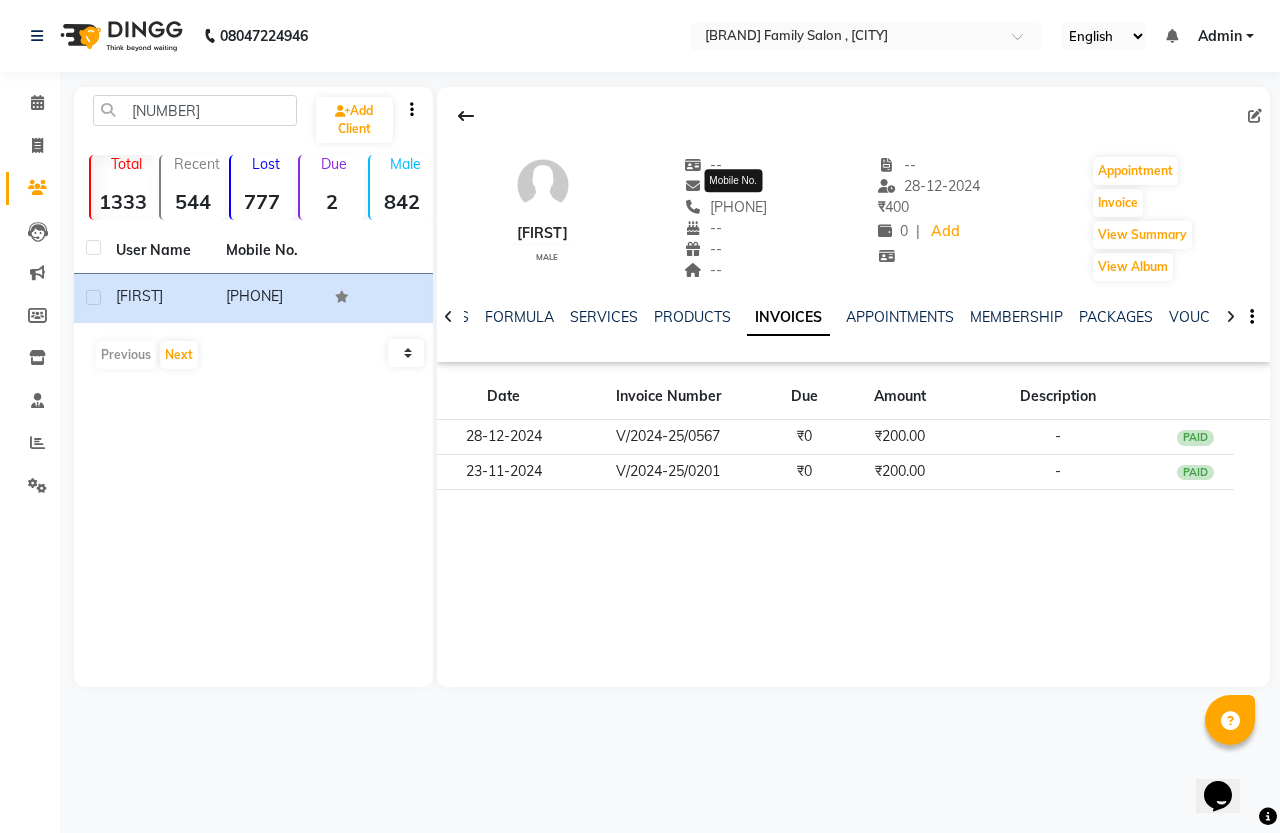 copy on "[PHONE]" 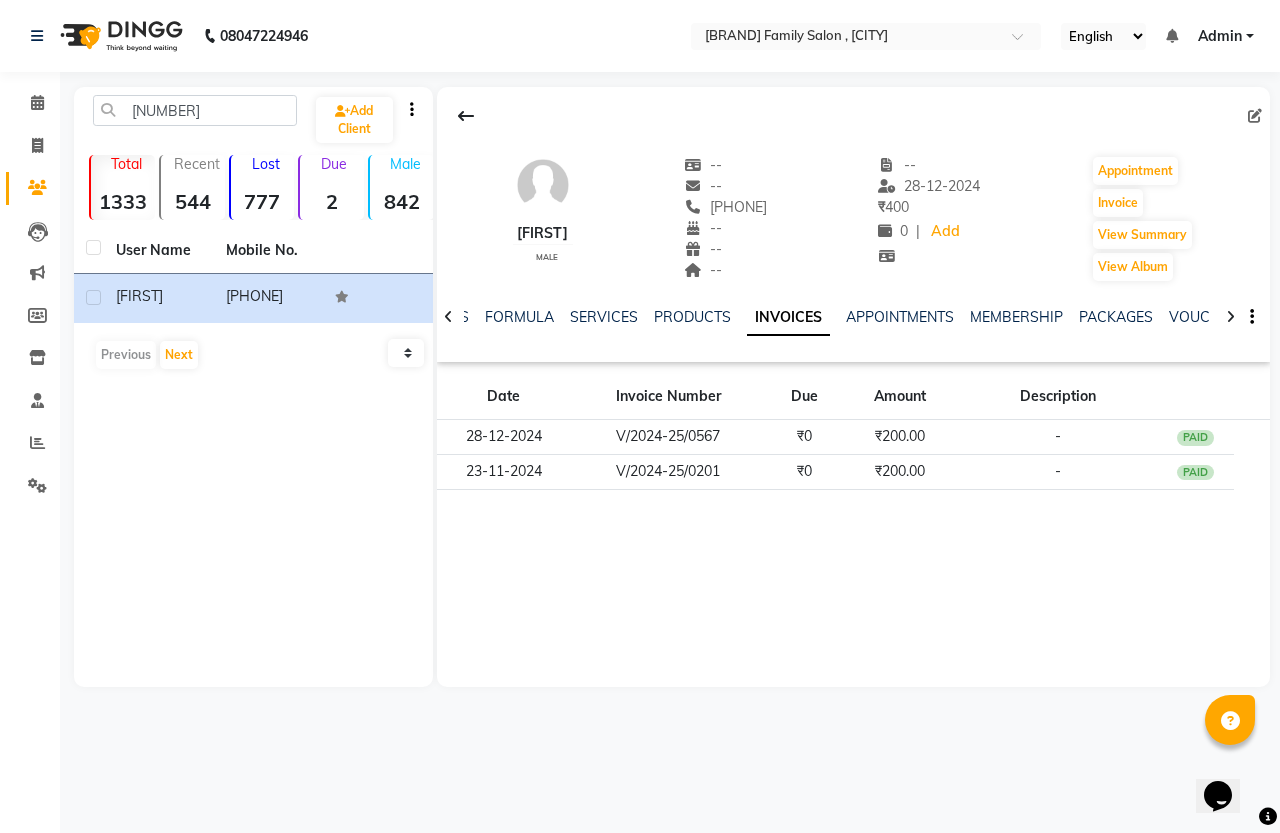 copy on "[PHONE]" 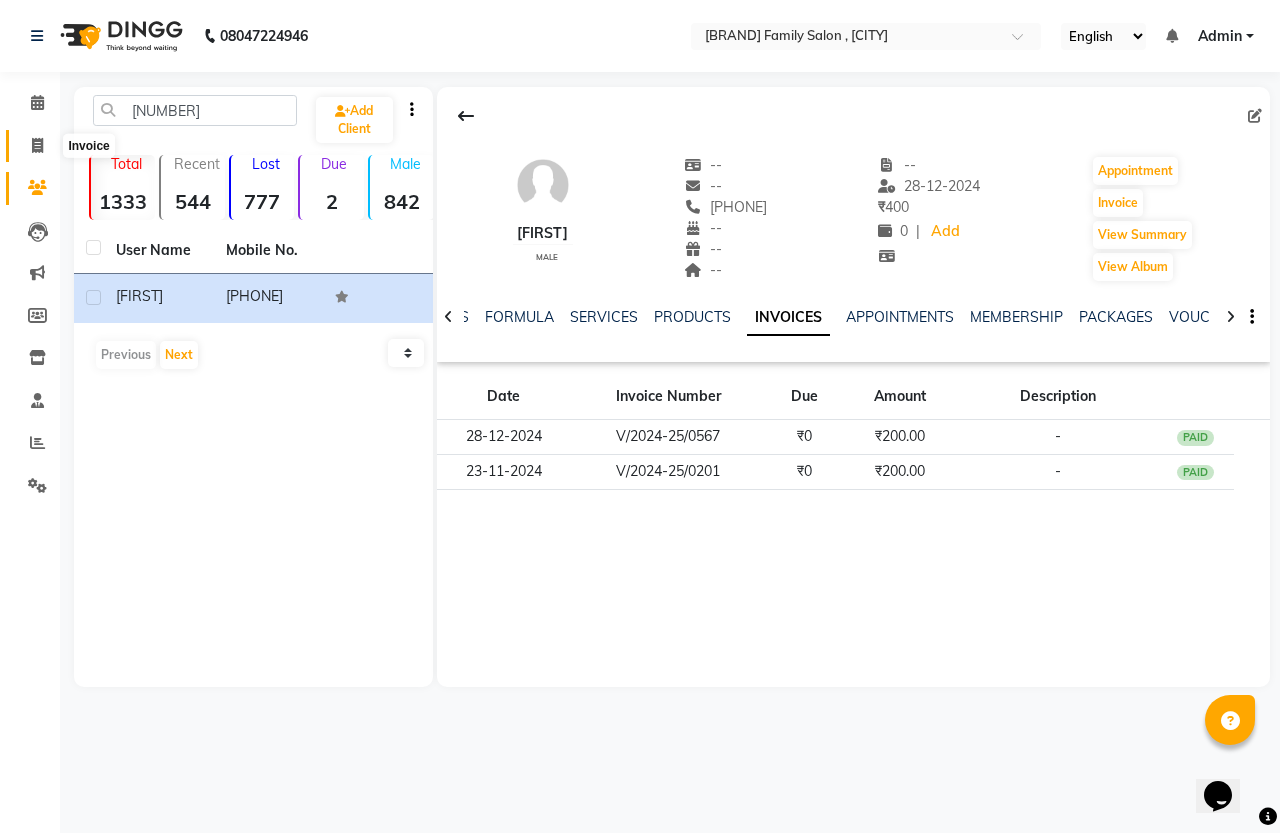 click 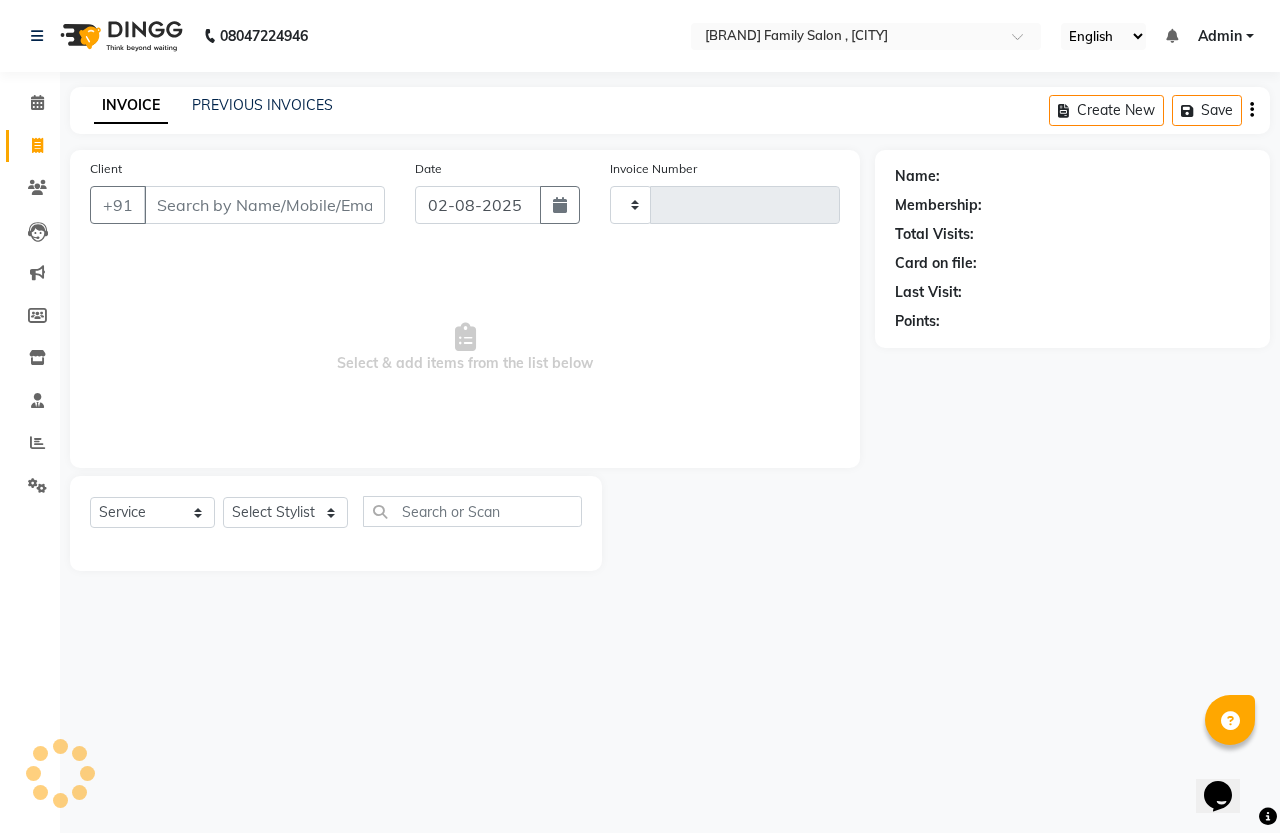 click on "Client" at bounding box center (264, 205) 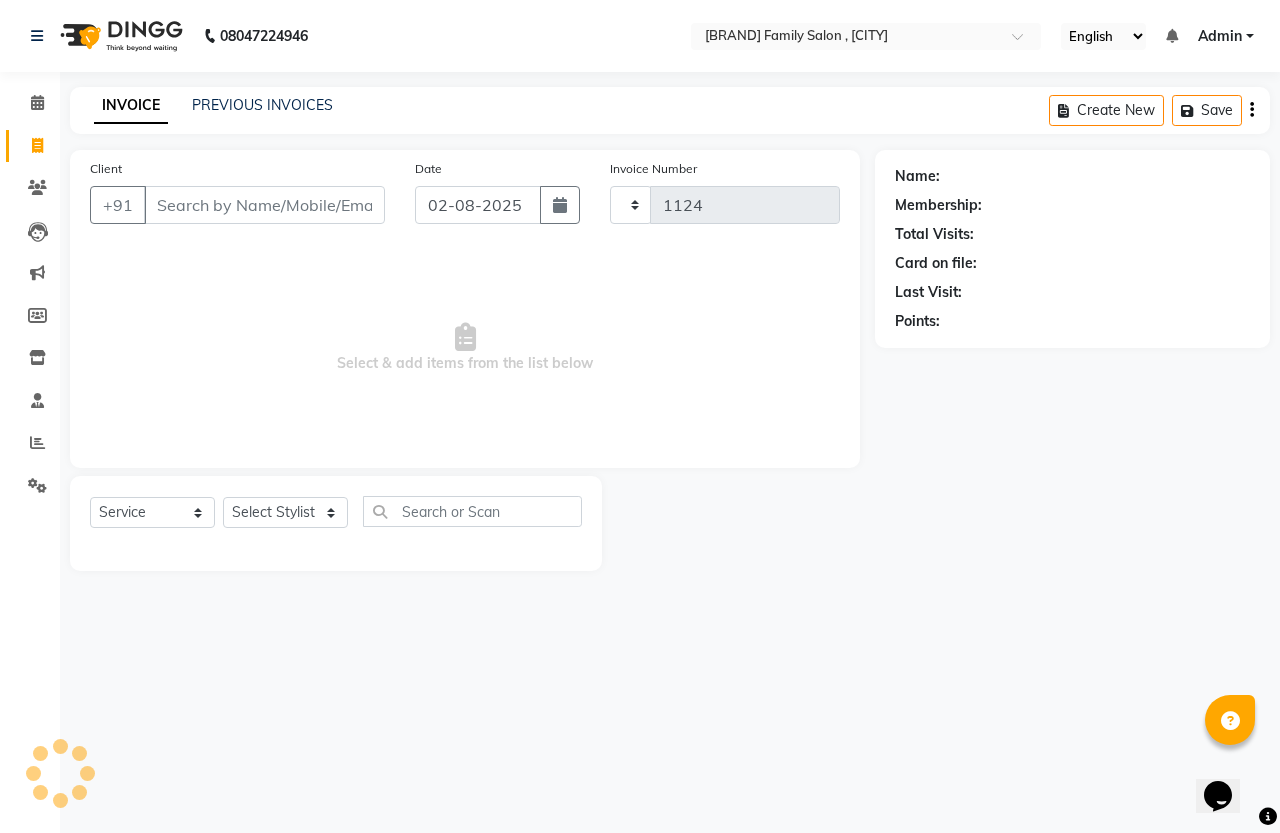 type on "[PHONE]" 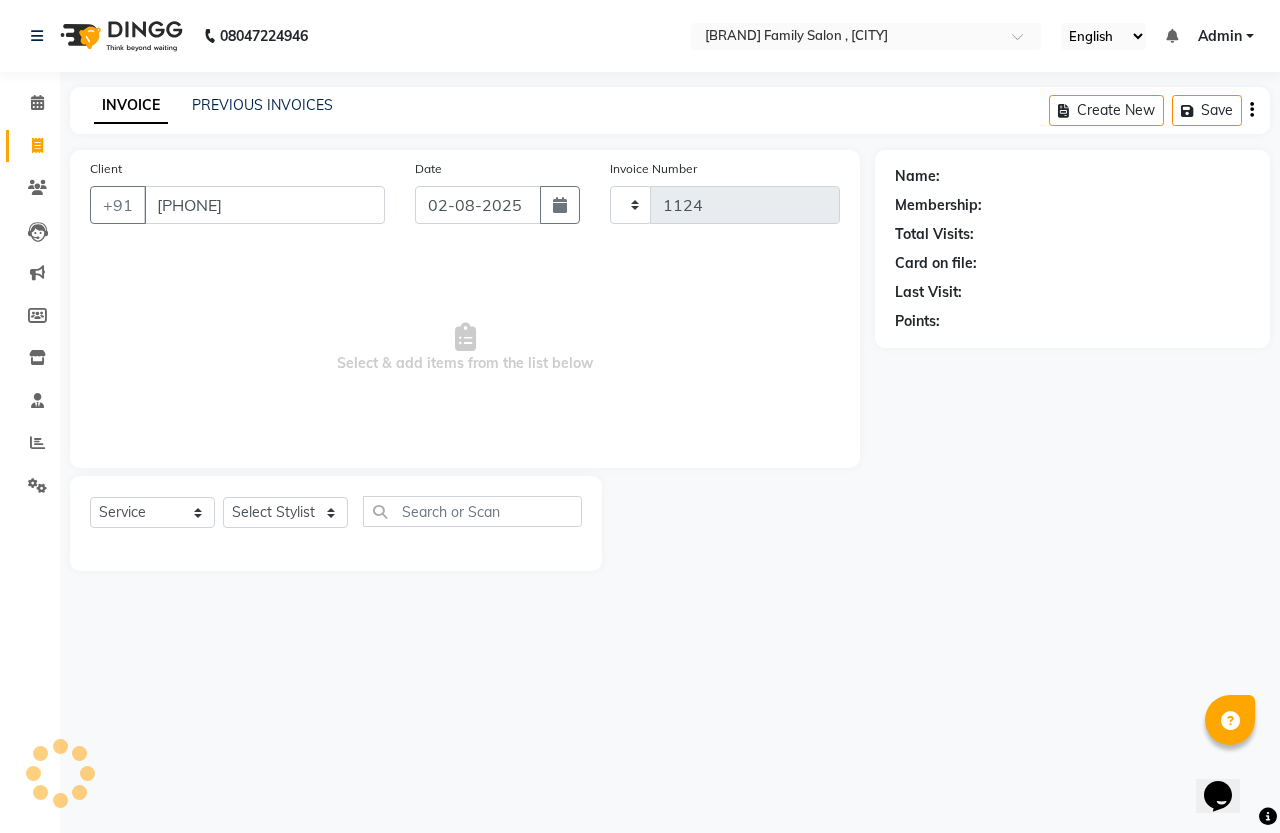 select on "7213" 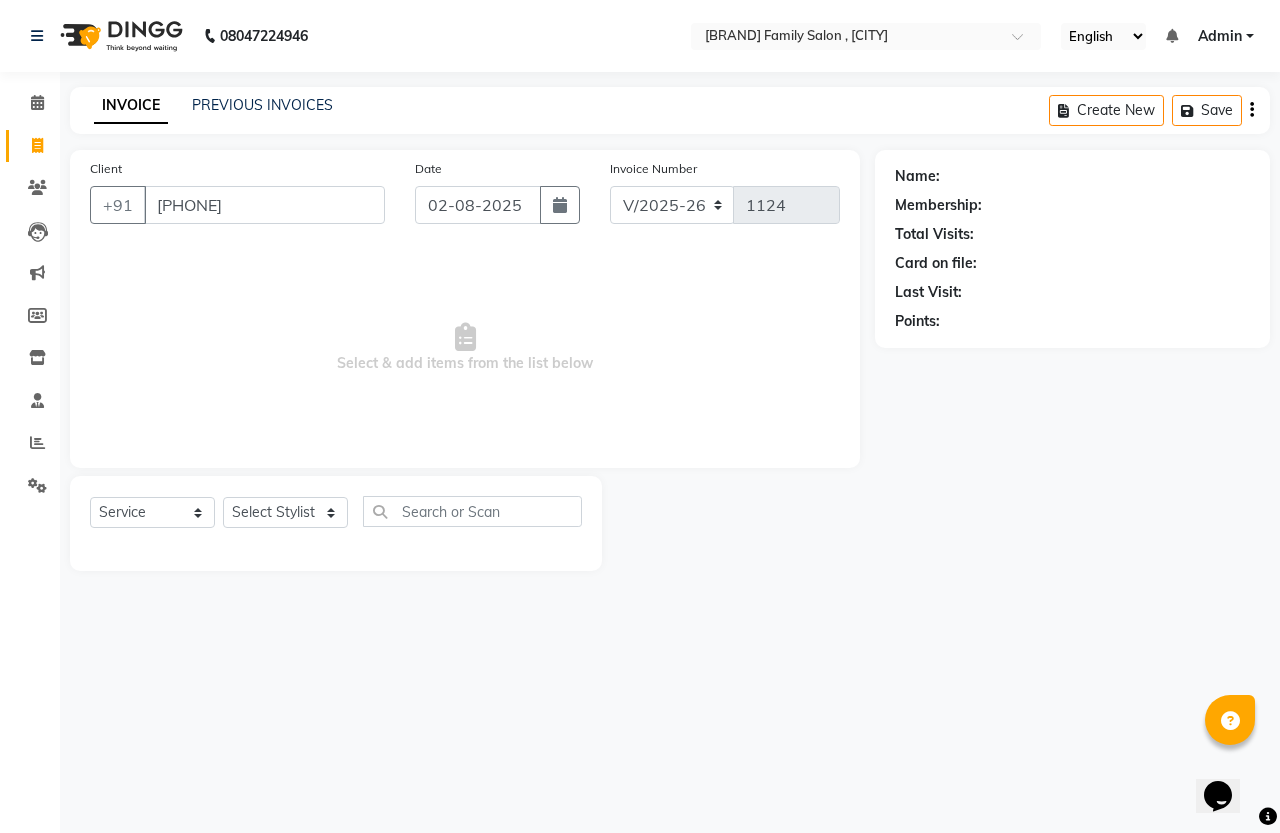 type on "[PHONE]" 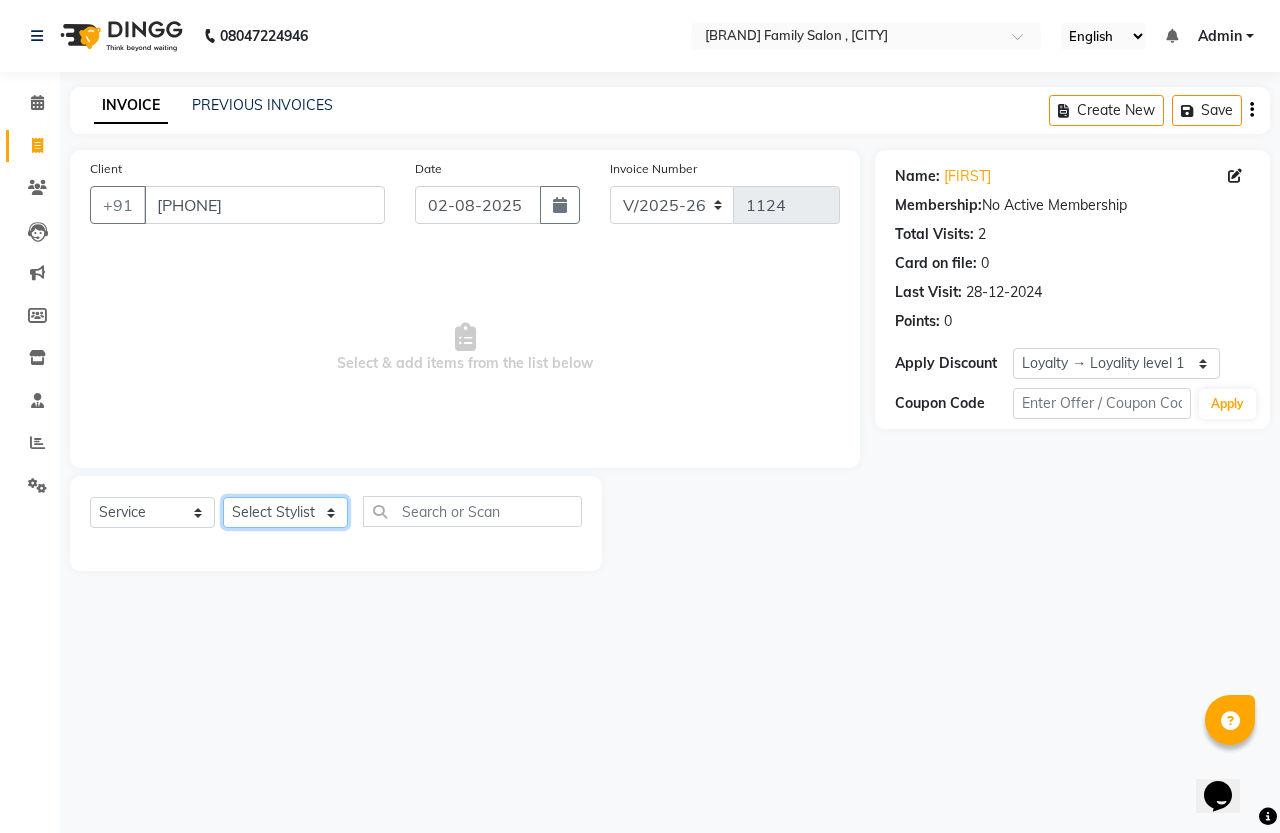 click on "Select Stylist [FIRST] [LAST] [FIRST] [FIRST] [FIRST]" 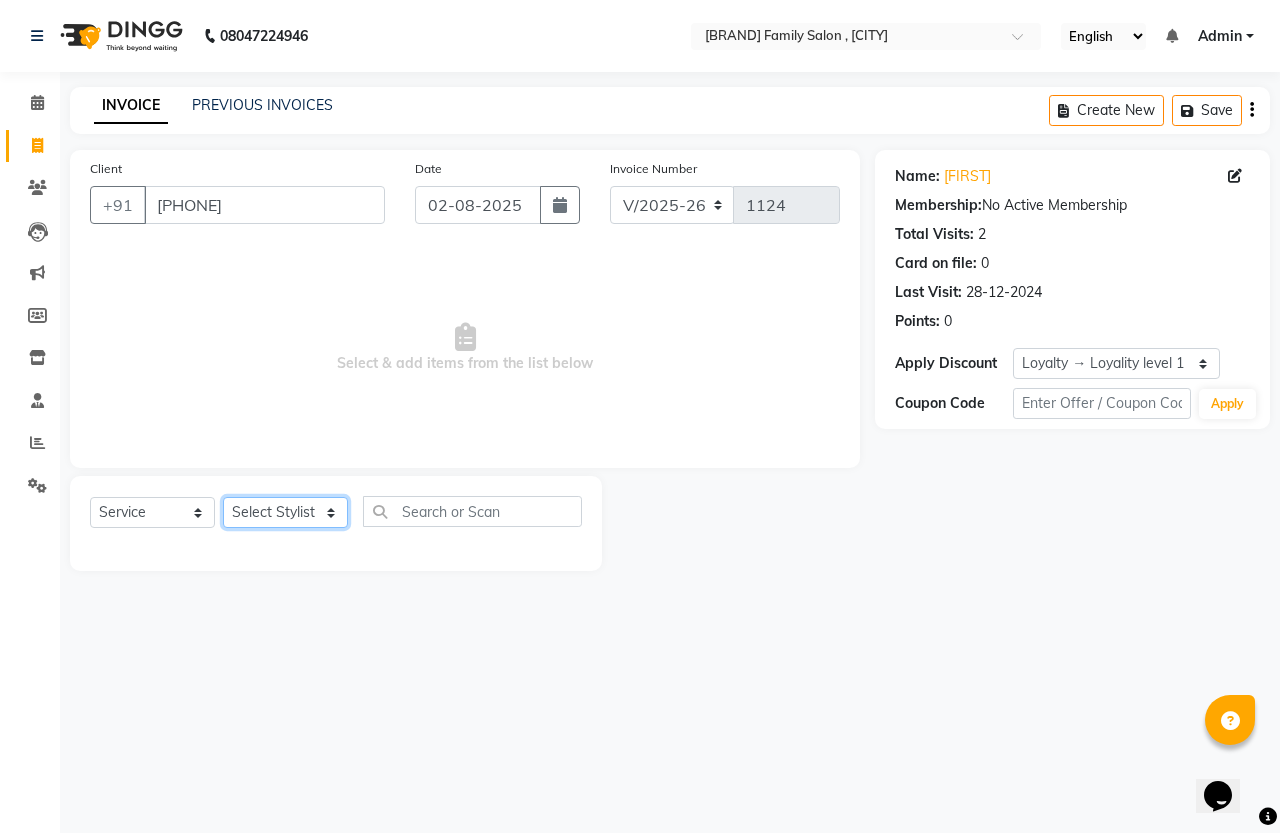 select on "61185" 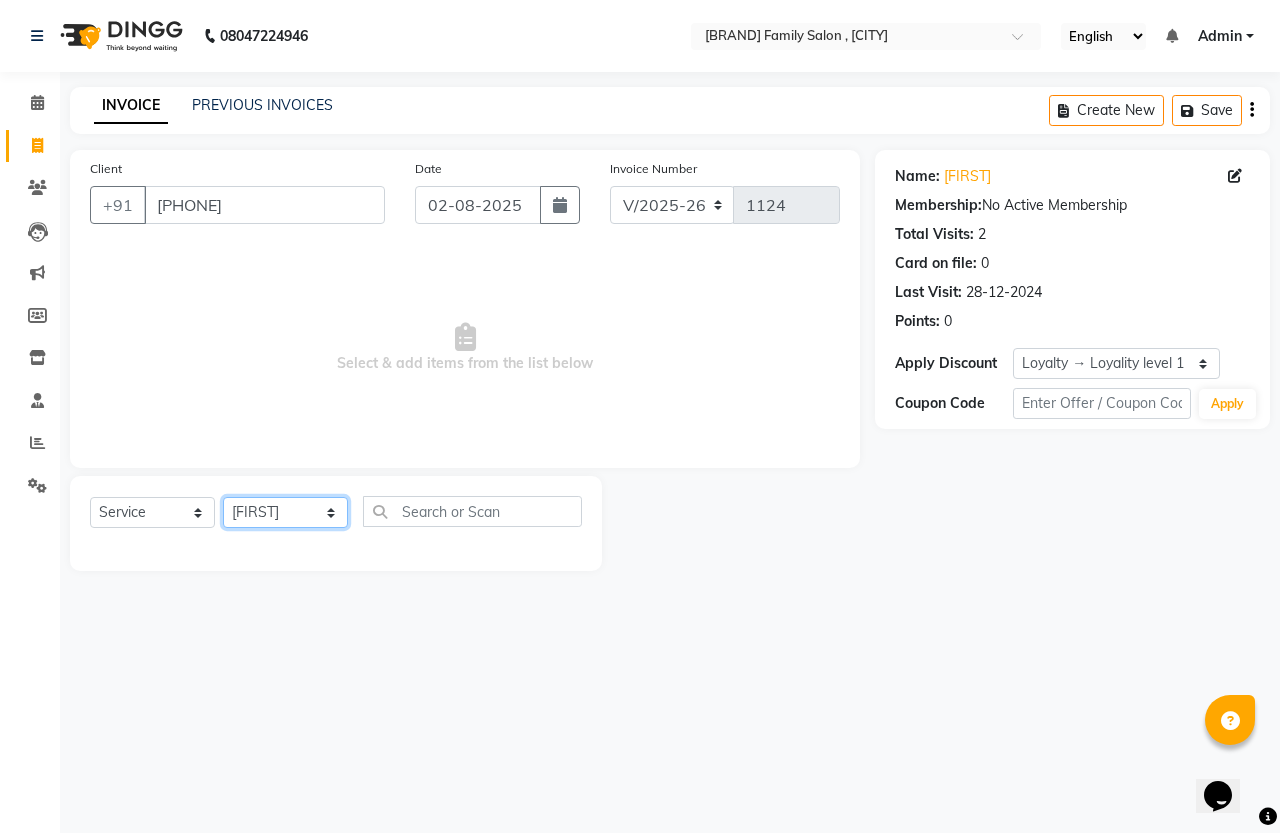 click on "Select Stylist [FIRST] [LAST] [FIRST] [FIRST] [FIRST]" 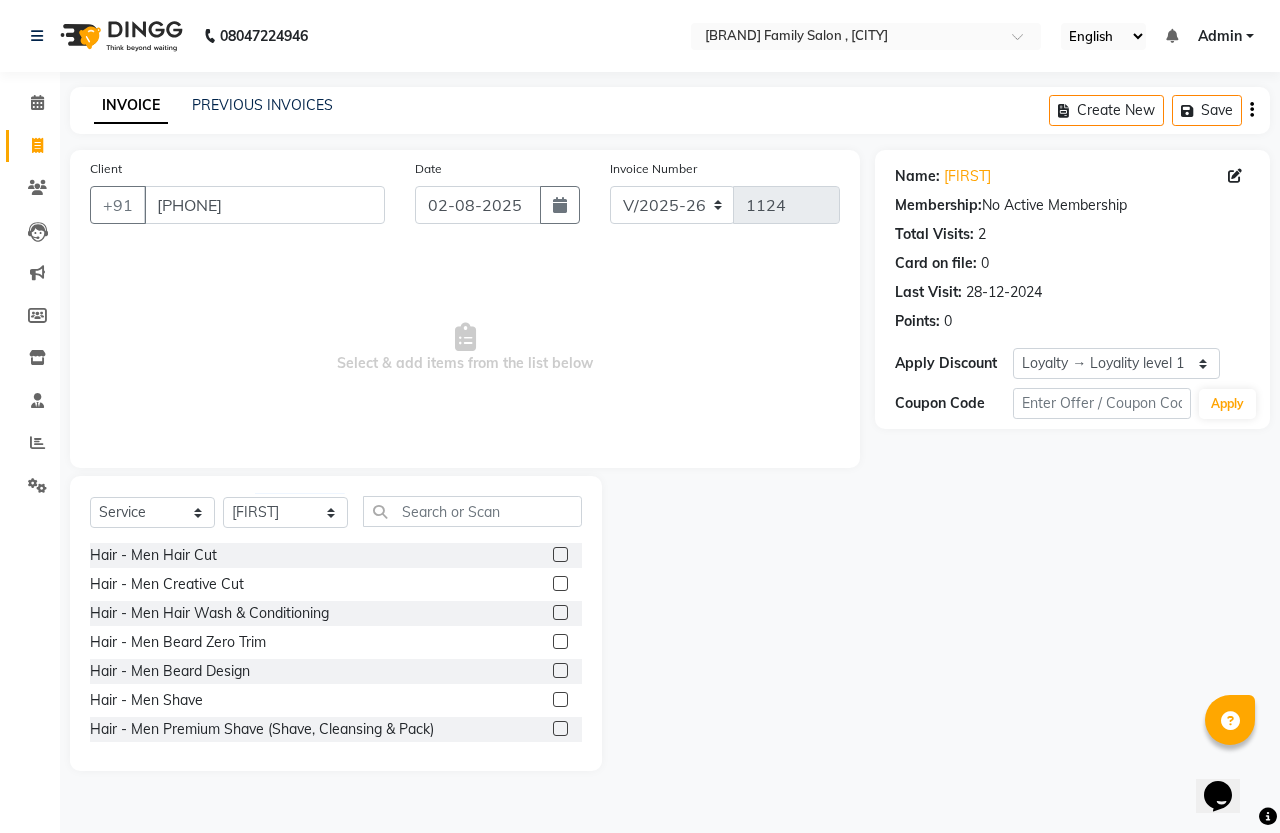 click 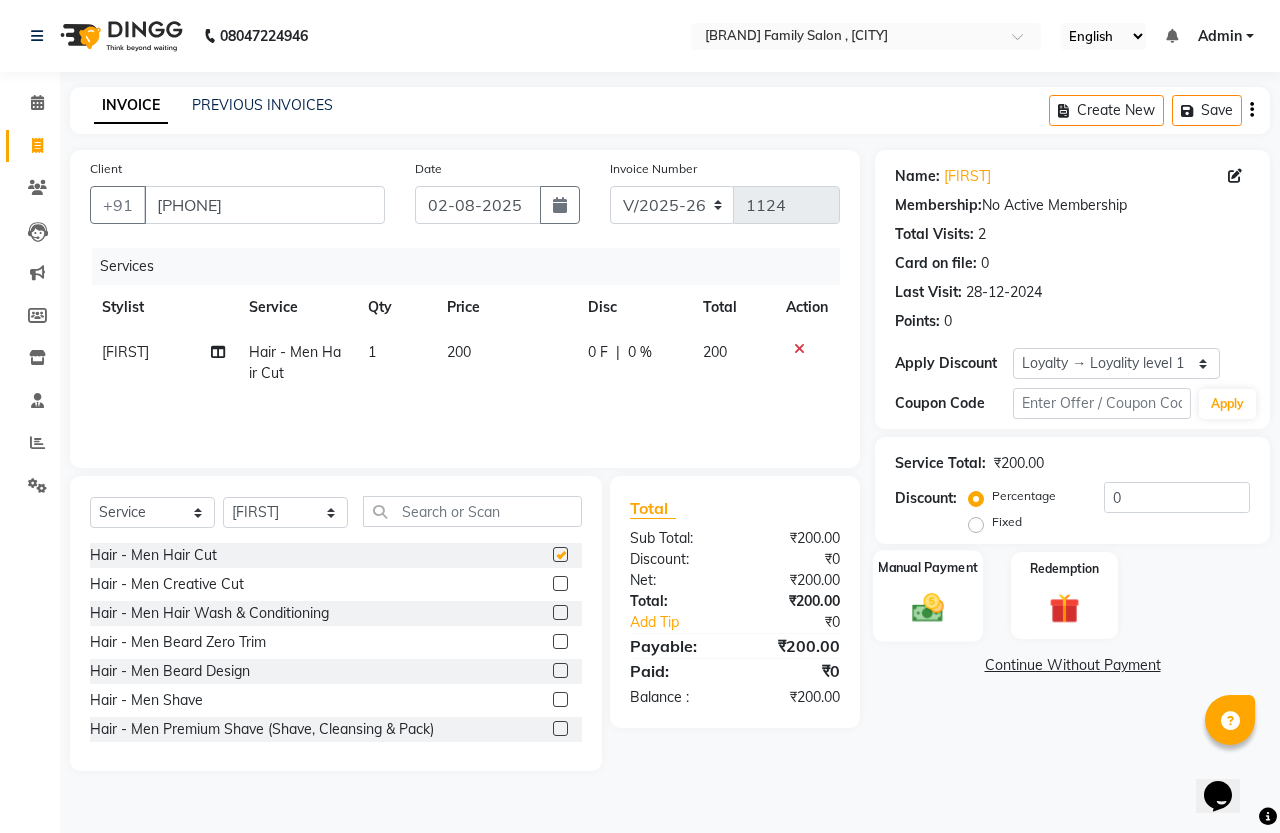 checkbox on "false" 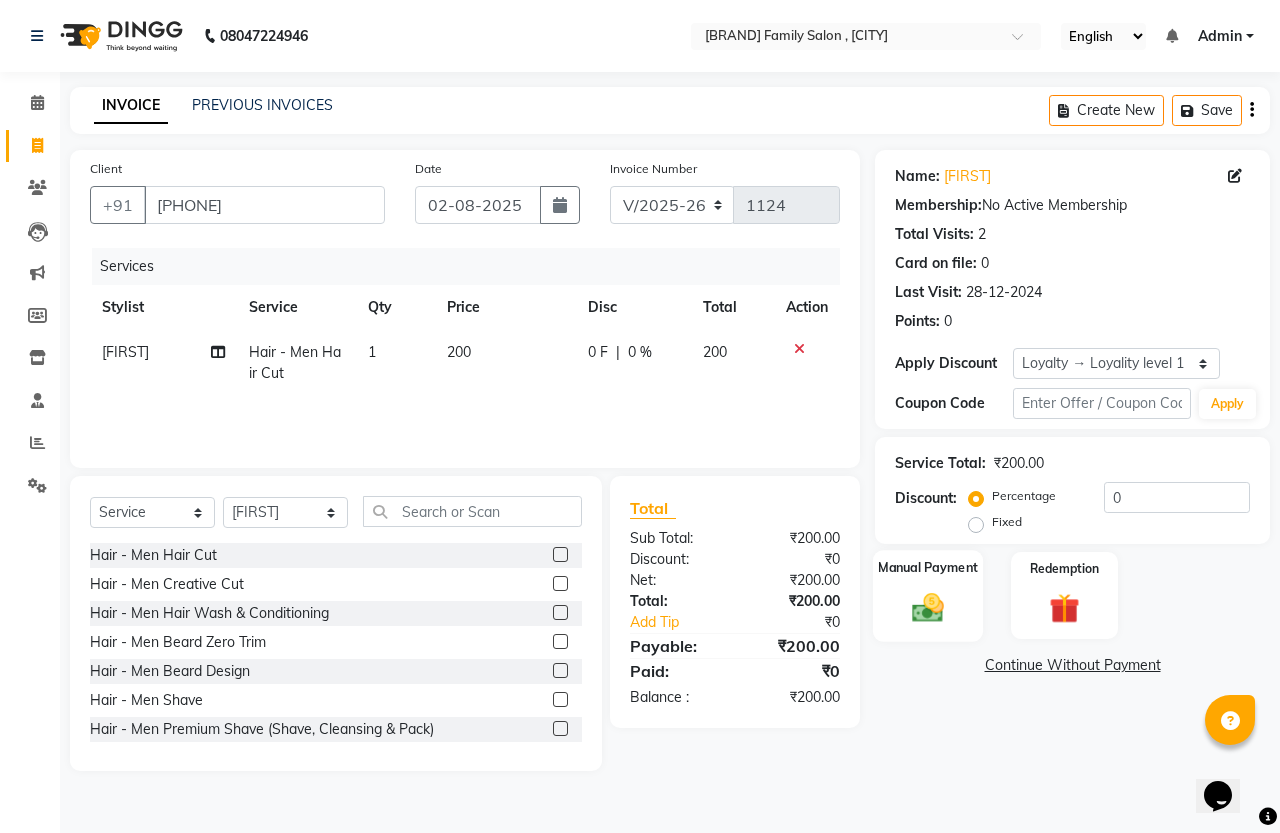 click on "Manual Payment" 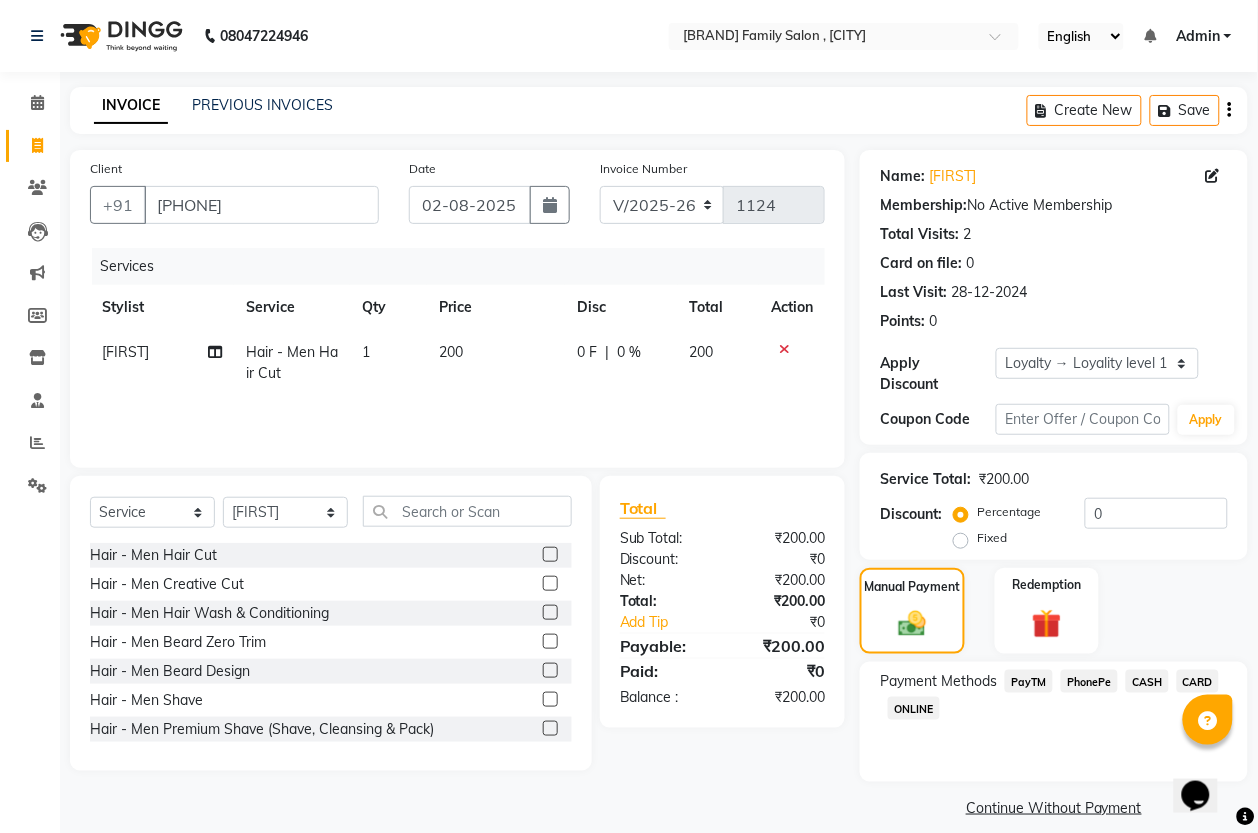 click on "CASH" 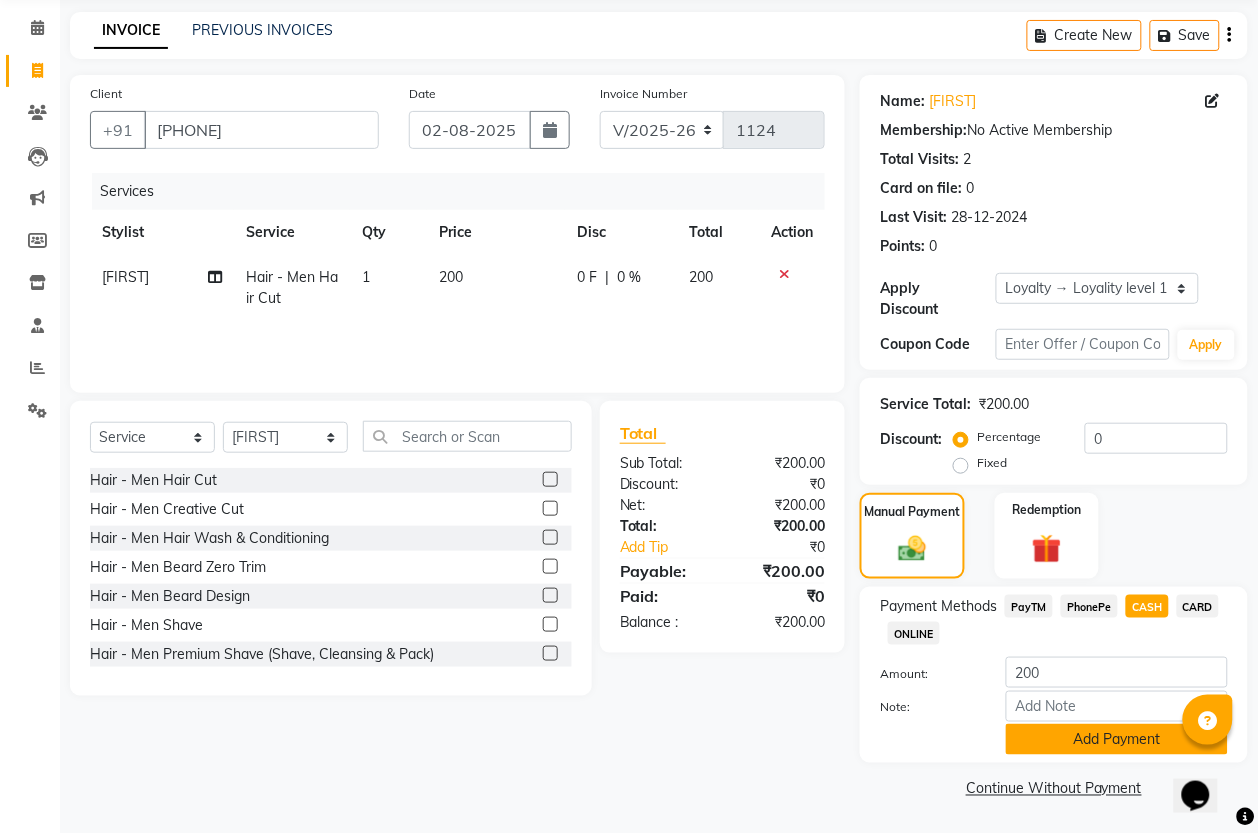 click on "Add Payment" 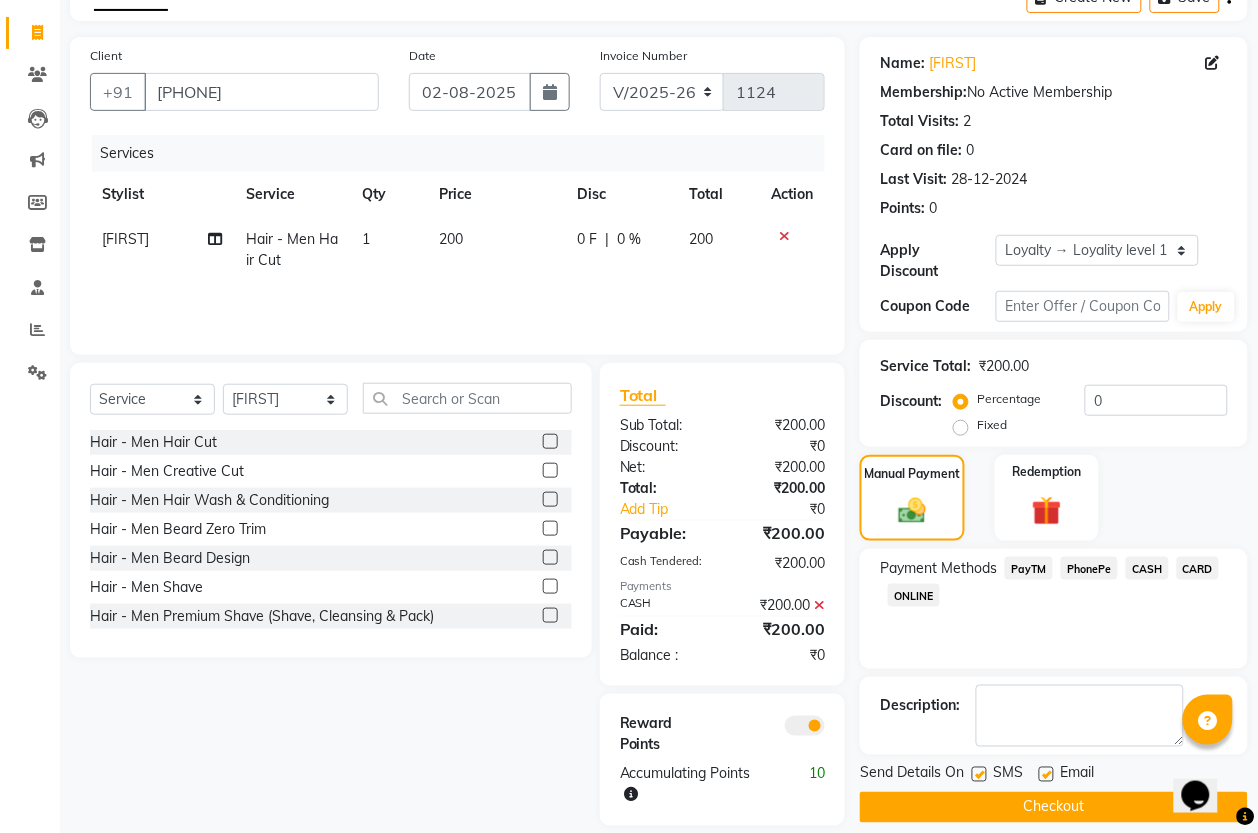 scroll, scrollTop: 135, scrollLeft: 0, axis: vertical 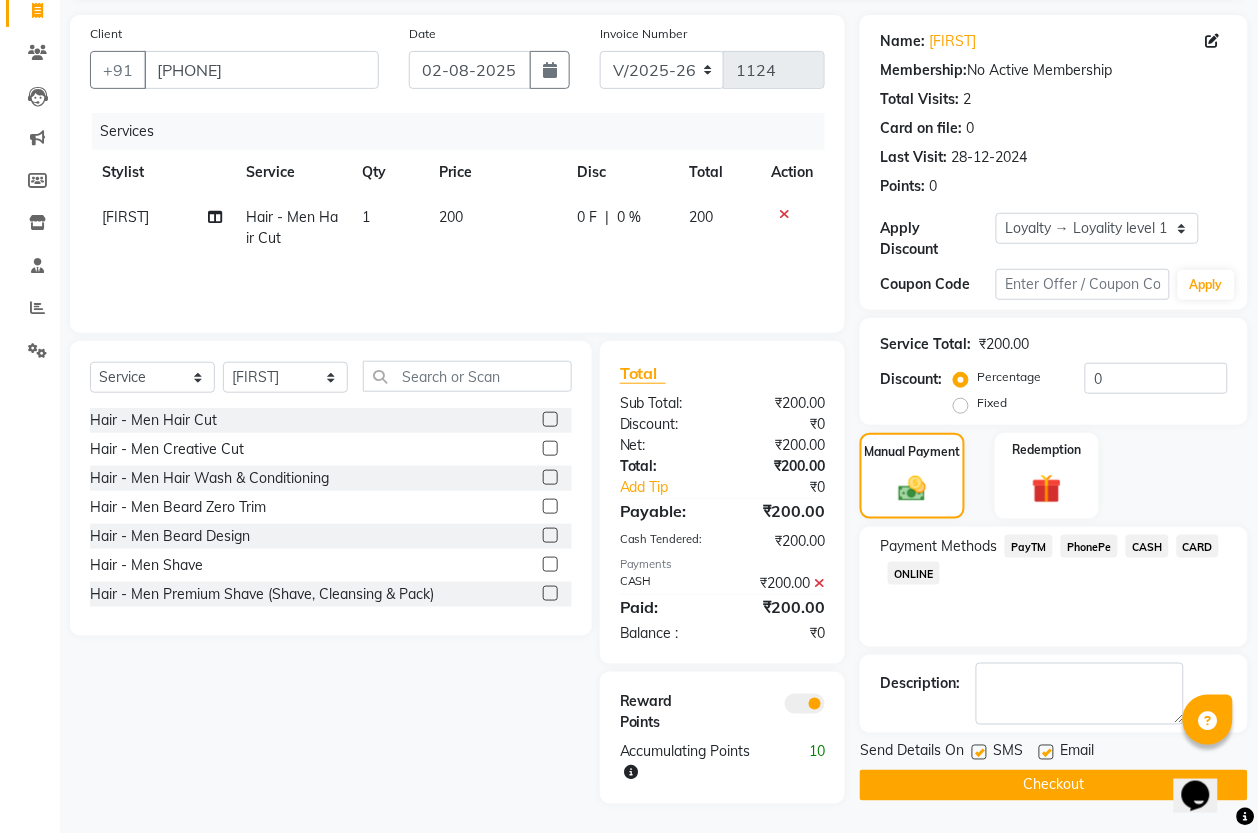 click on "Checkout" 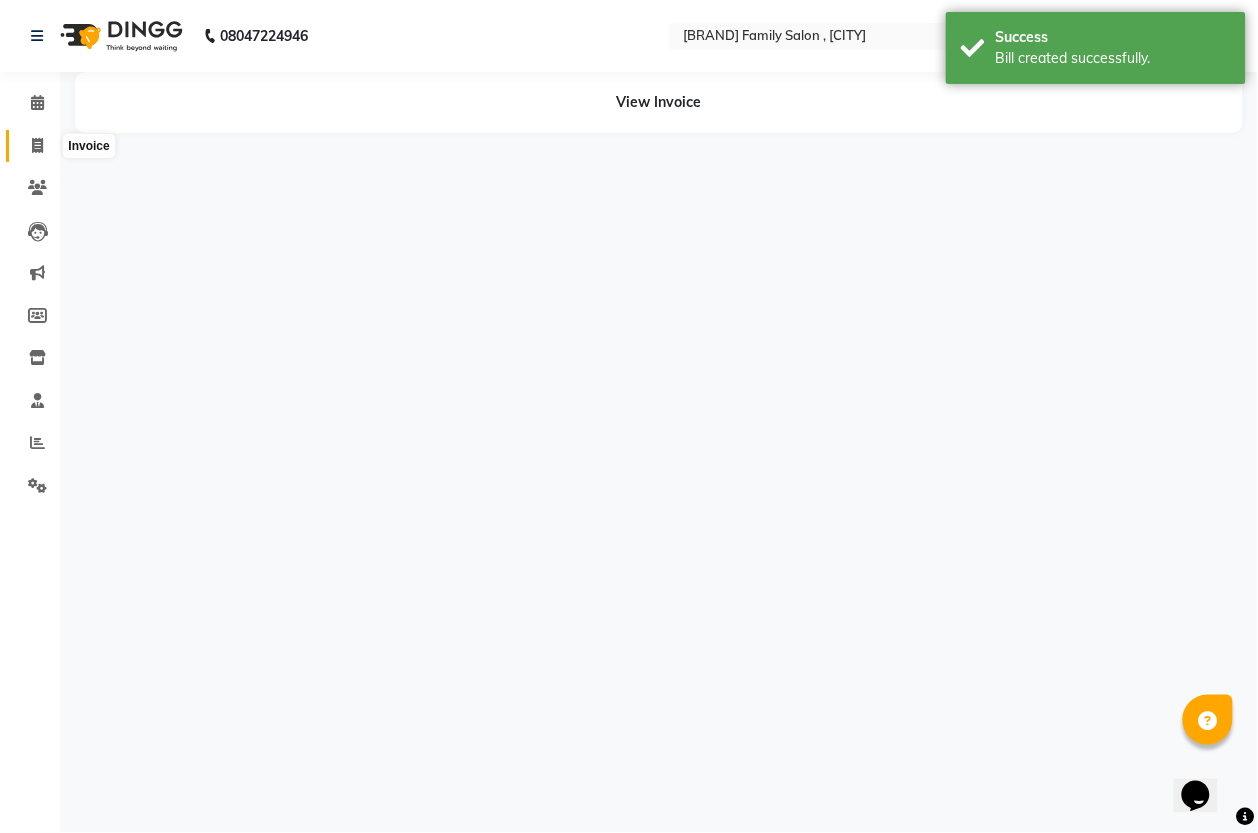 scroll, scrollTop: 0, scrollLeft: 0, axis: both 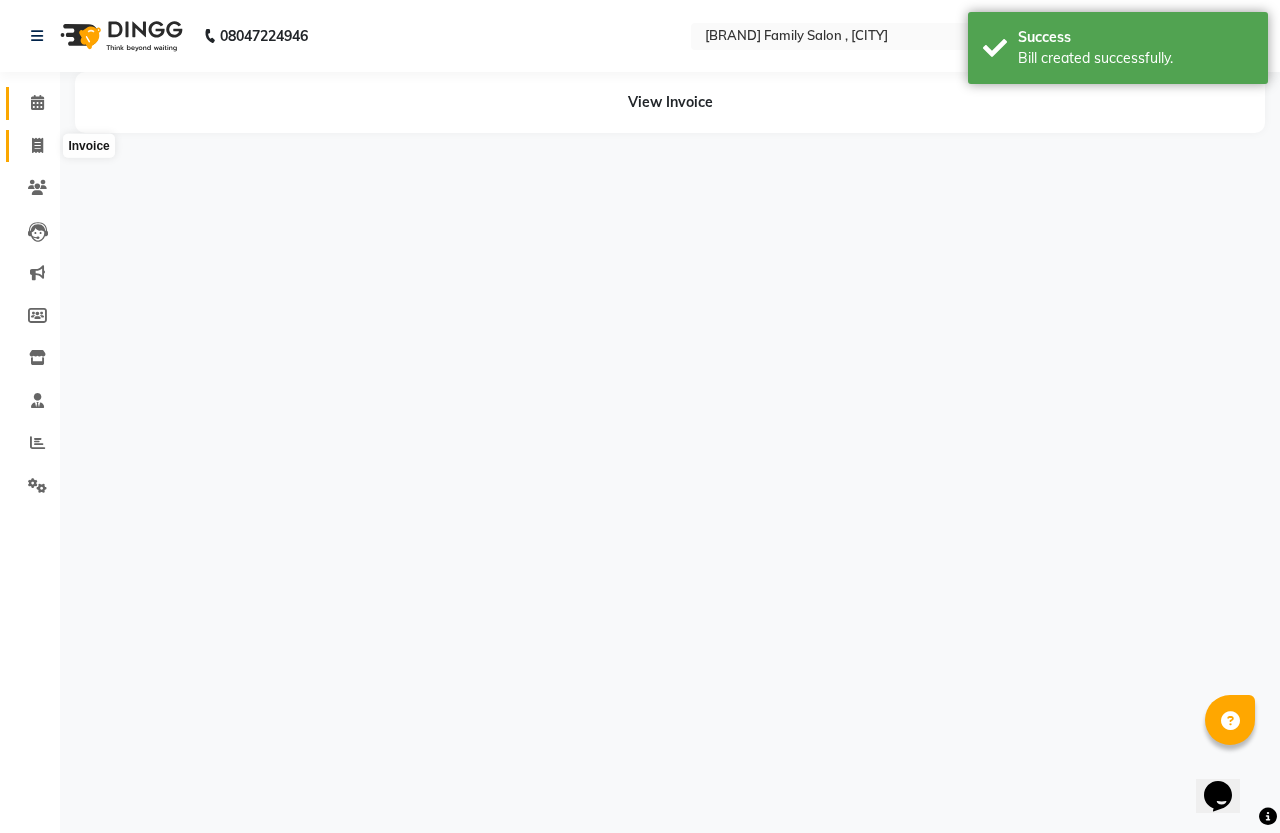 click 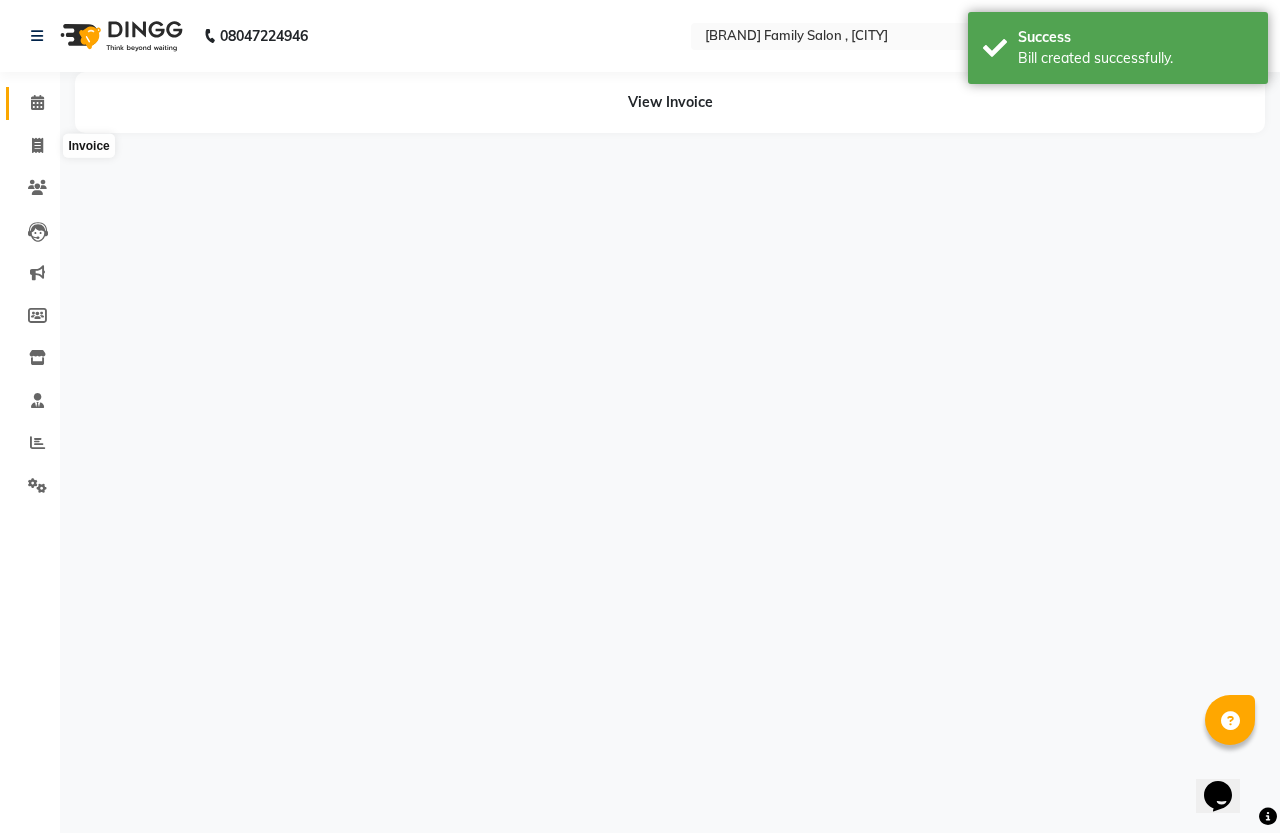 select on "service" 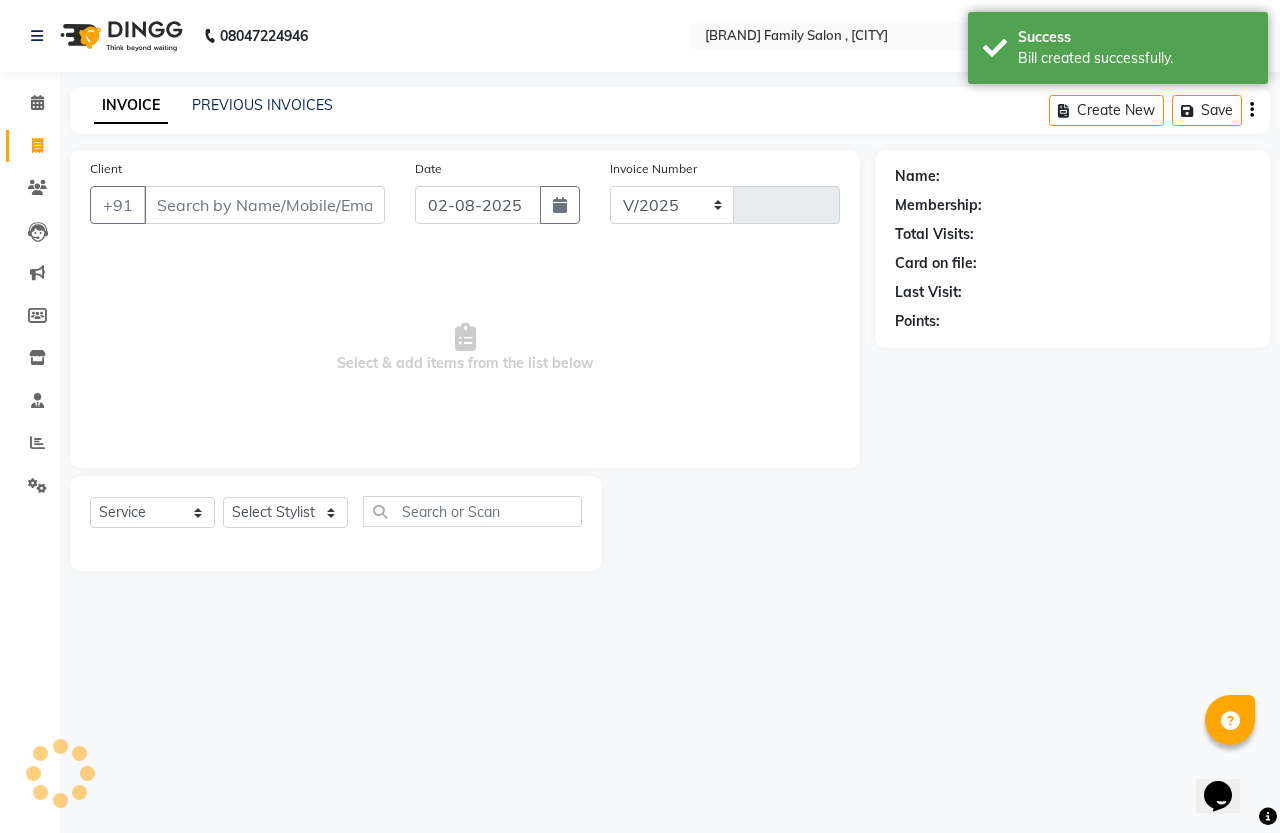 select on "7213" 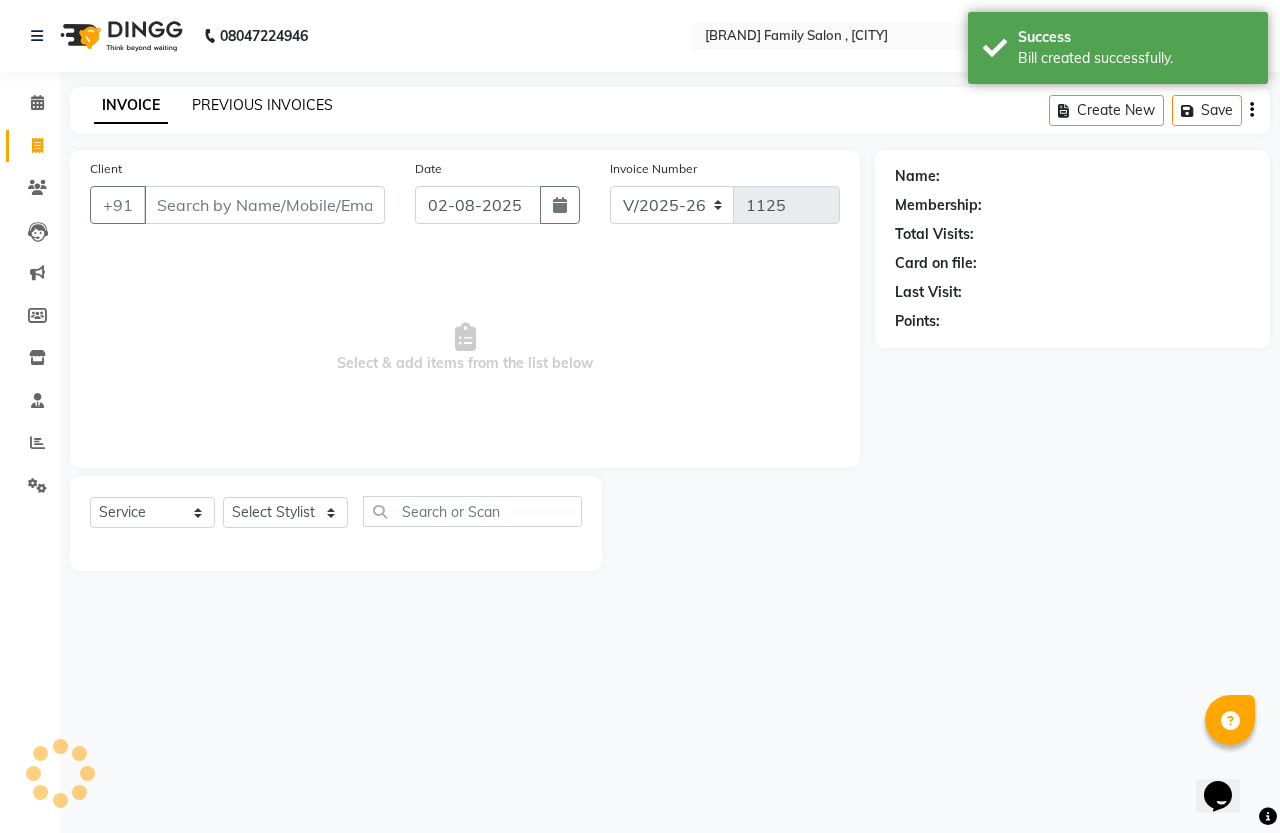 click on "PREVIOUS INVOICES" 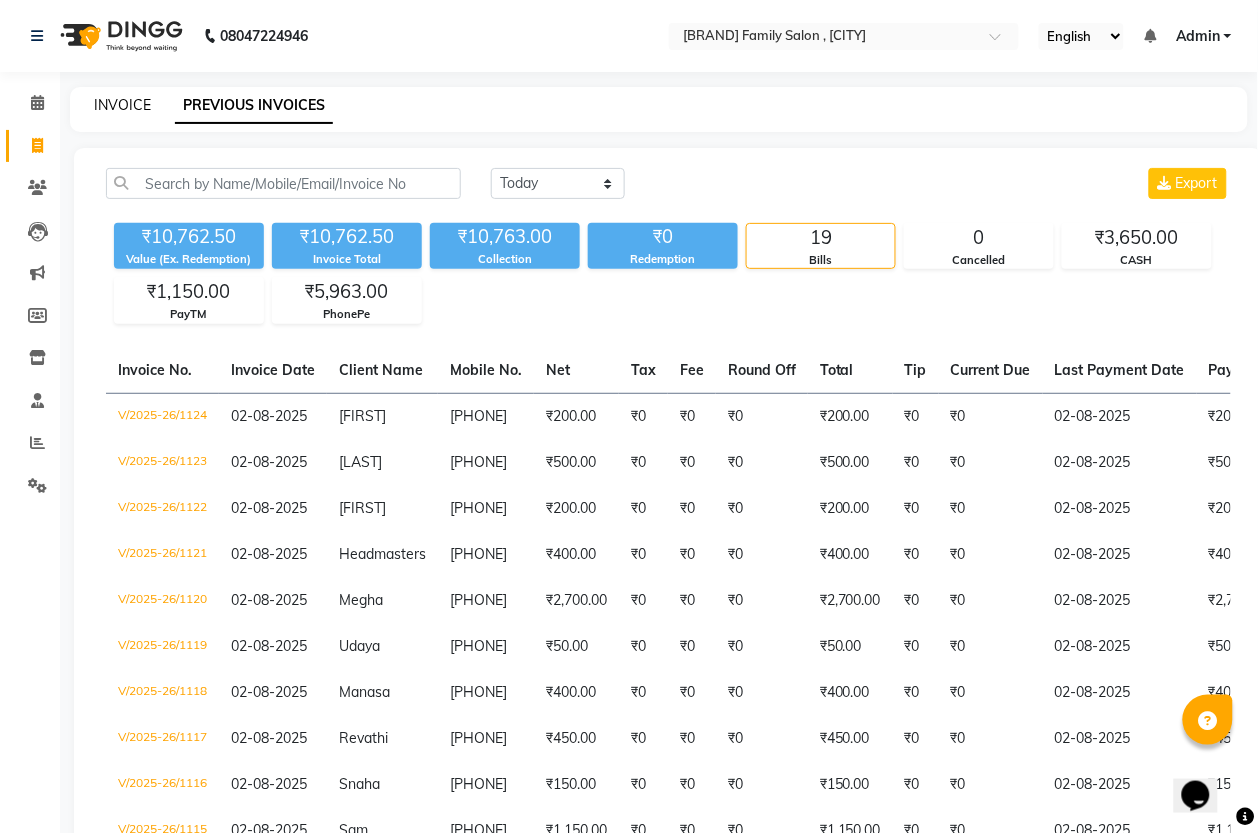 click on "INVOICE" 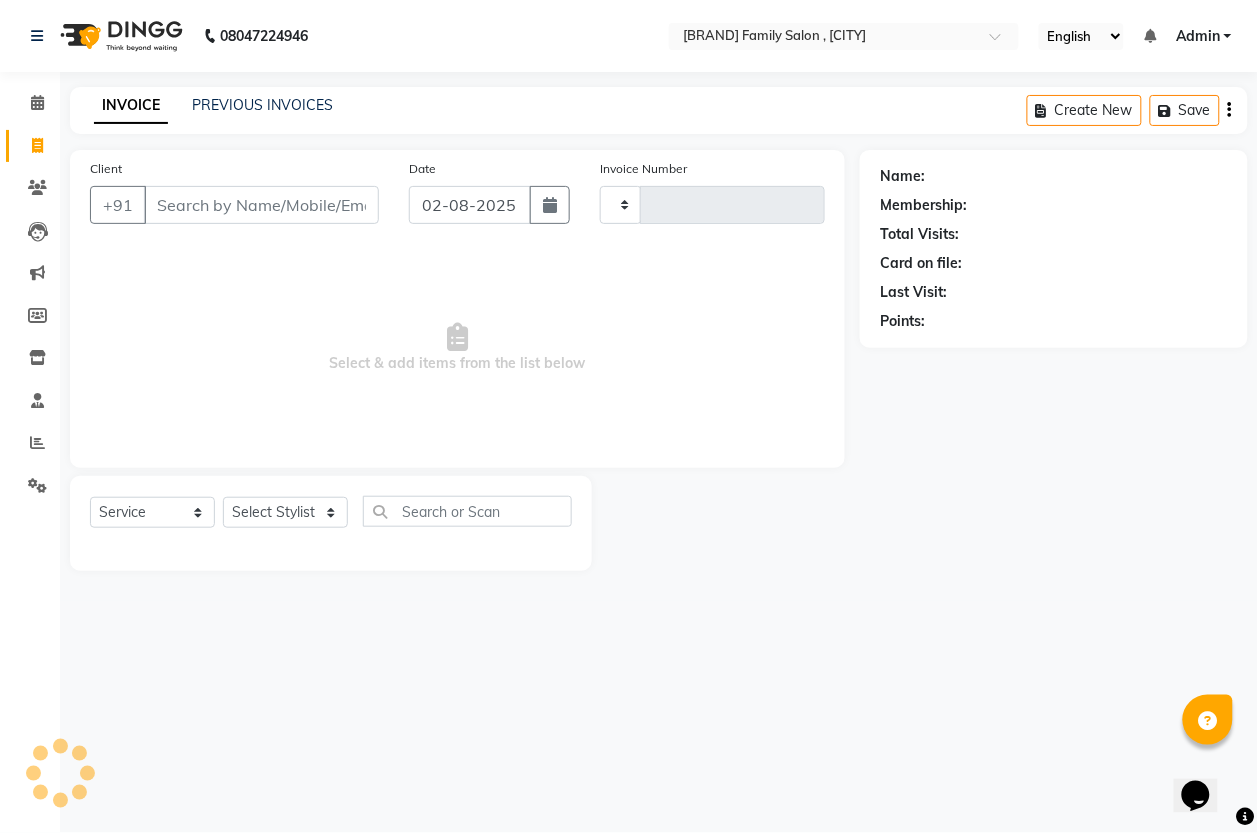 type on "1125" 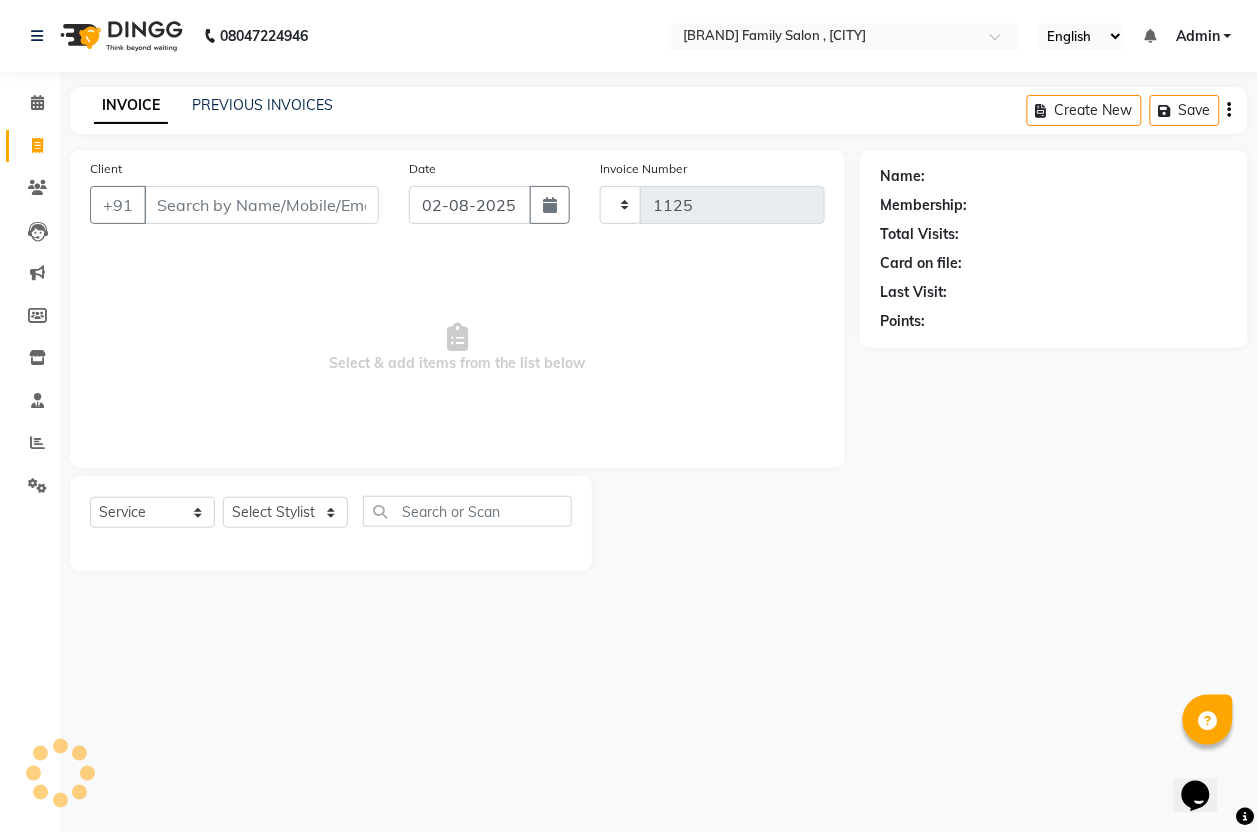 select on "7213" 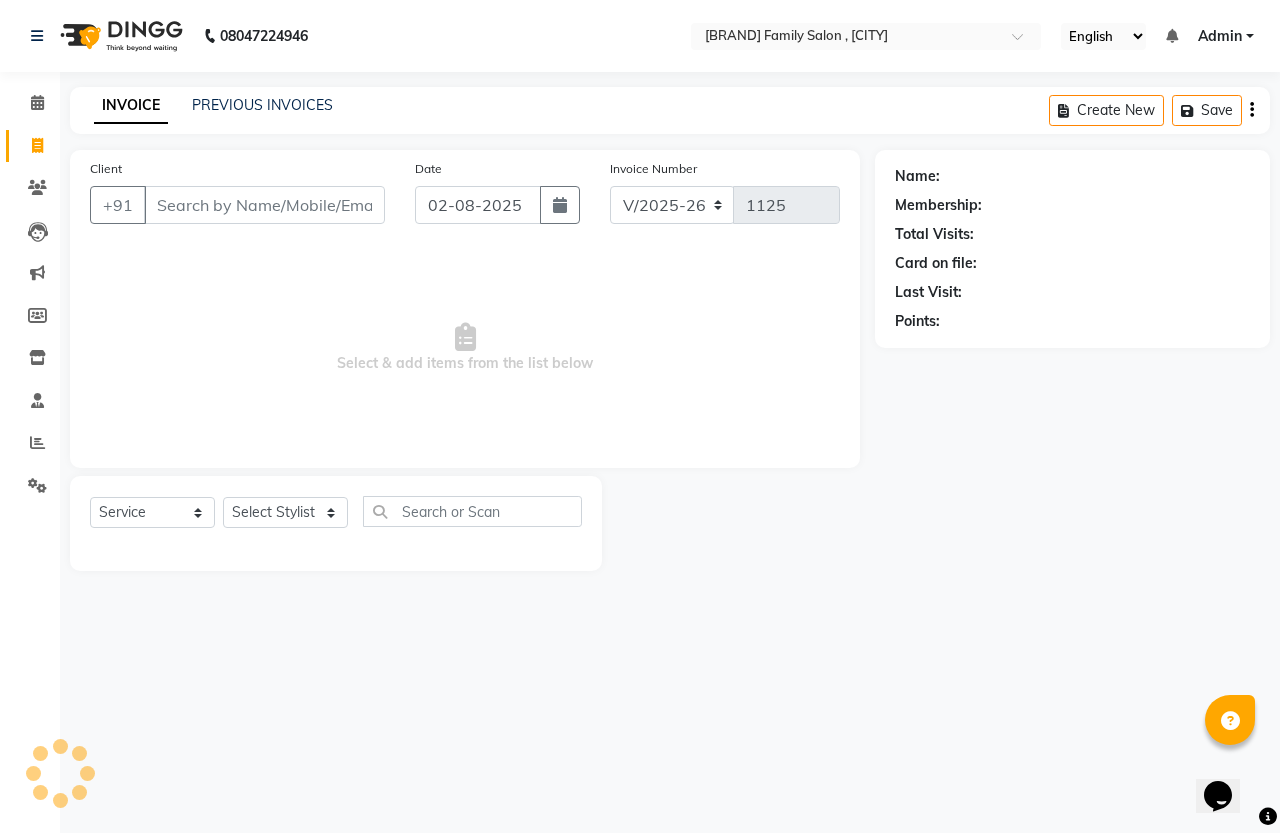 click on "Client" at bounding box center (264, 205) 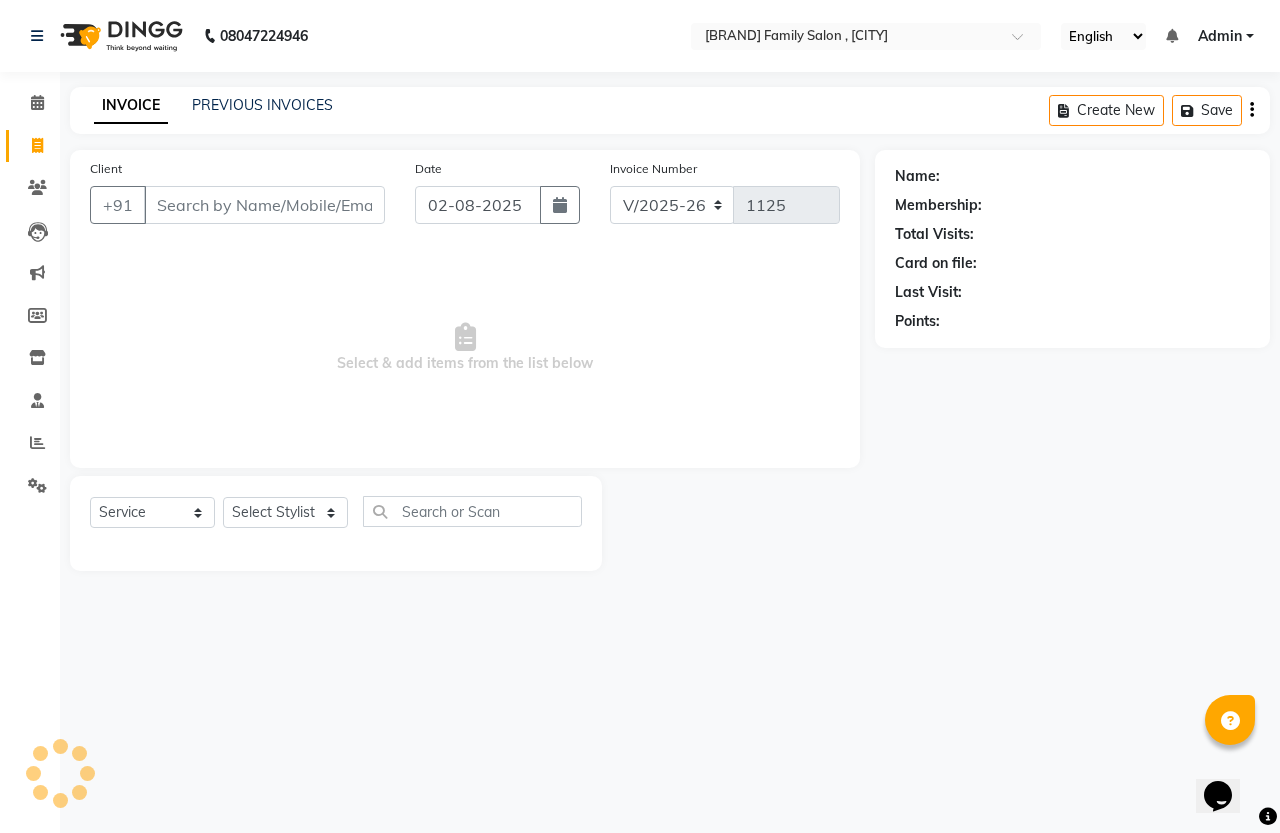 click on "Client" at bounding box center (264, 205) 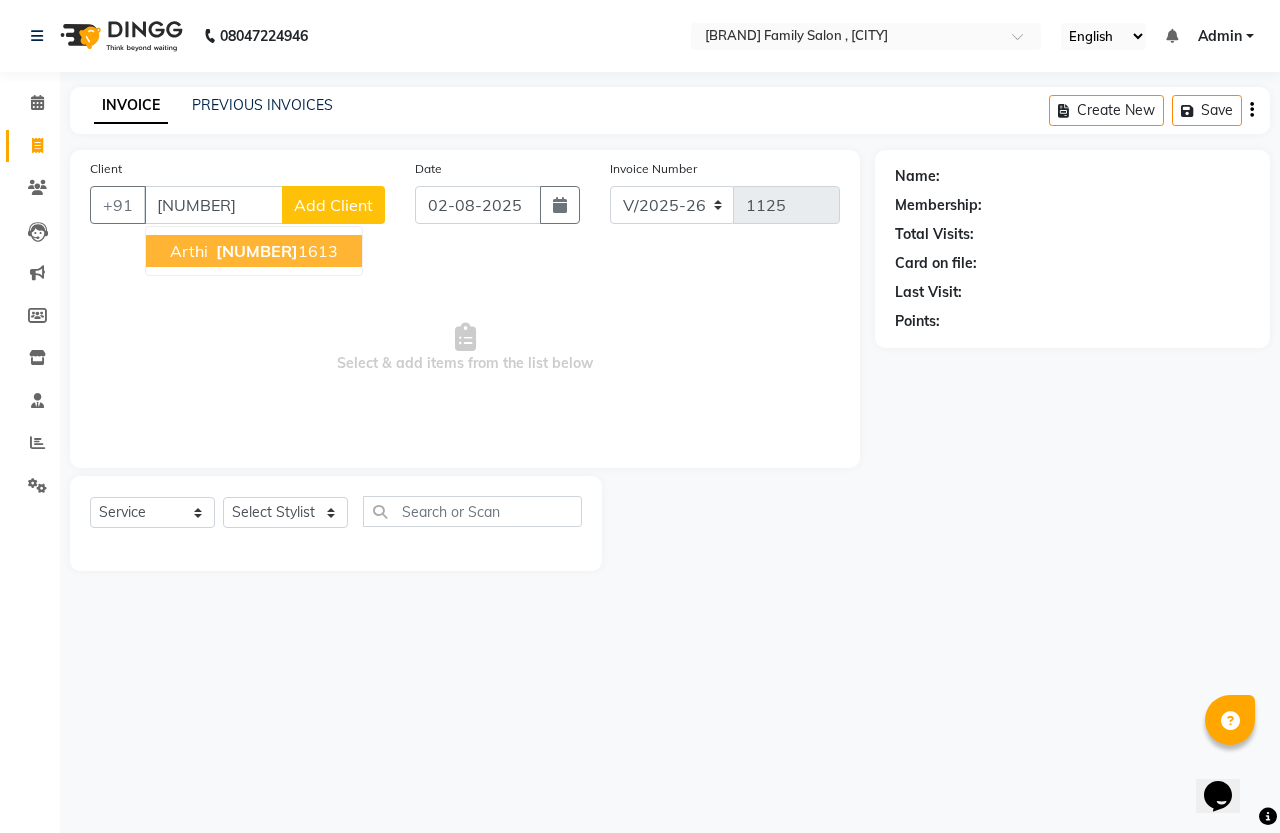 click on "[PHONE]" at bounding box center (275, 251) 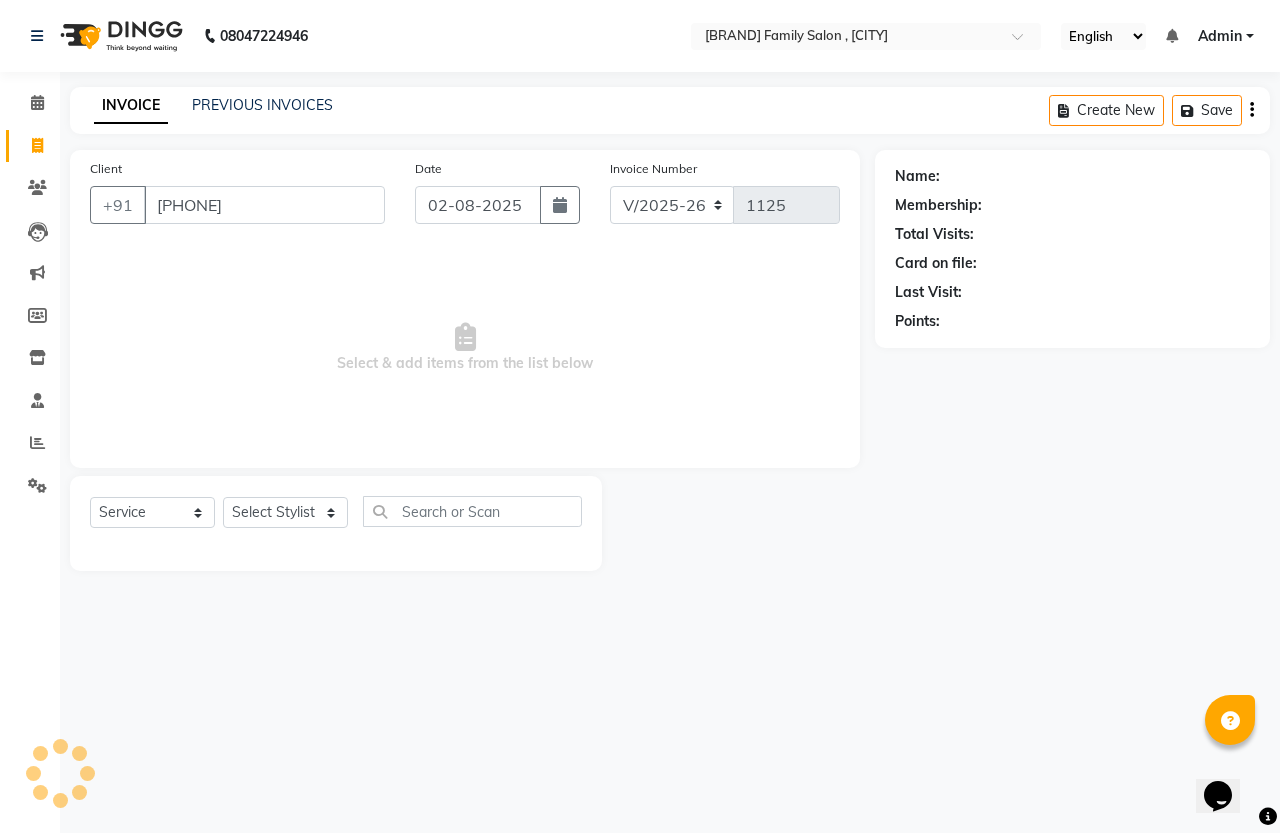 type on "[PHONE]" 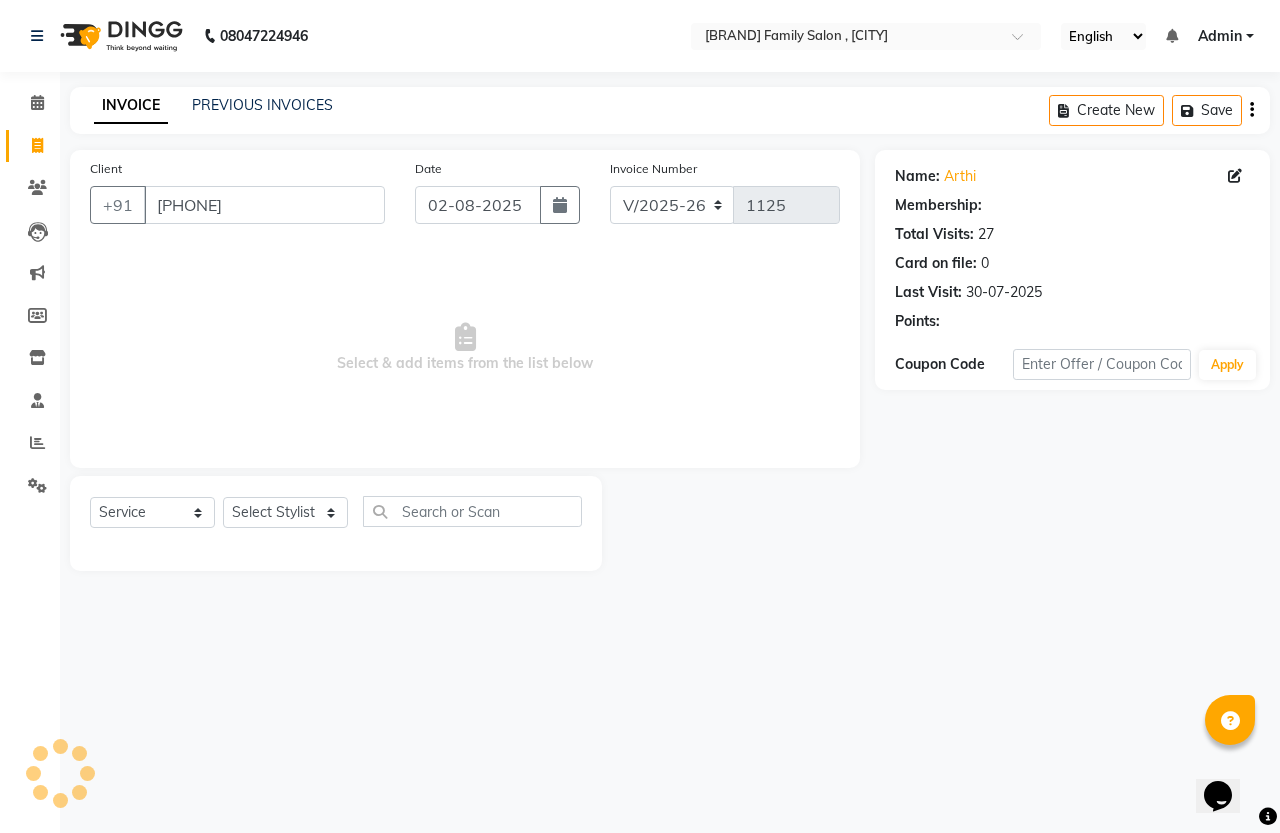 select on "1: Object" 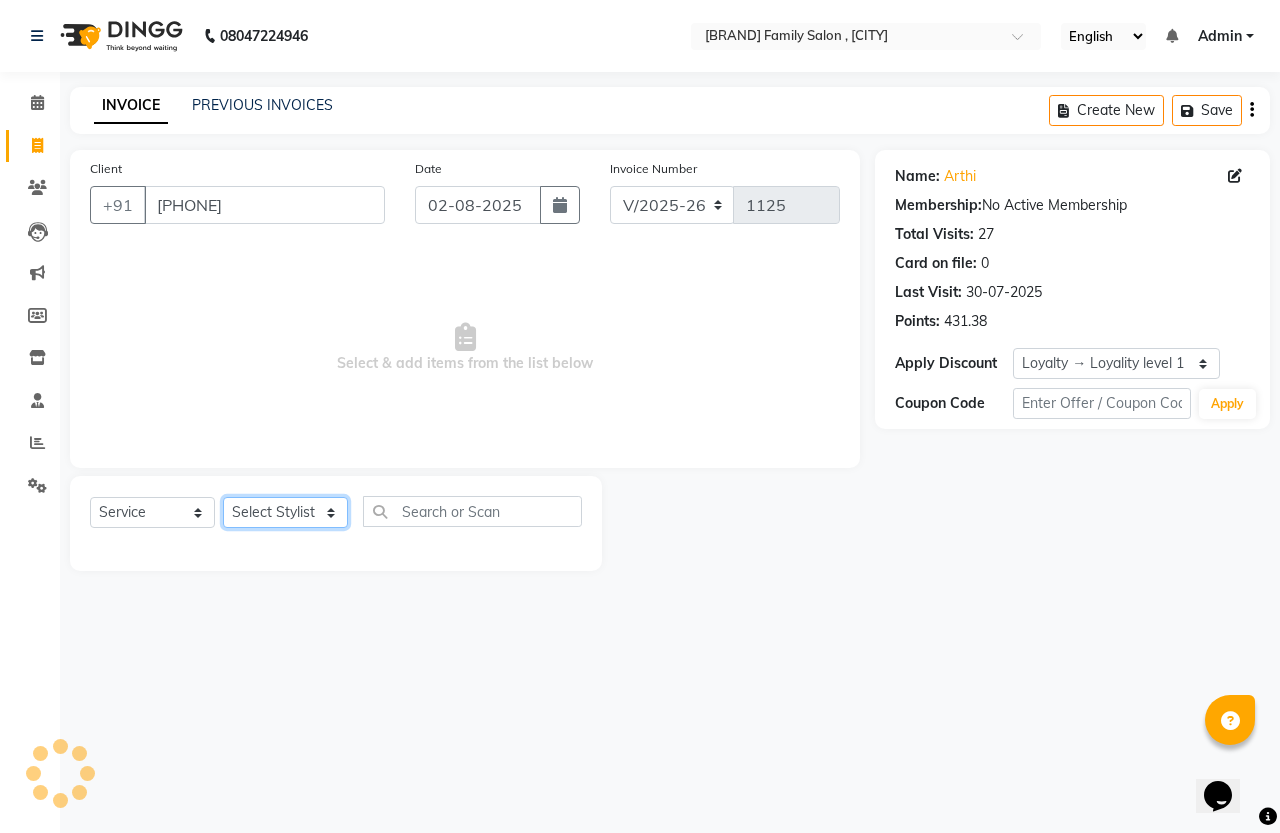 click on "Select Stylist [FIRST] [LAST] [FIRST] [FIRST] [FIRST]" 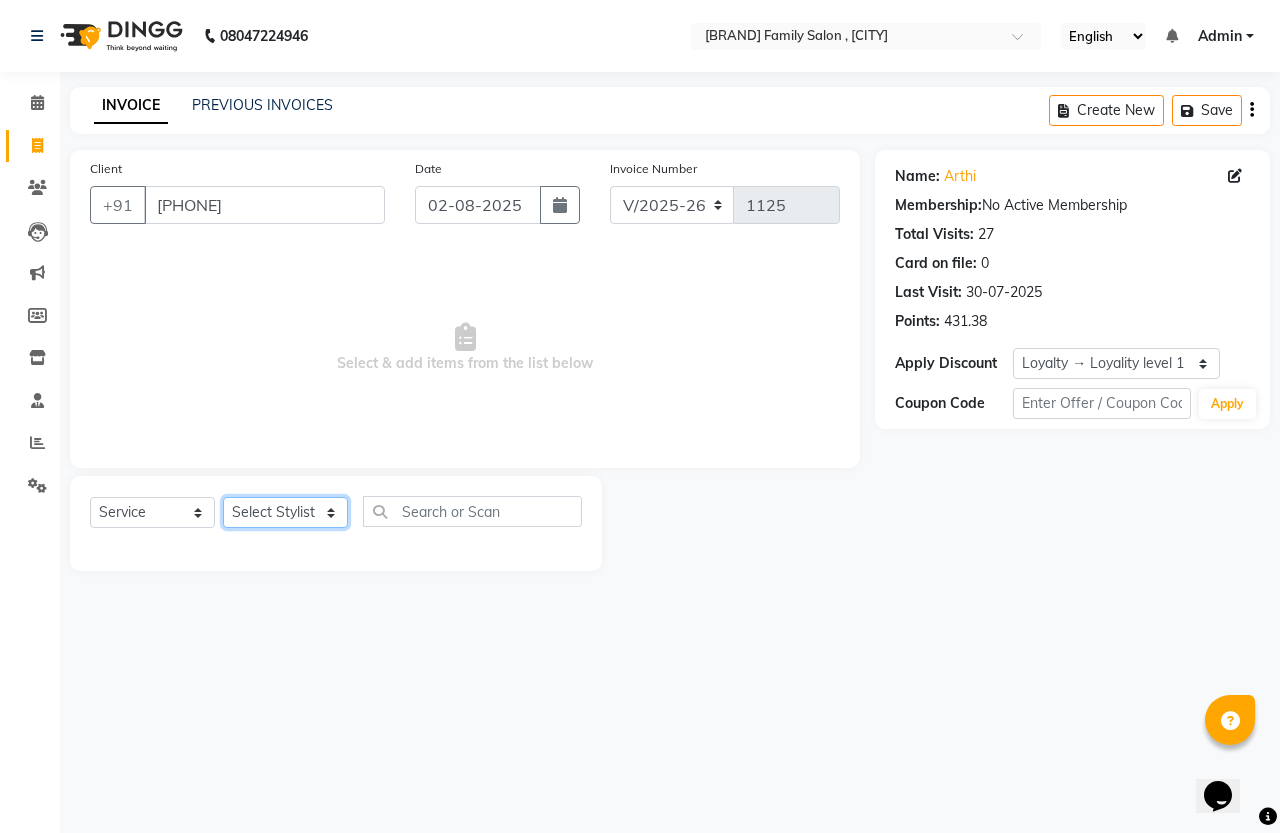 select on "61185" 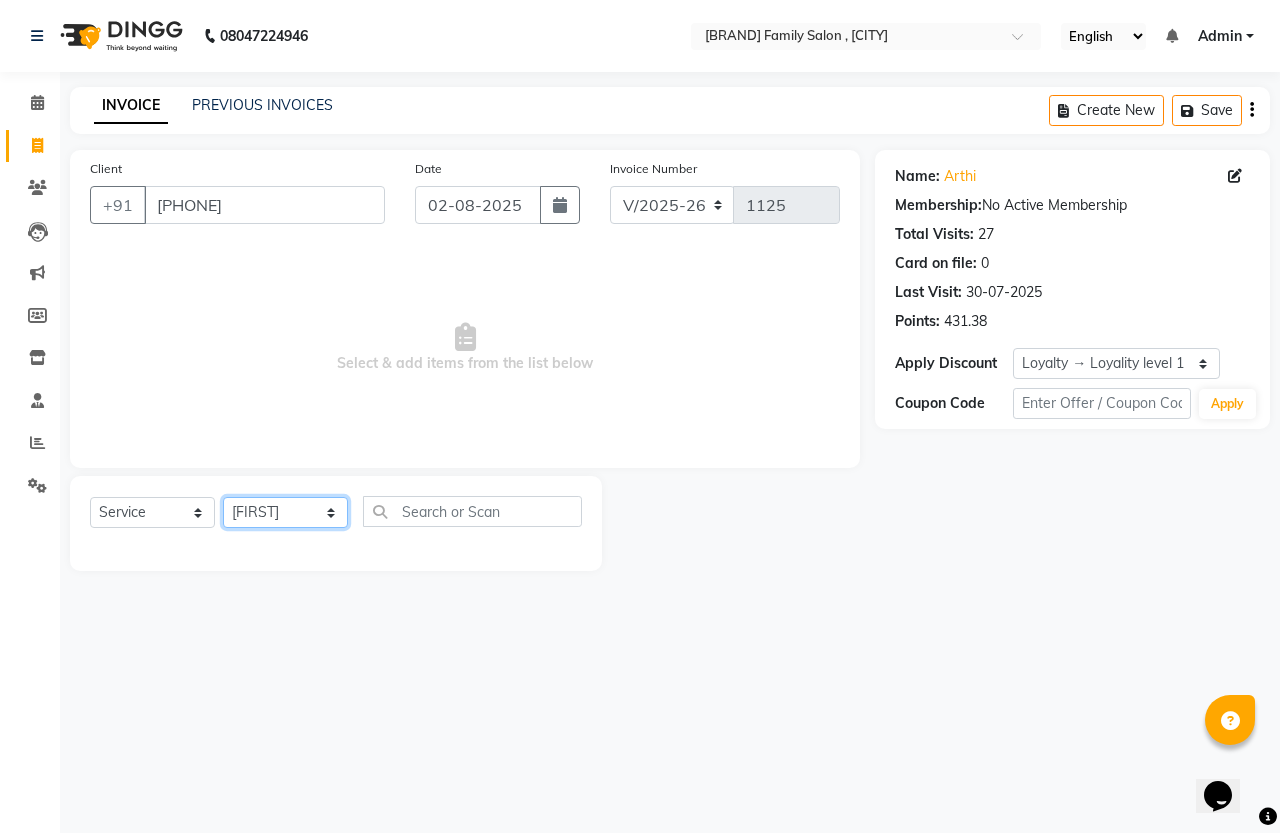 click on "Select Stylist [FIRST] [LAST] [FIRST] [FIRST] [FIRST]" 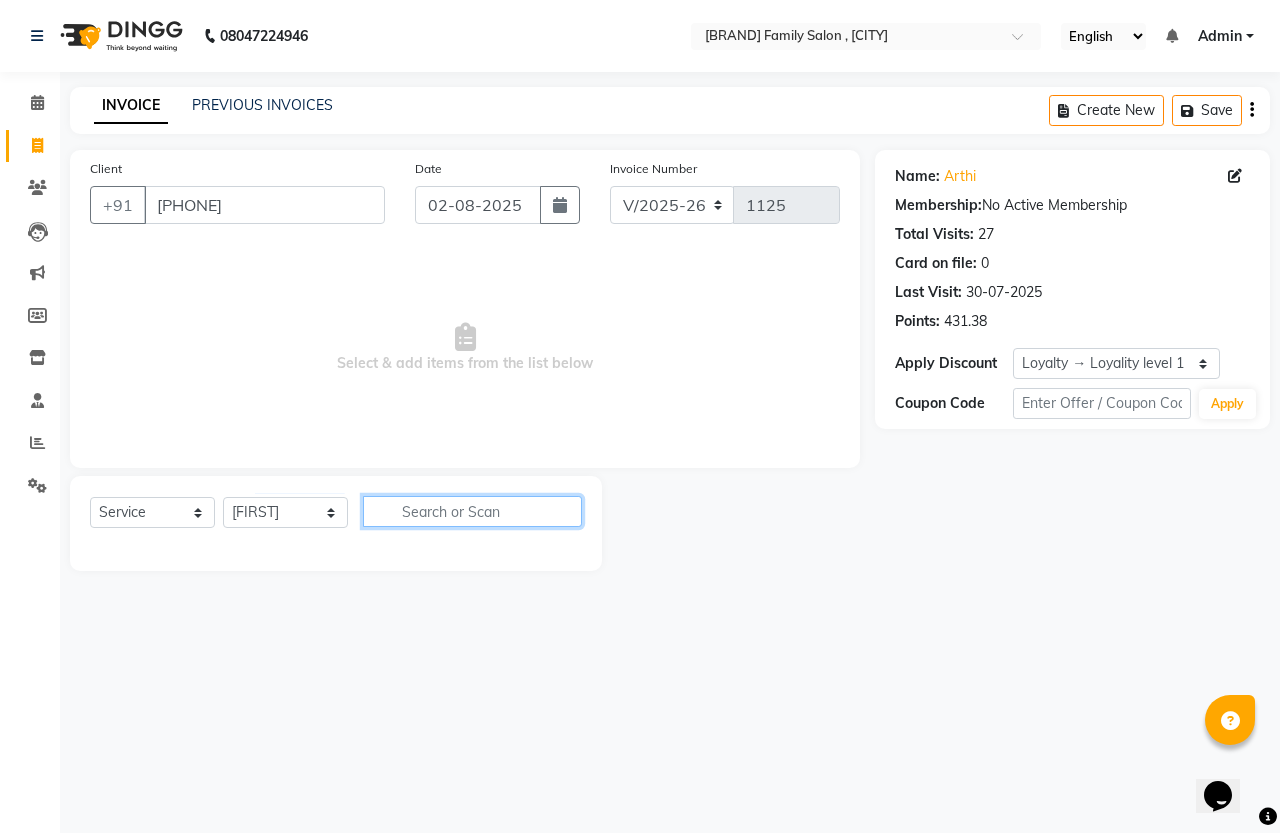 click 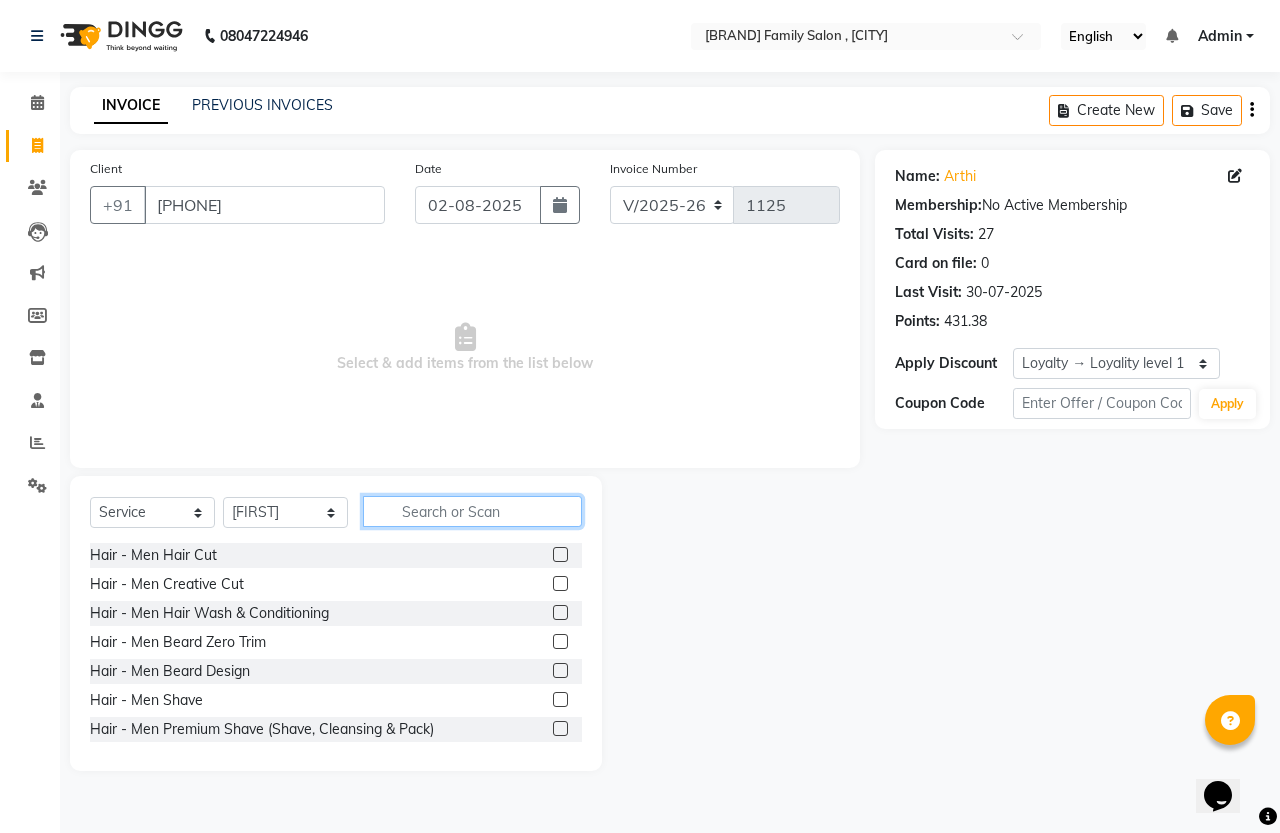 click 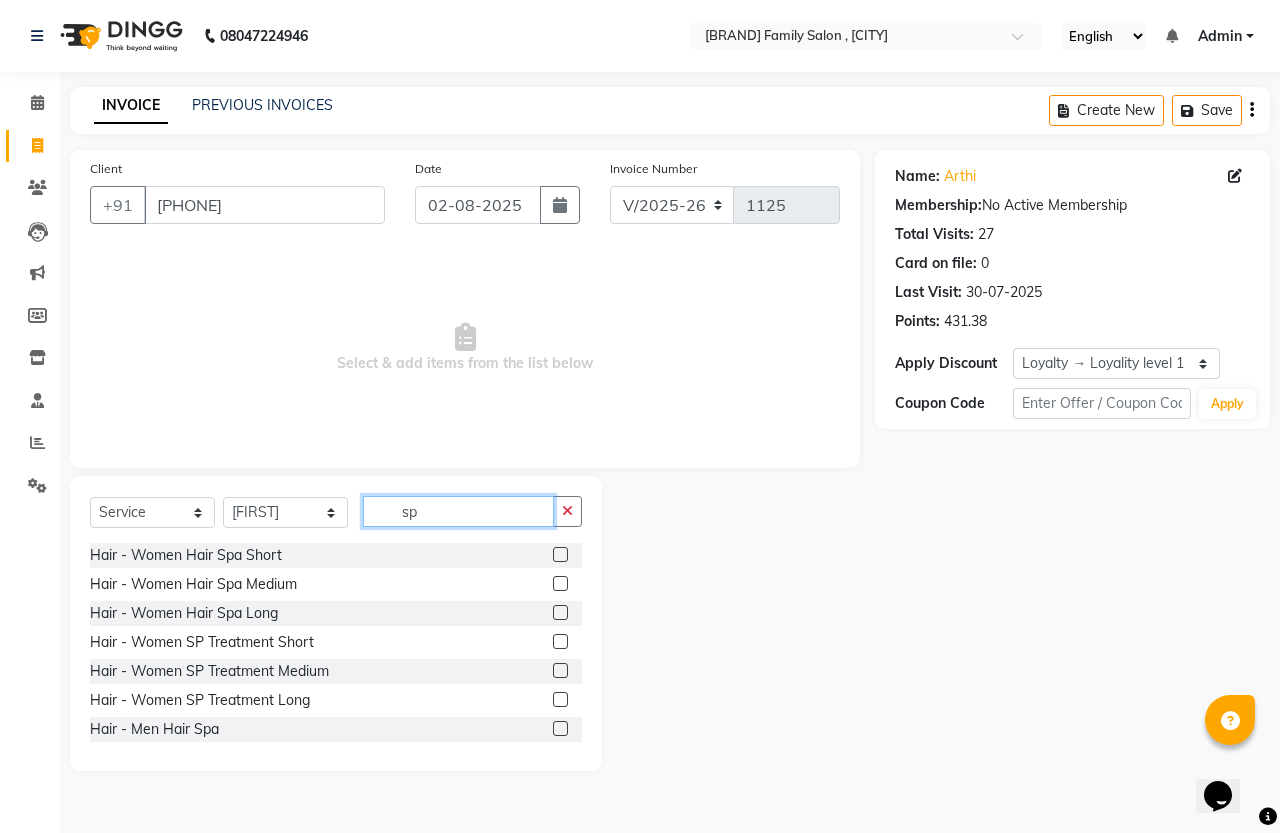 type on "sp" 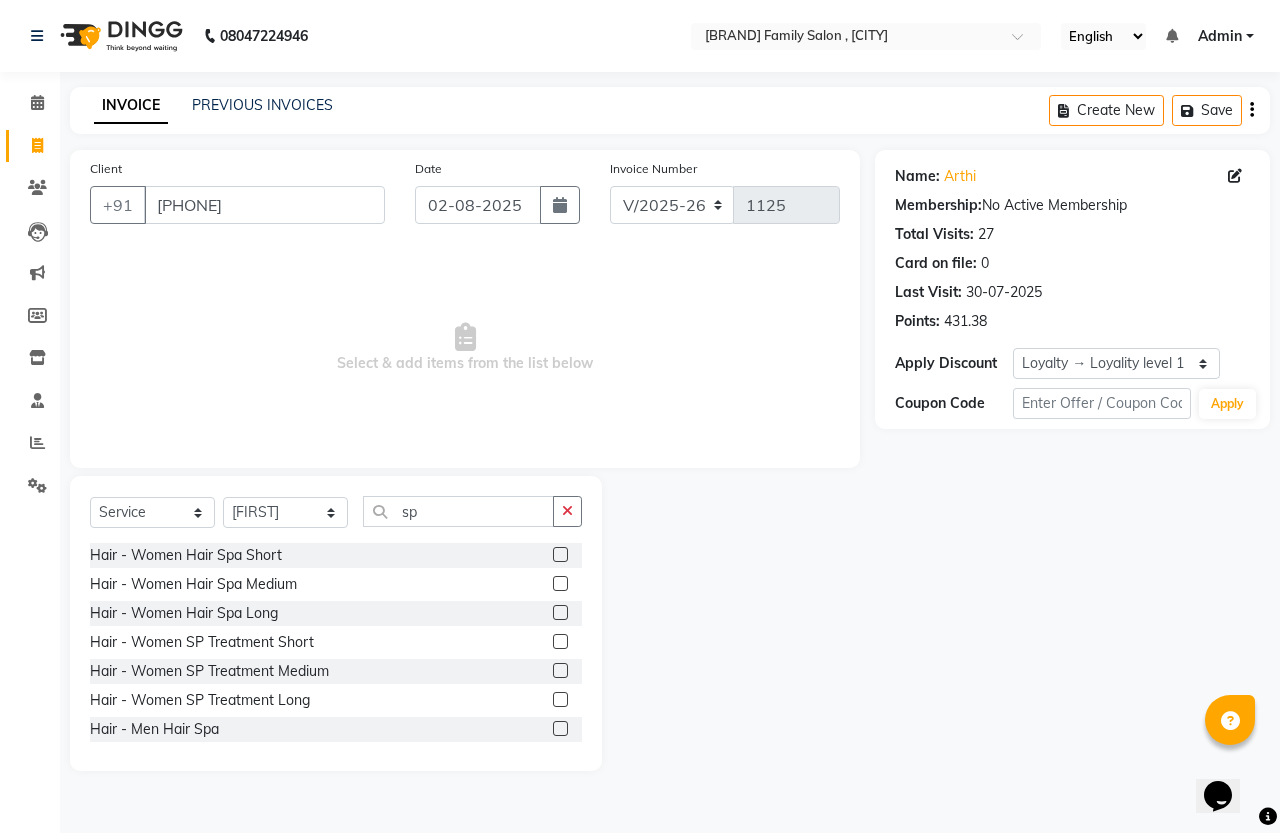 click 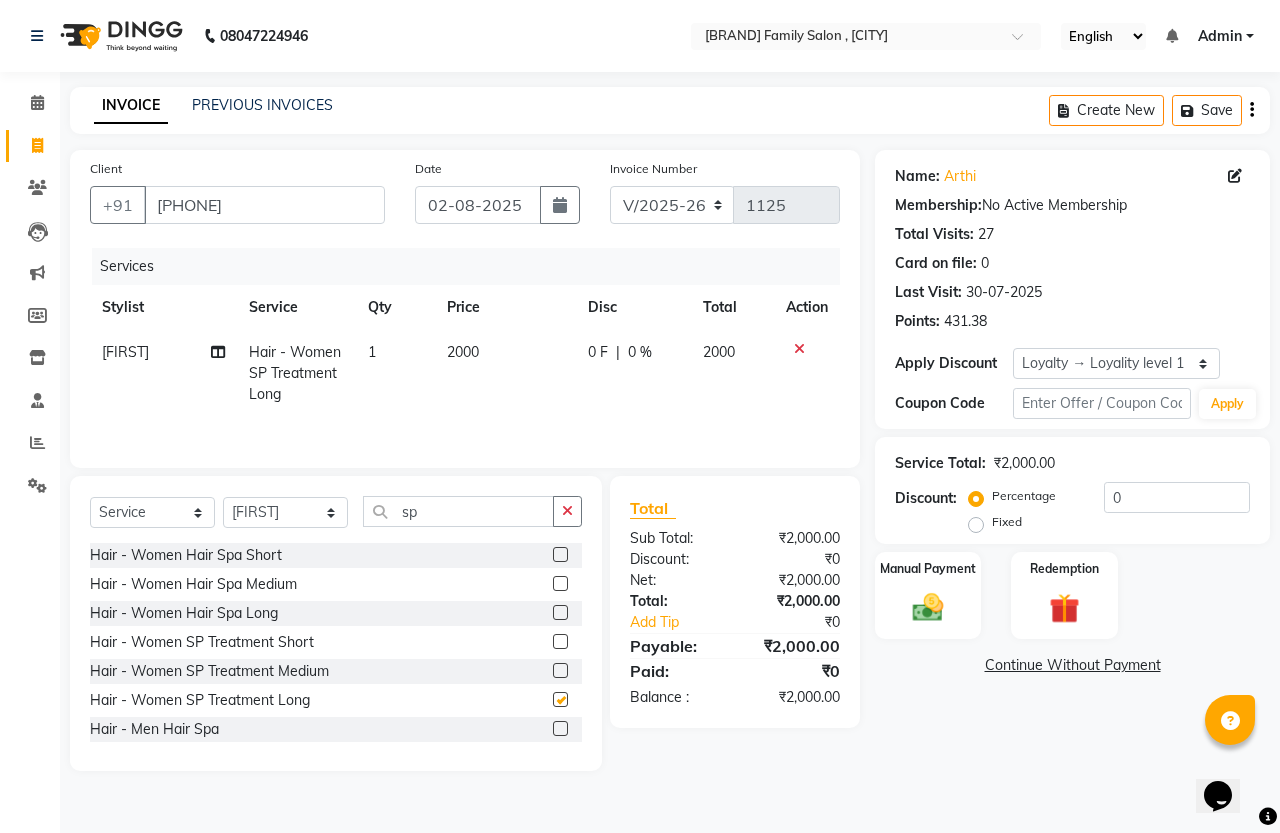 checkbox on "false" 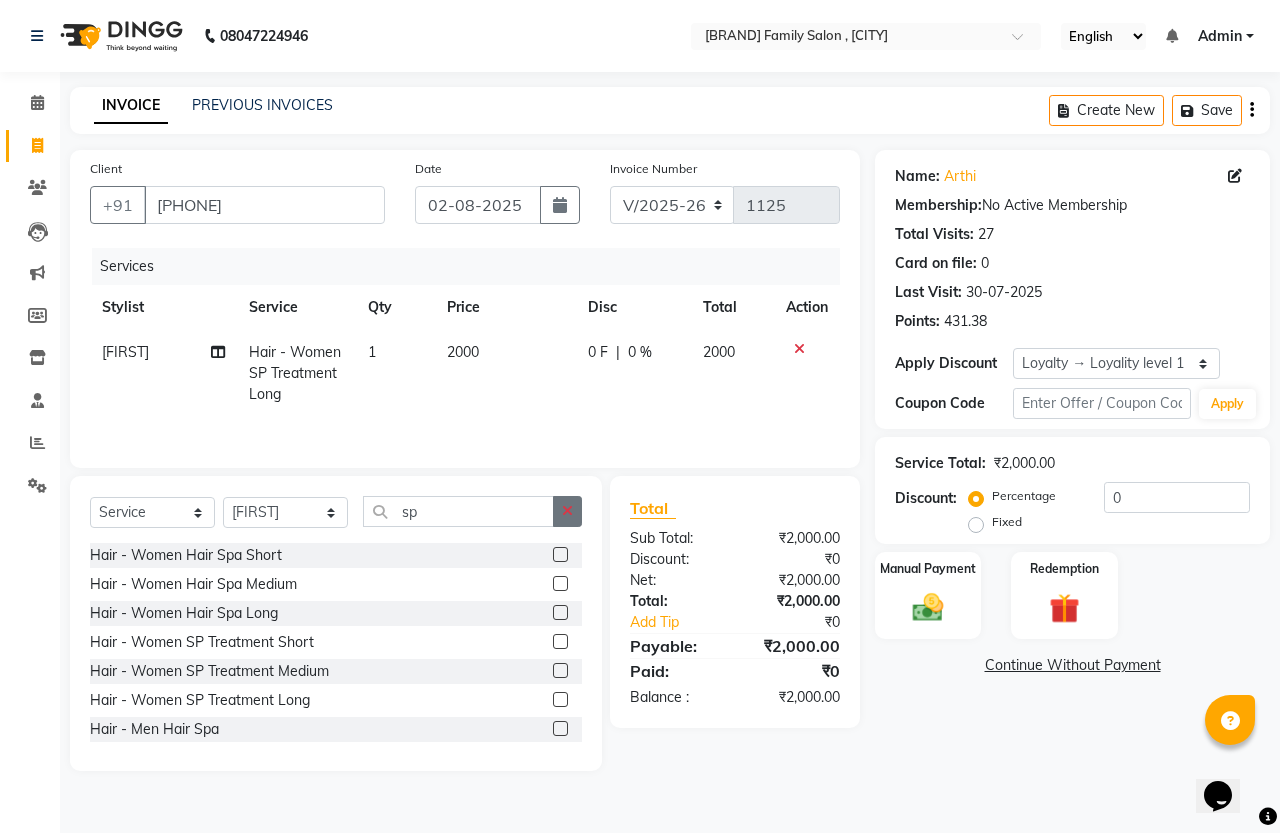click 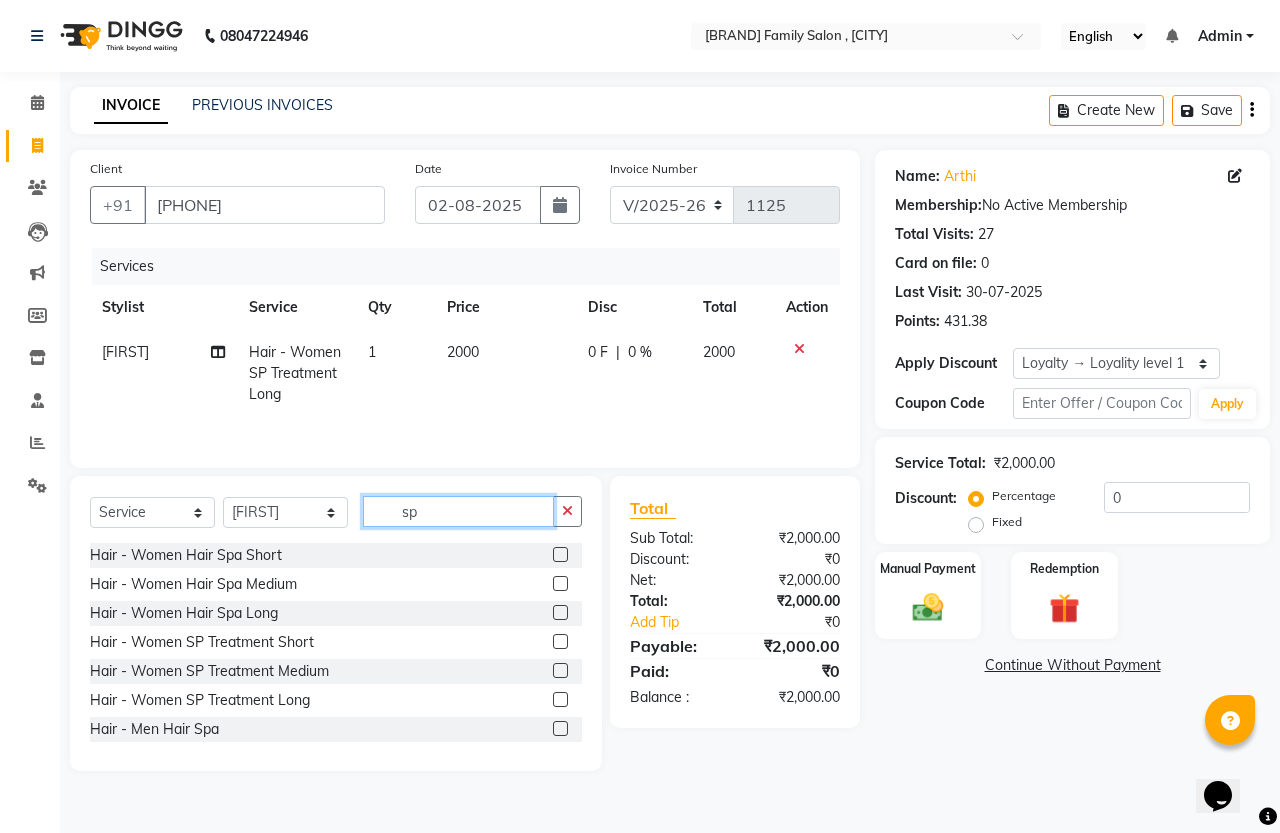 type 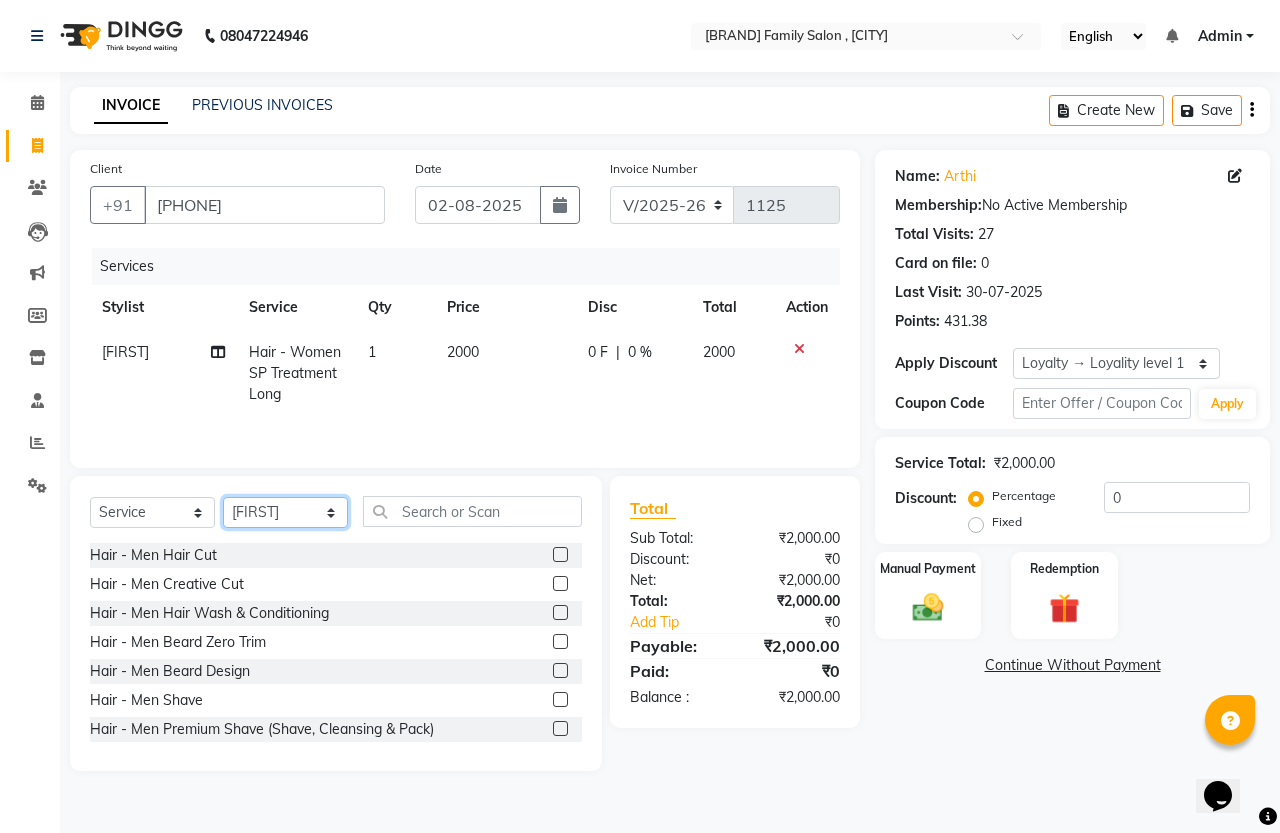 click on "Select Stylist [FIRST] [LAST] [FIRST] [FIRST] [FIRST]" 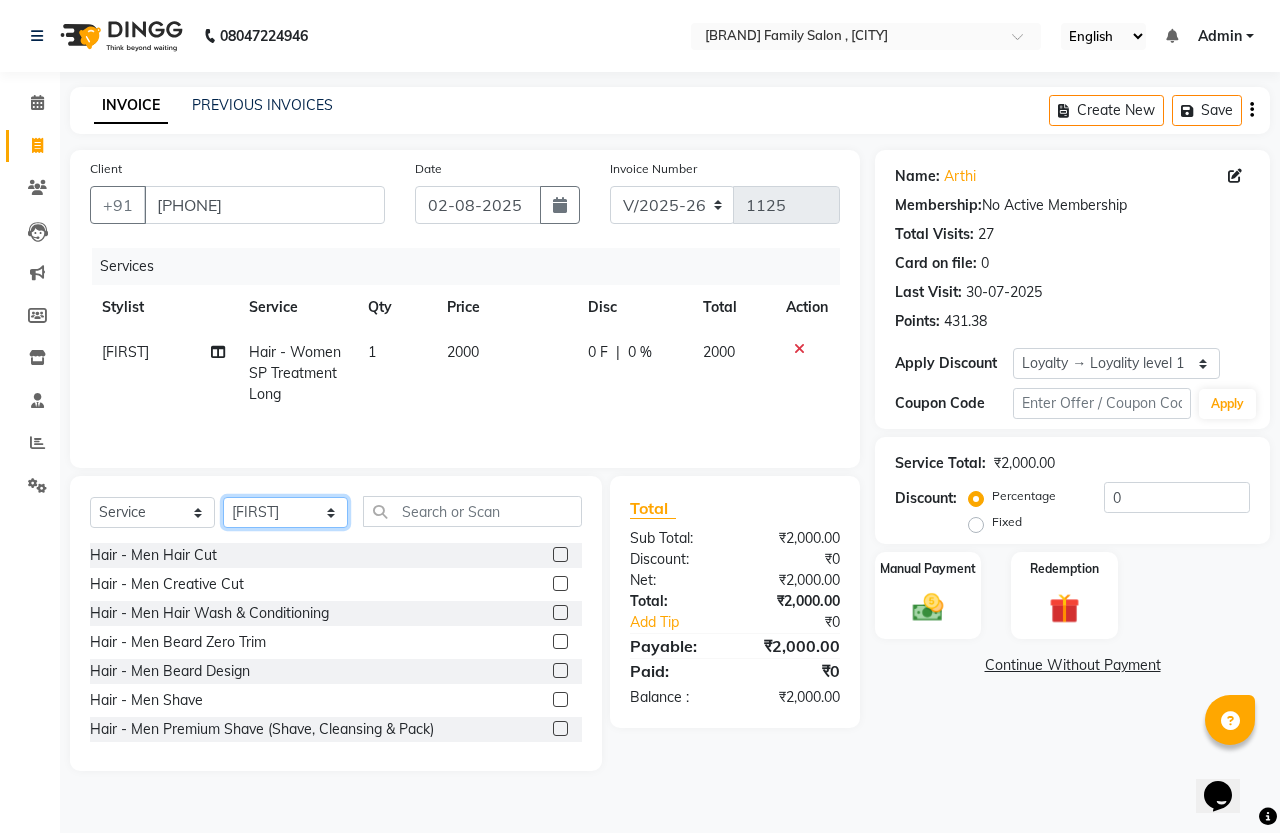 select on "61338" 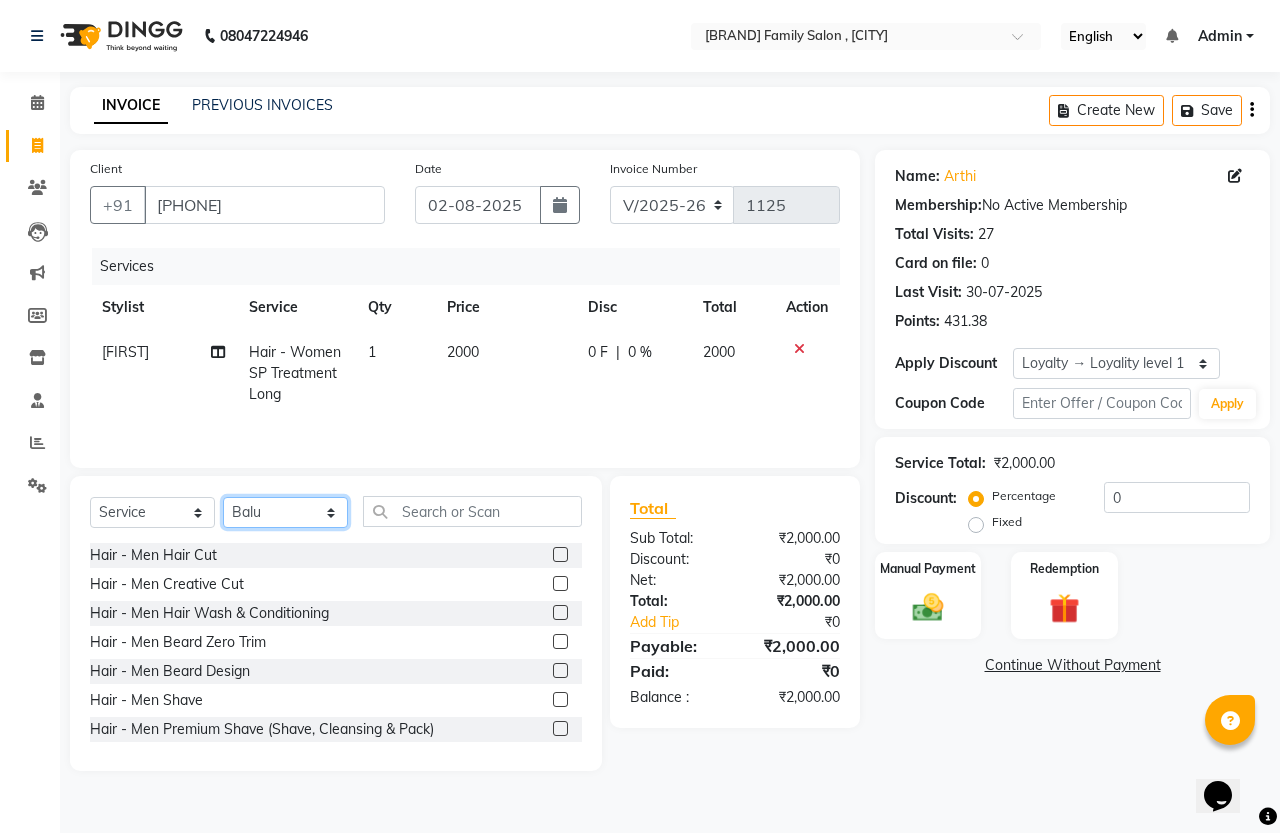 click on "Select Stylist [FIRST] [LAST] [FIRST] [FIRST] [FIRST]" 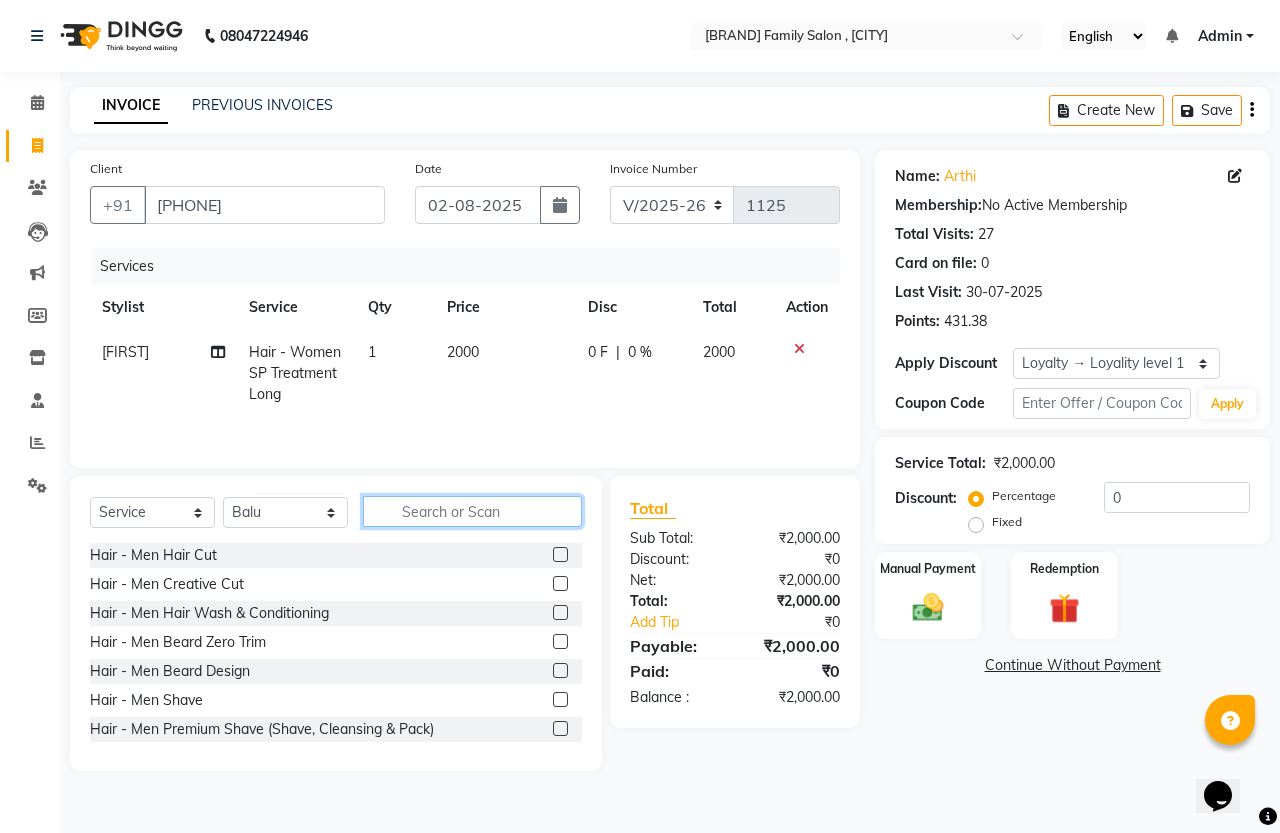 click 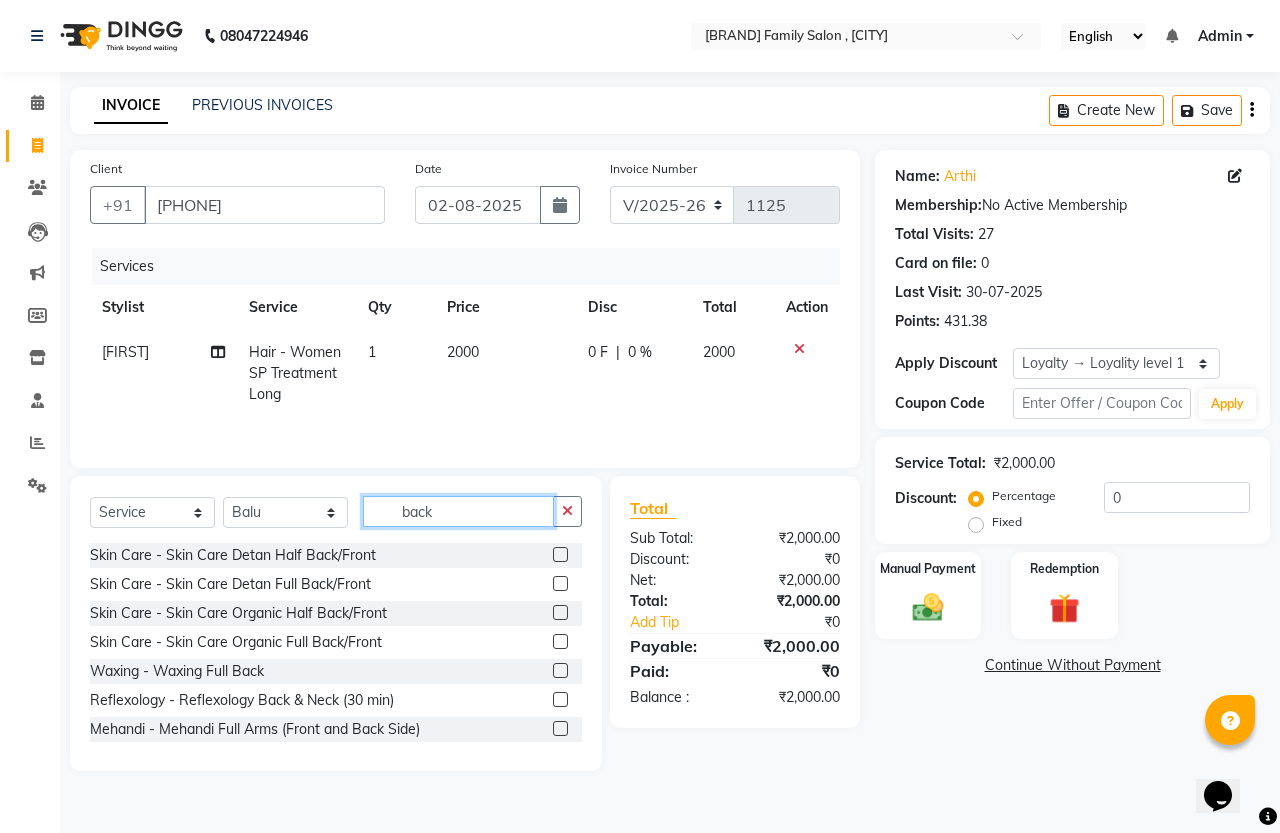 type on "back" 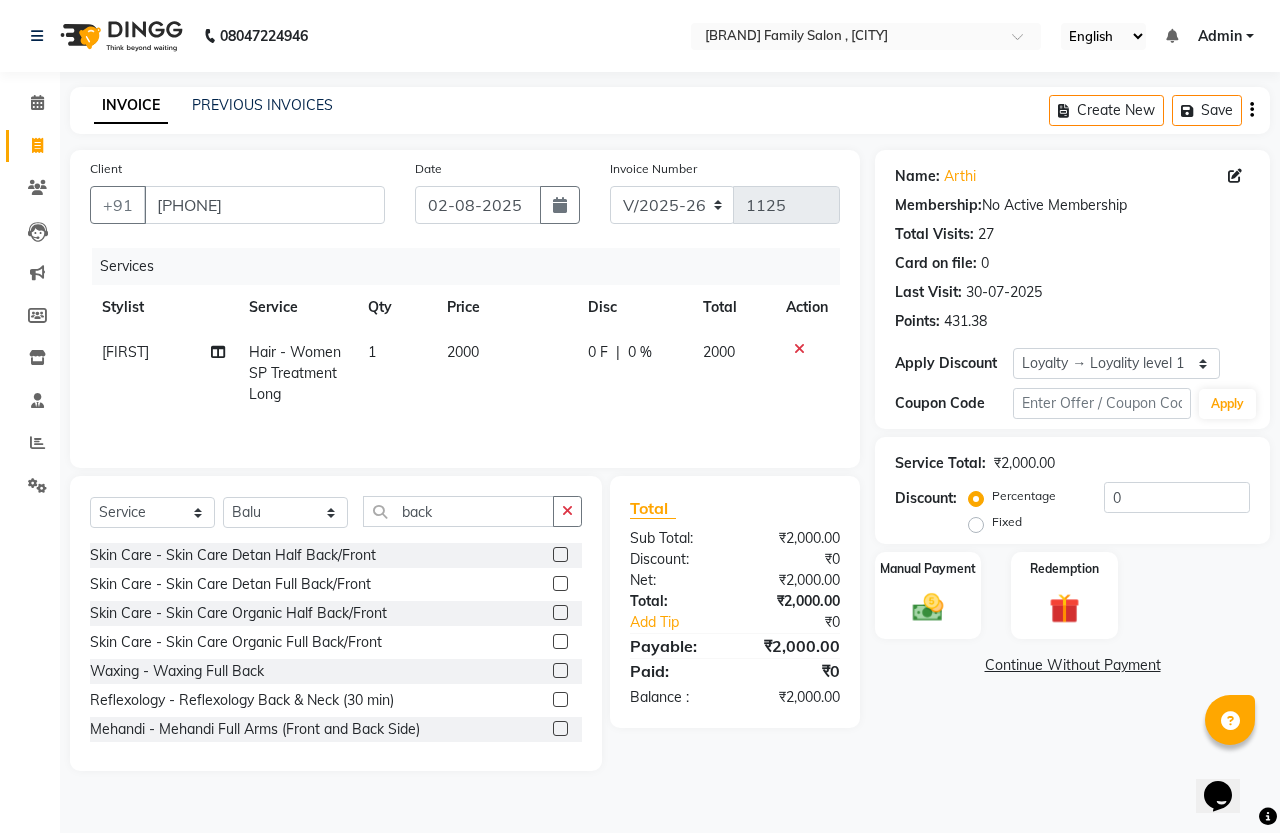 click 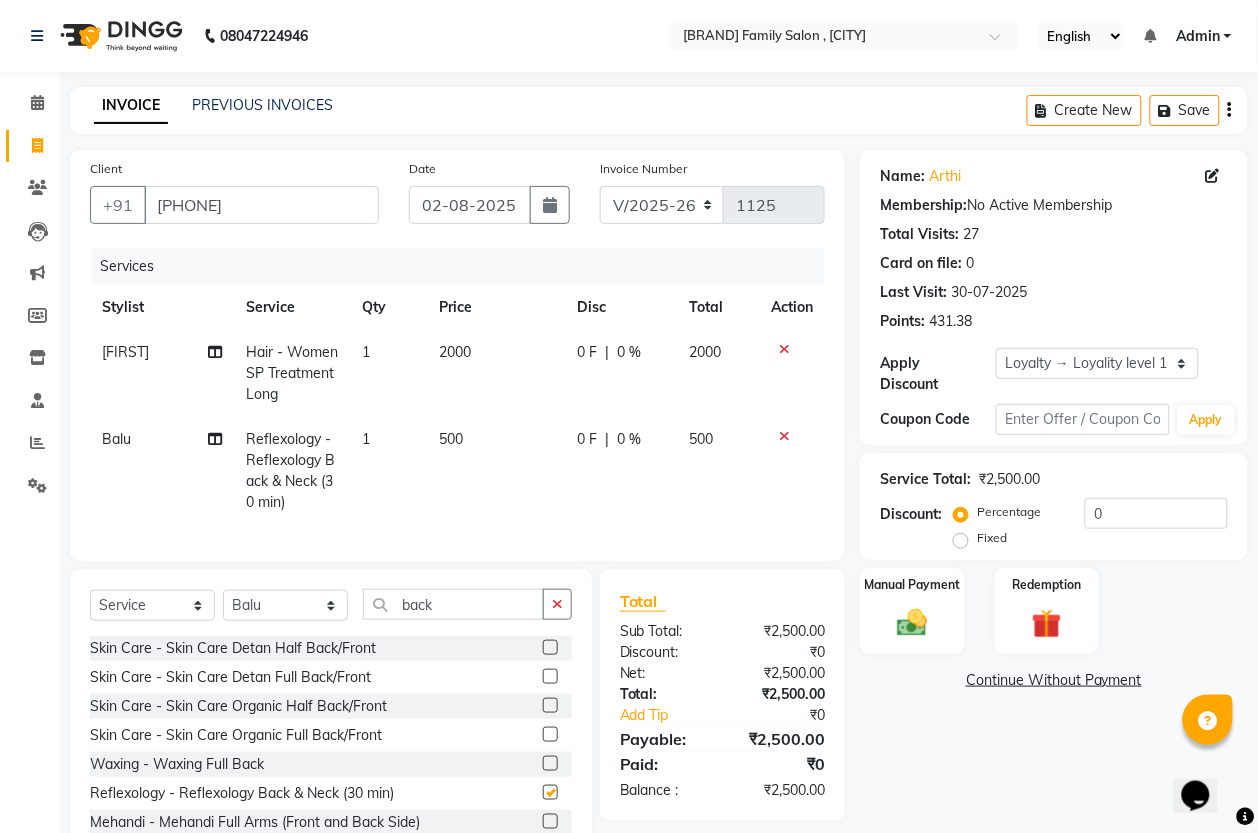 checkbox on "false" 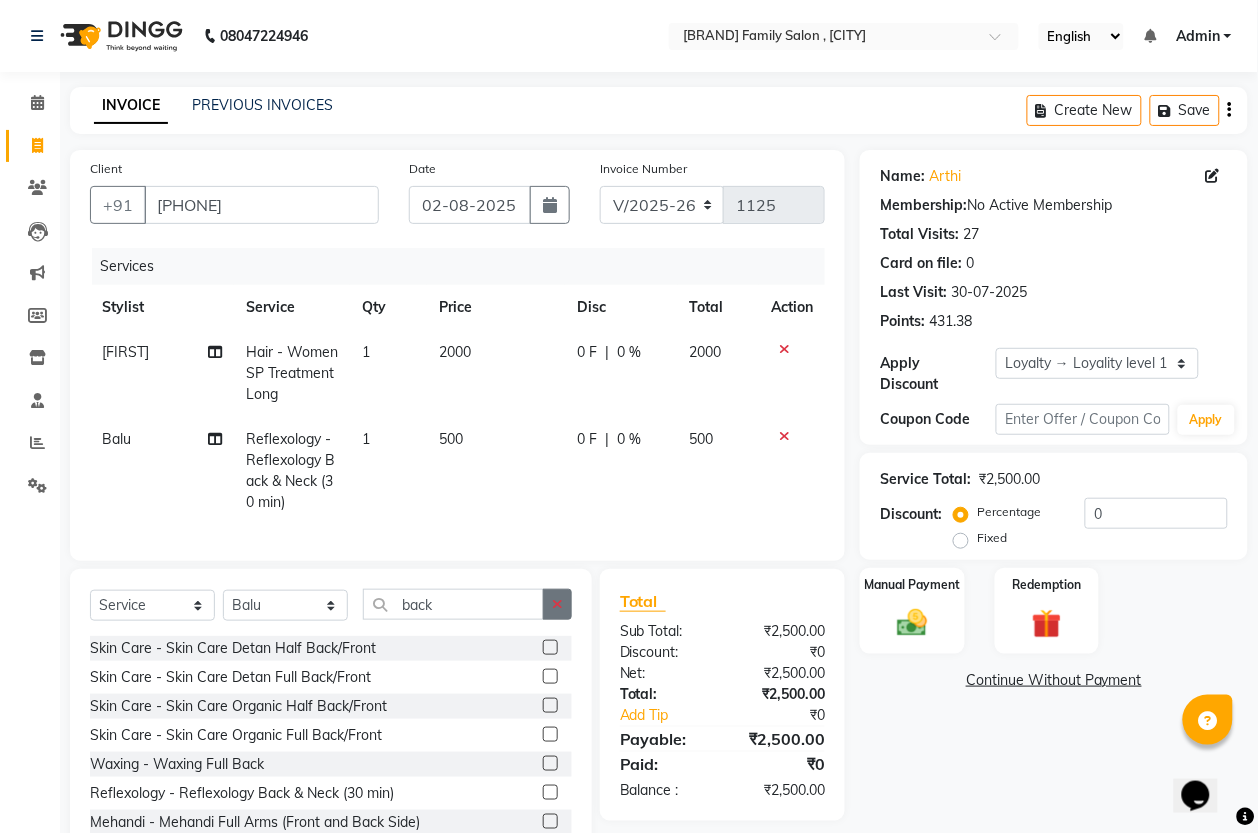 click 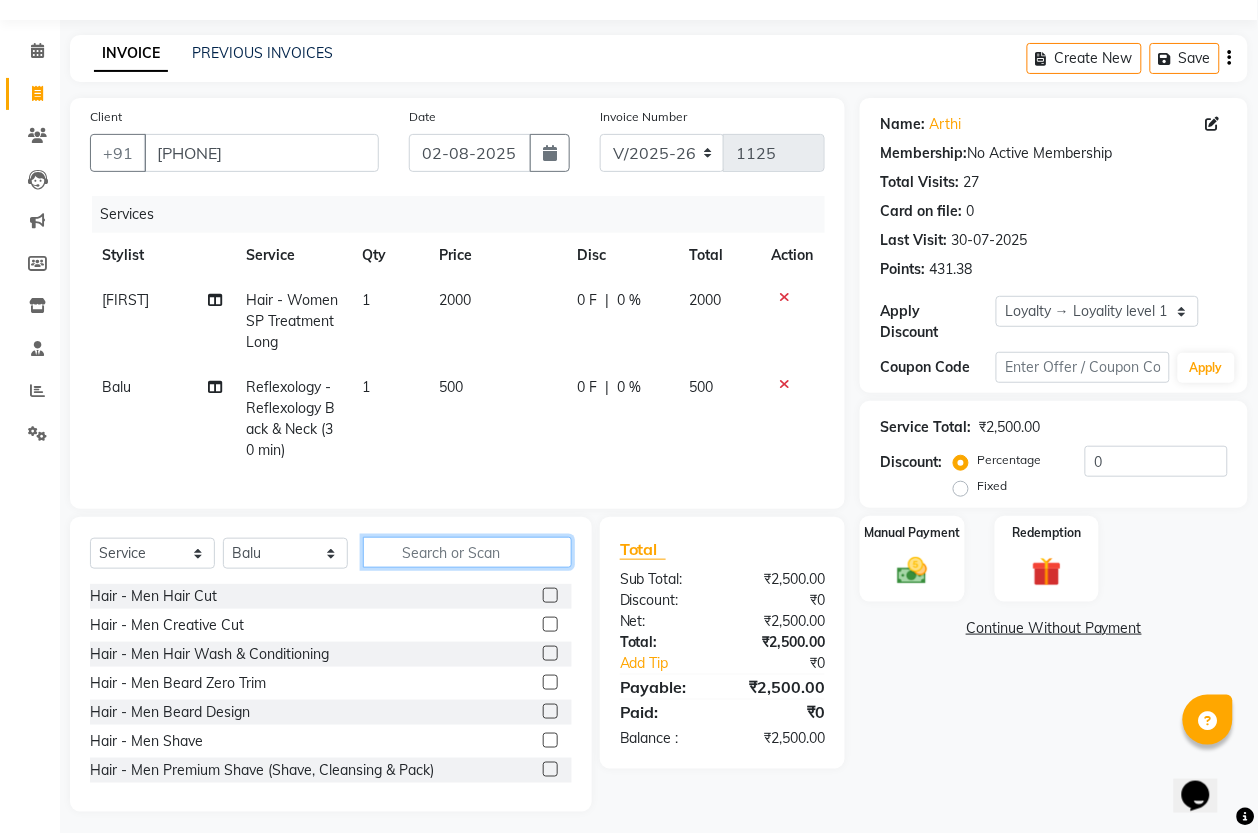 scroll, scrollTop: 81, scrollLeft: 0, axis: vertical 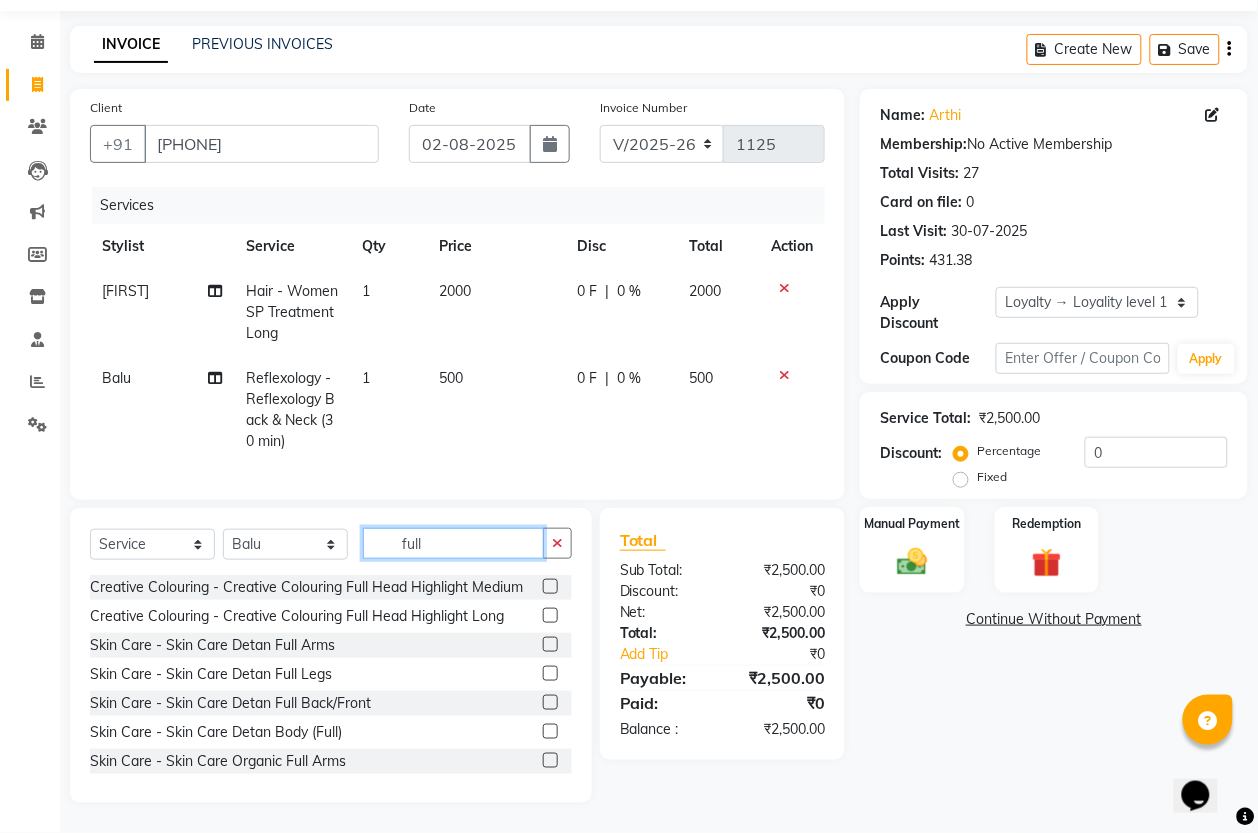 type on "full" 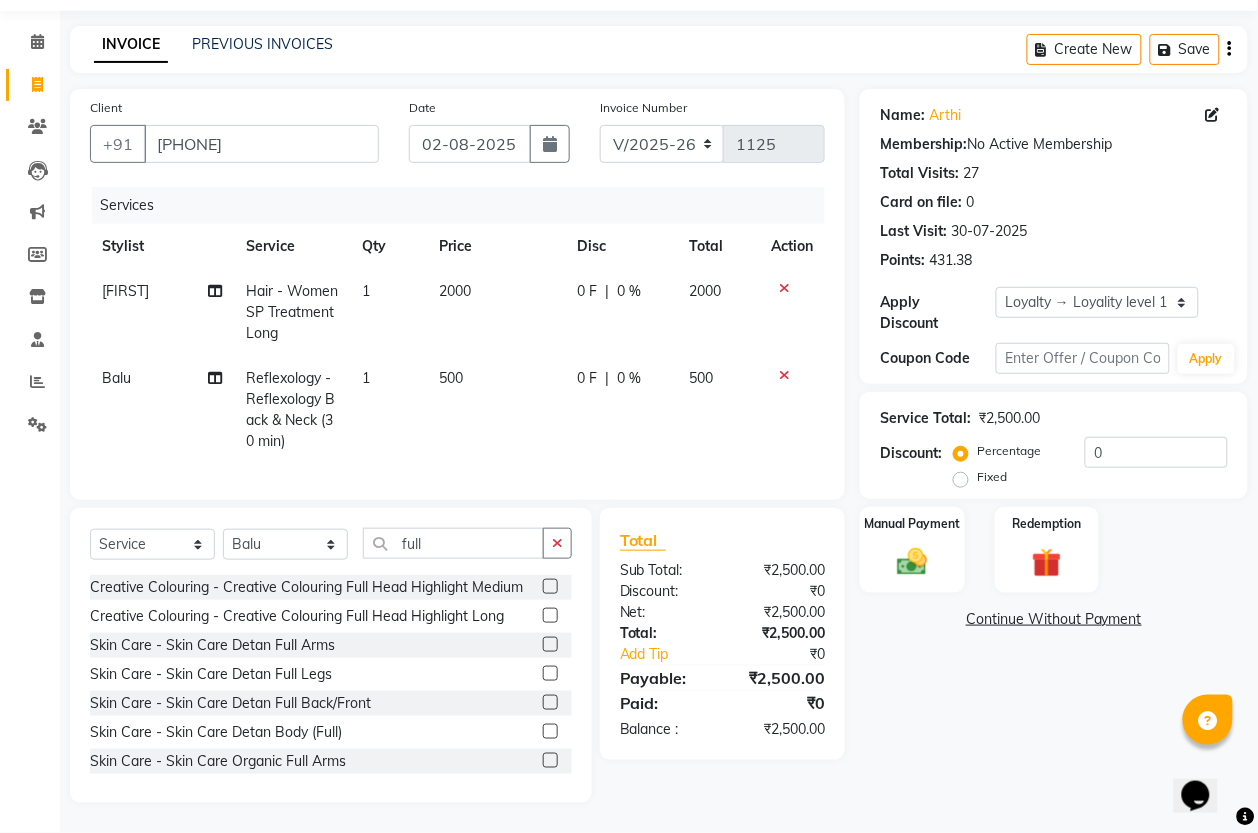 click 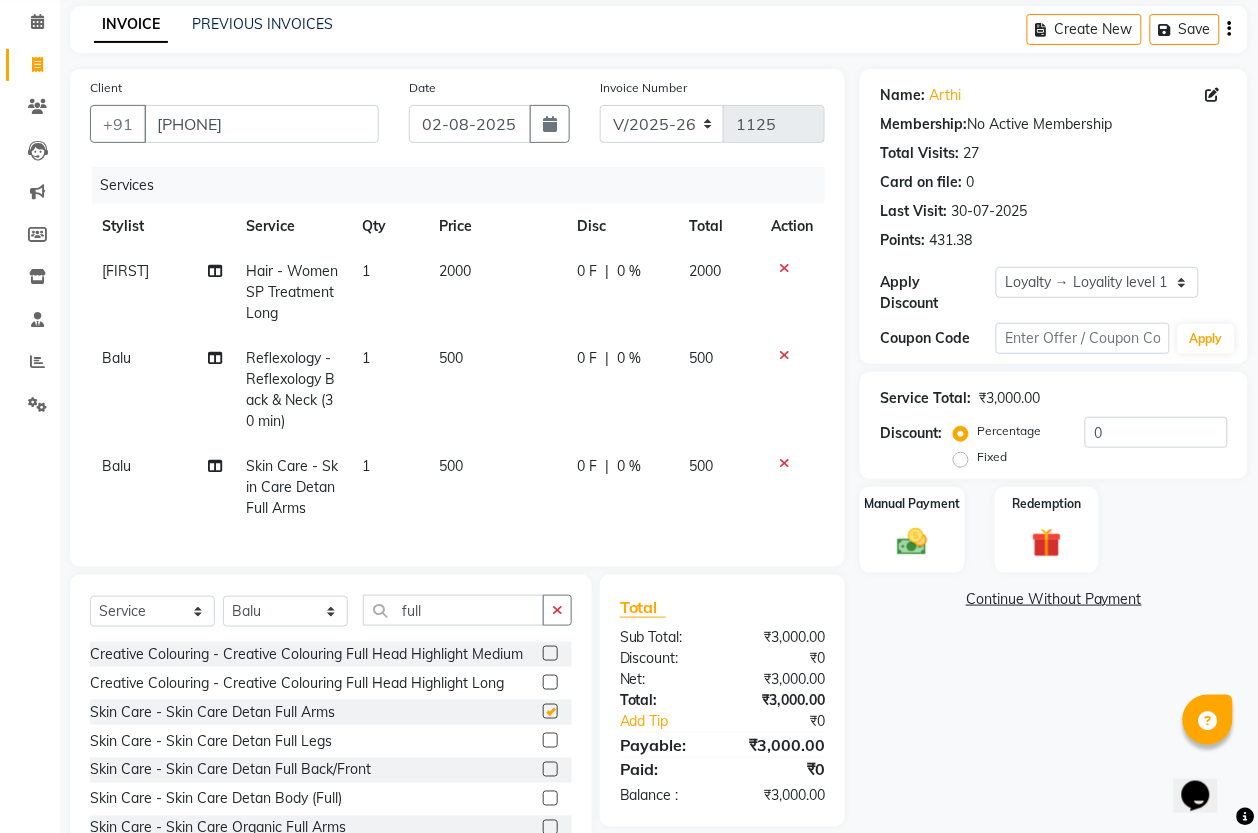 checkbox on "false" 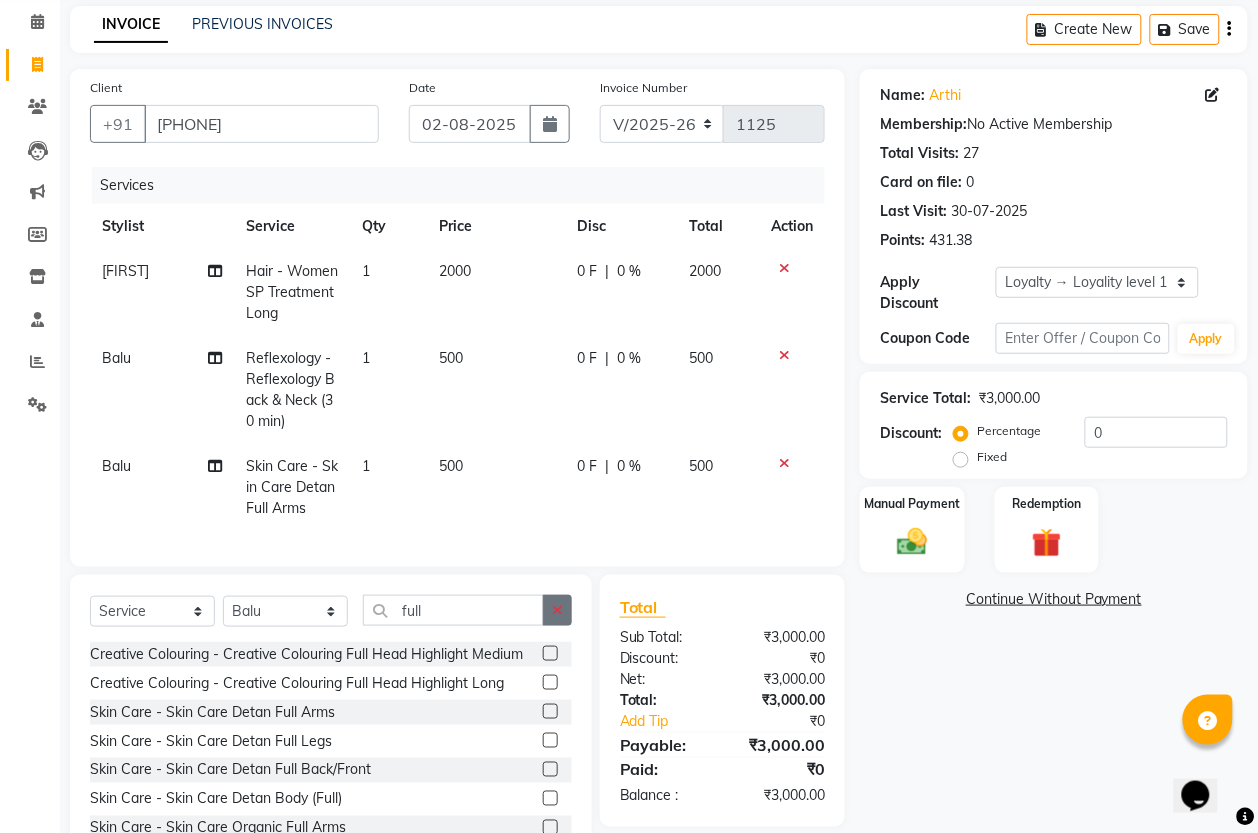 click 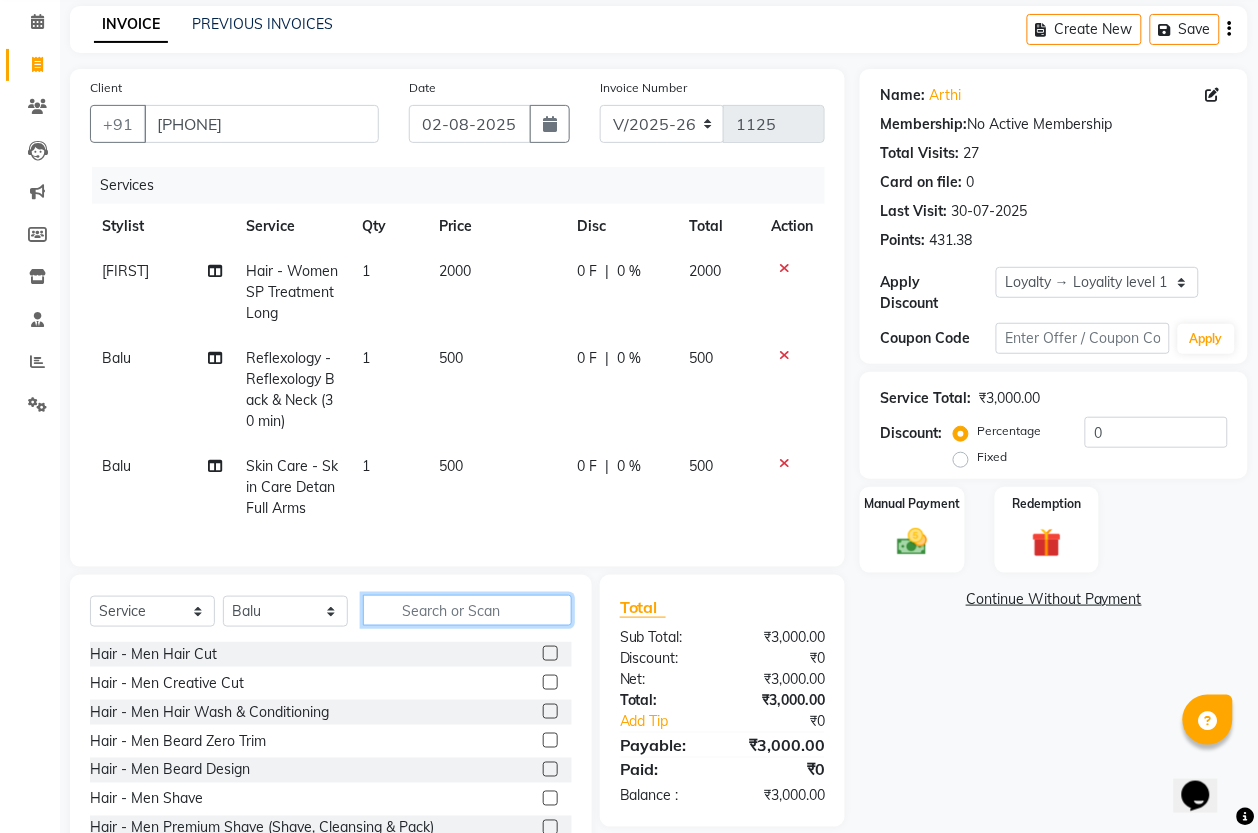 scroll, scrollTop: 167, scrollLeft: 0, axis: vertical 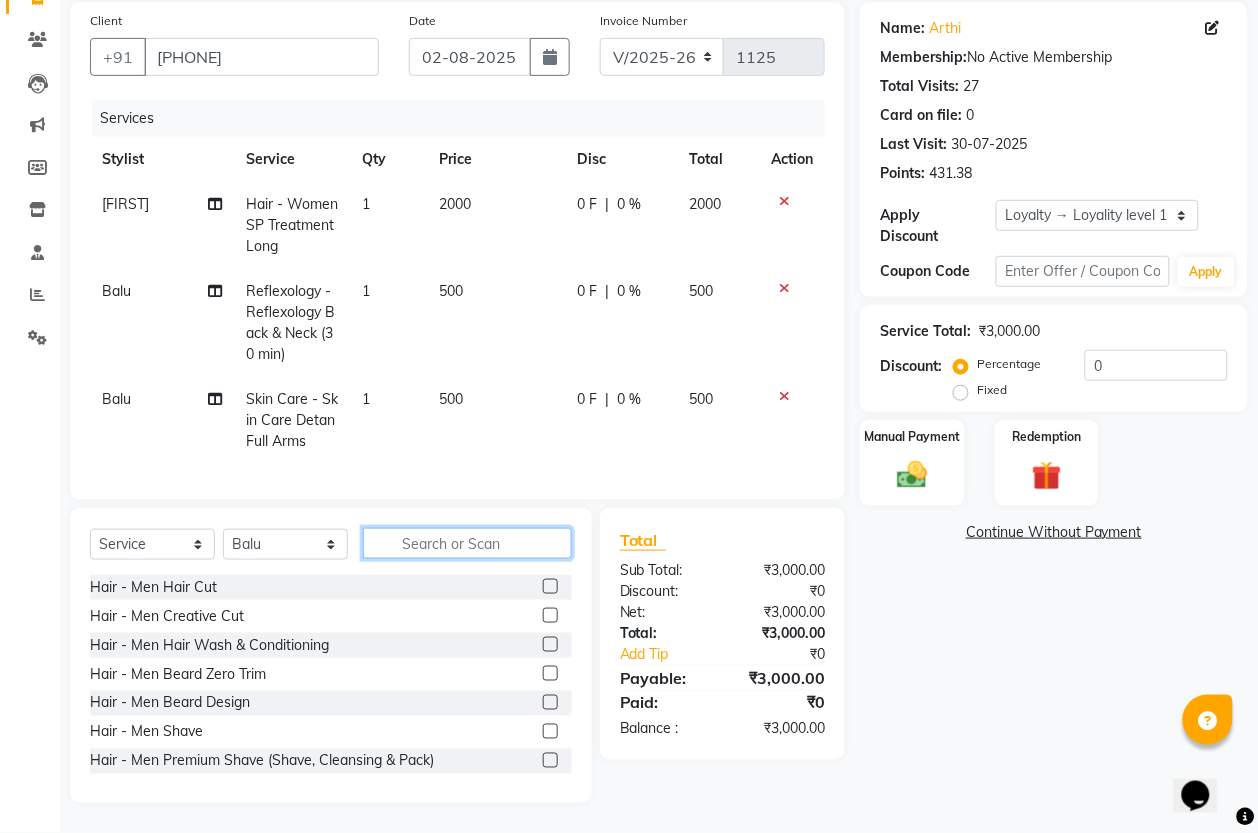 click 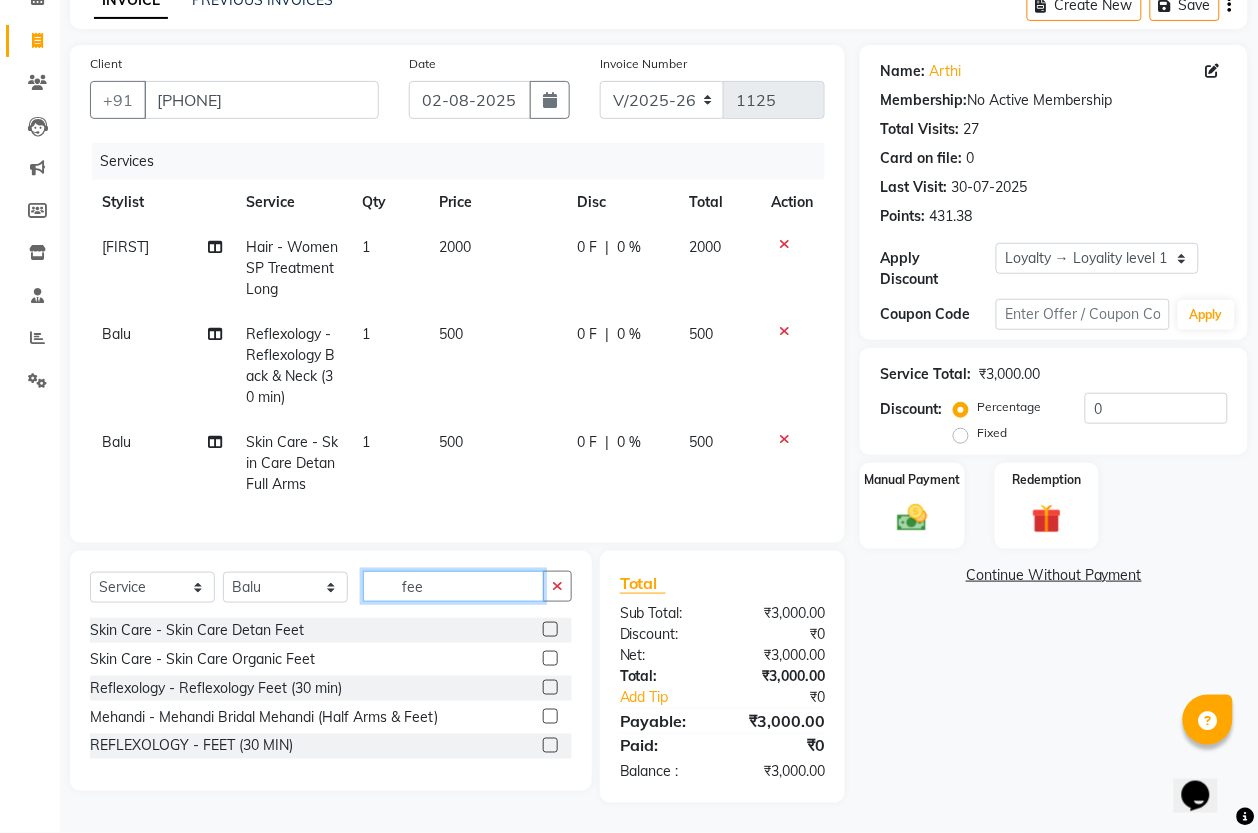 scroll, scrollTop: 125, scrollLeft: 0, axis: vertical 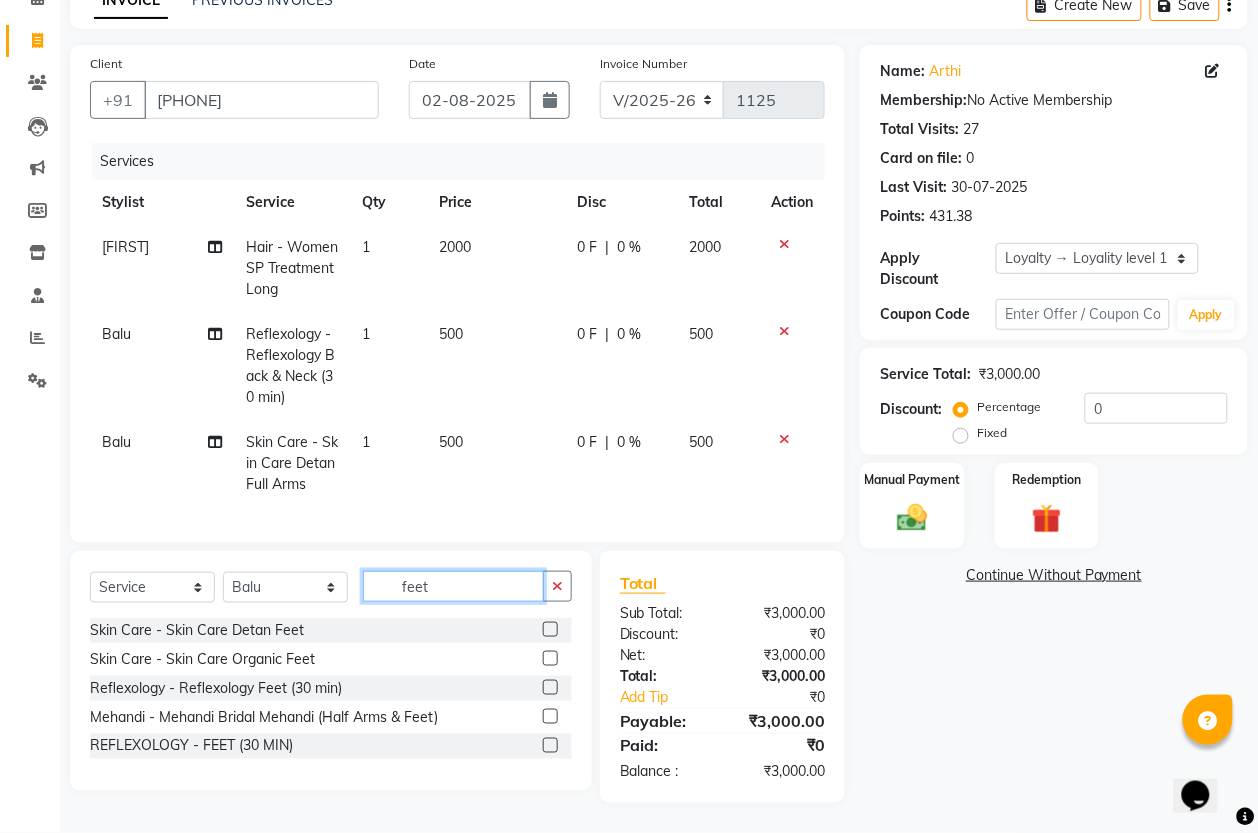 type on "feet" 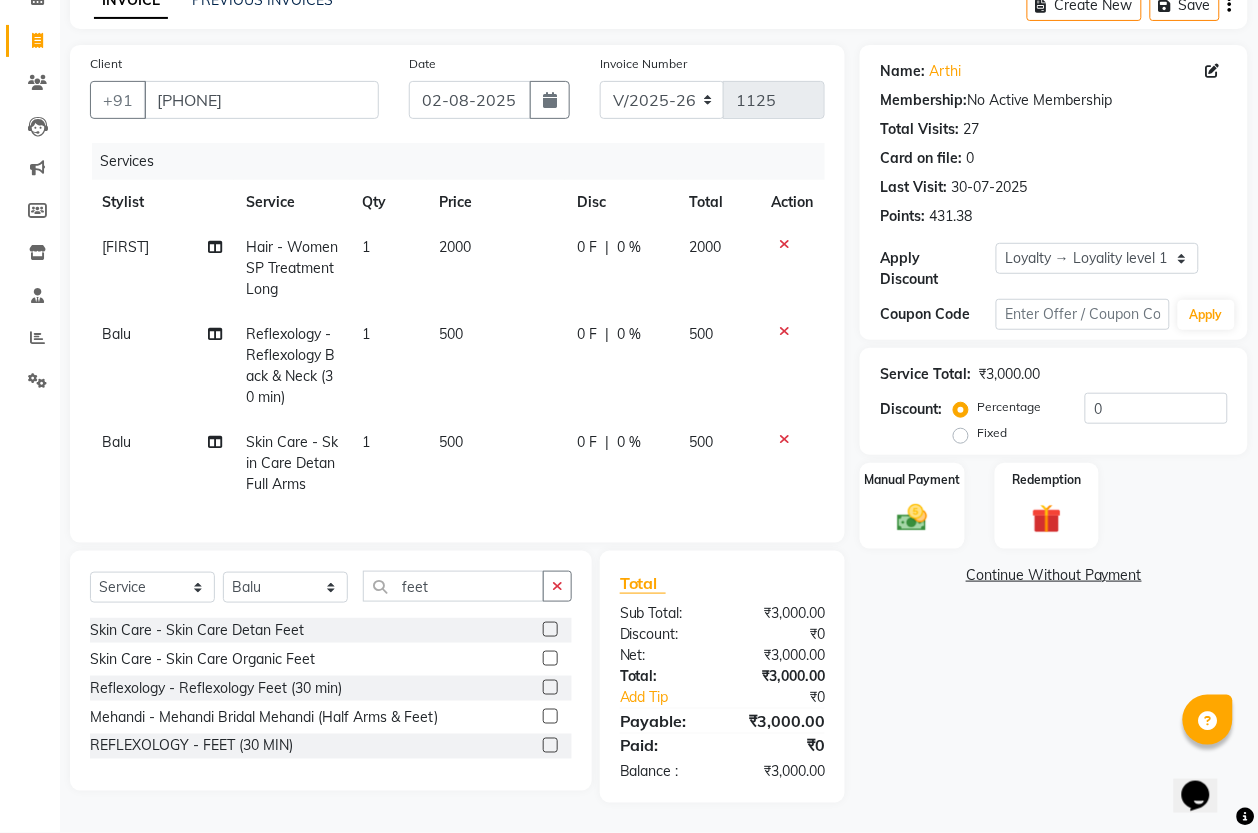 click 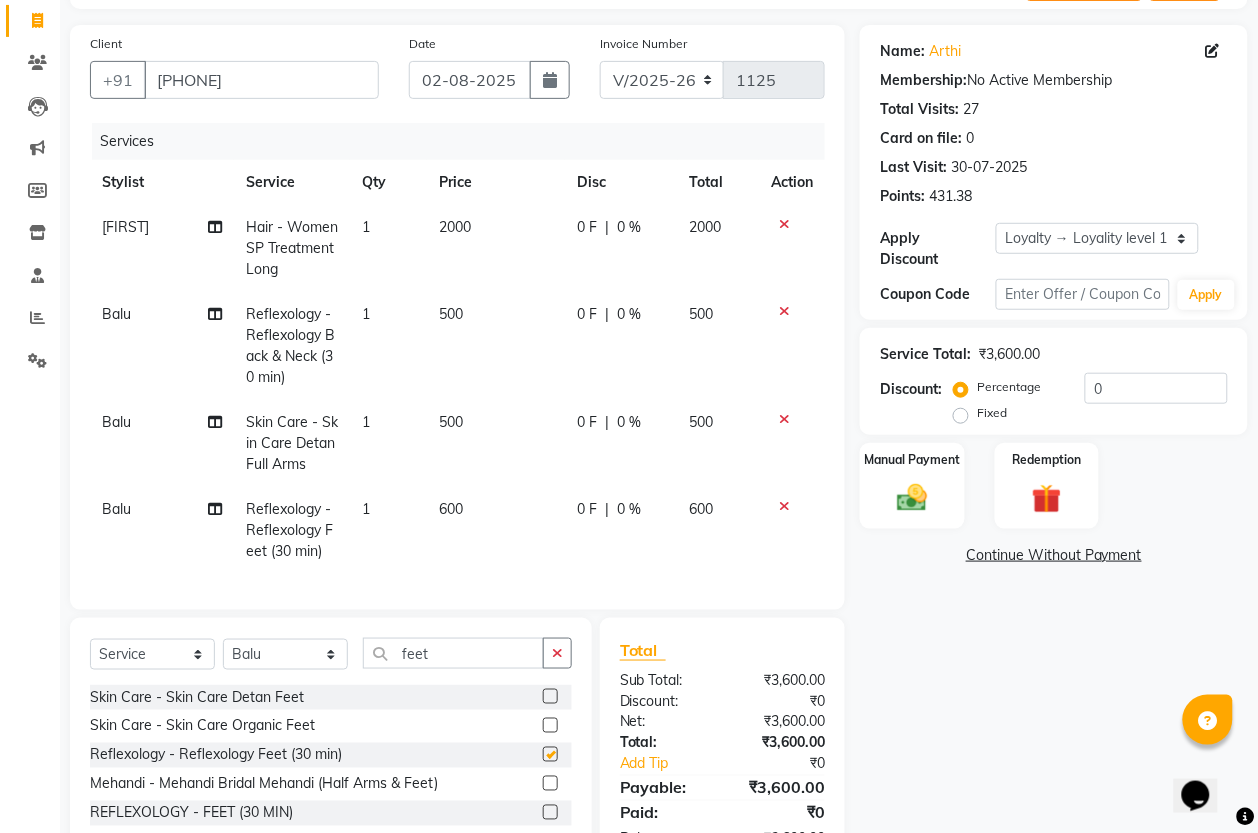 checkbox on "false" 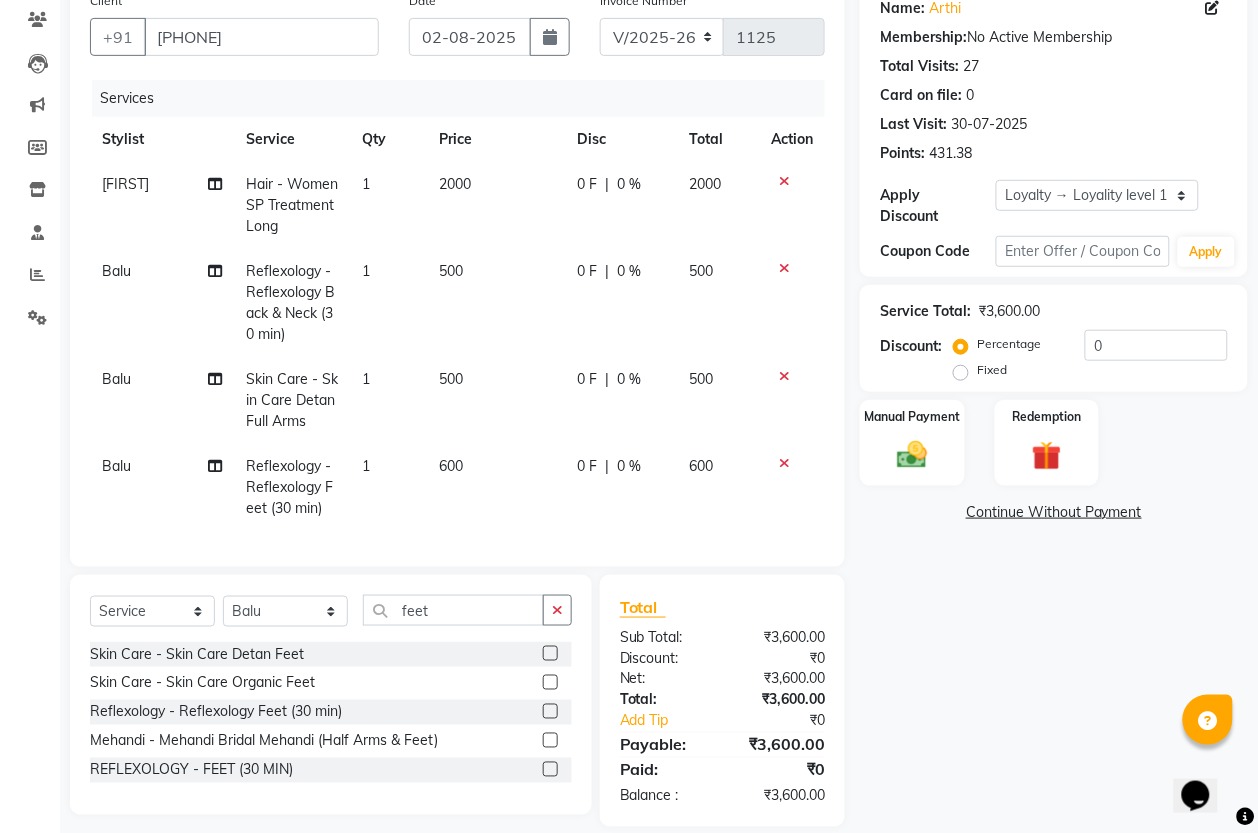 scroll, scrollTop: 212, scrollLeft: 0, axis: vertical 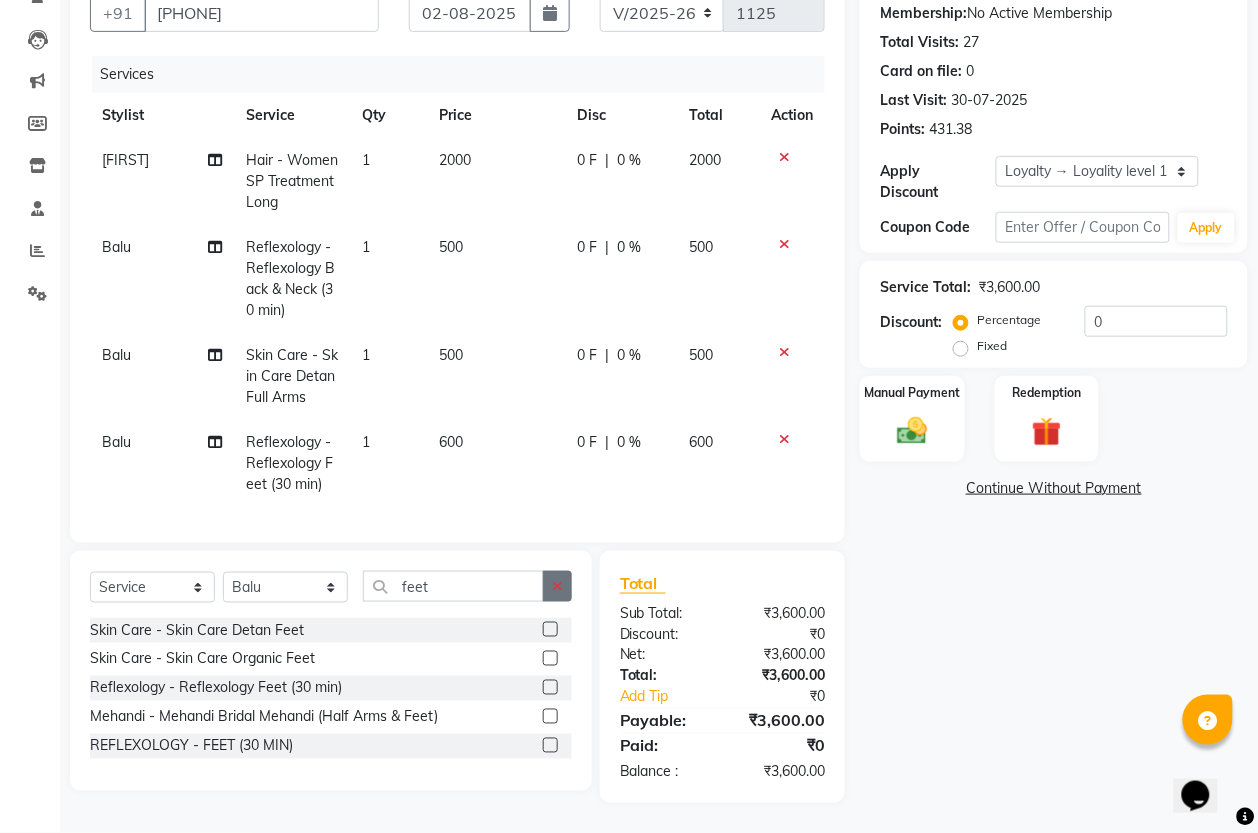 click 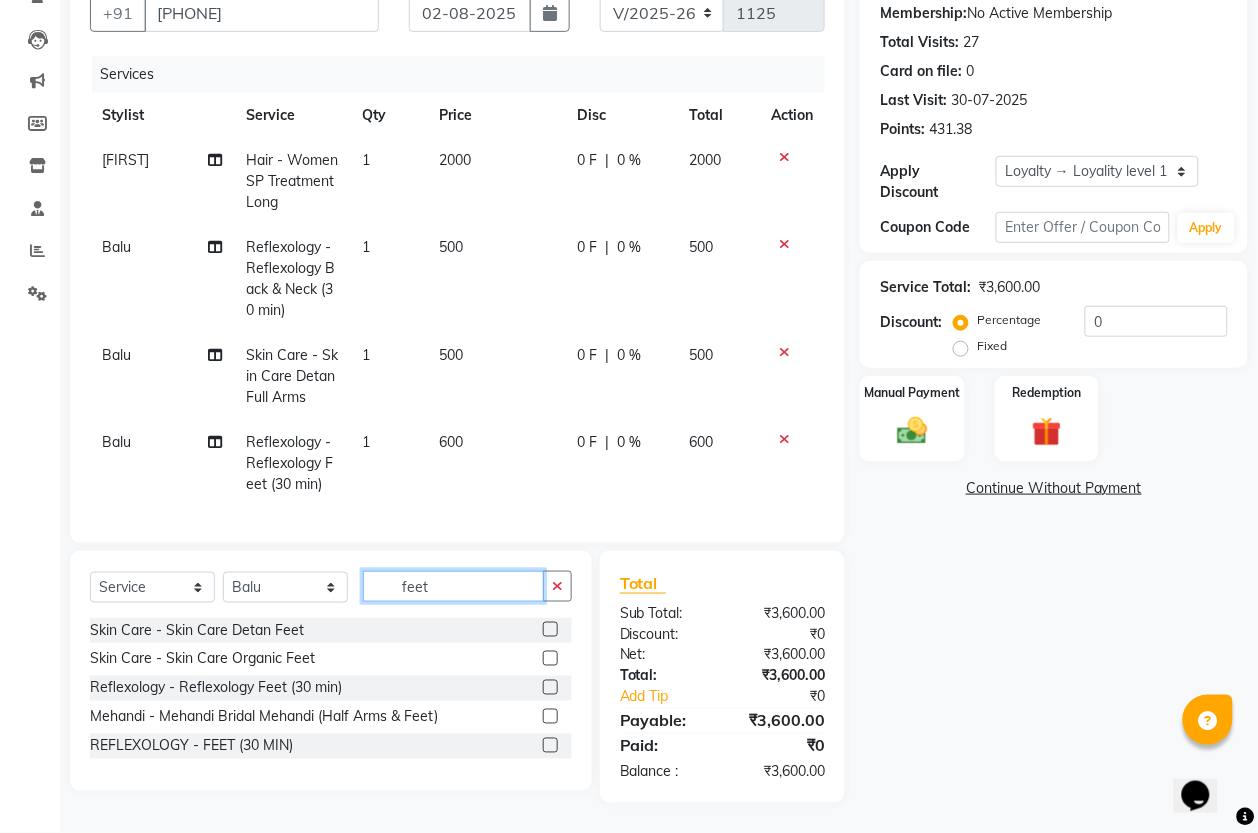 type 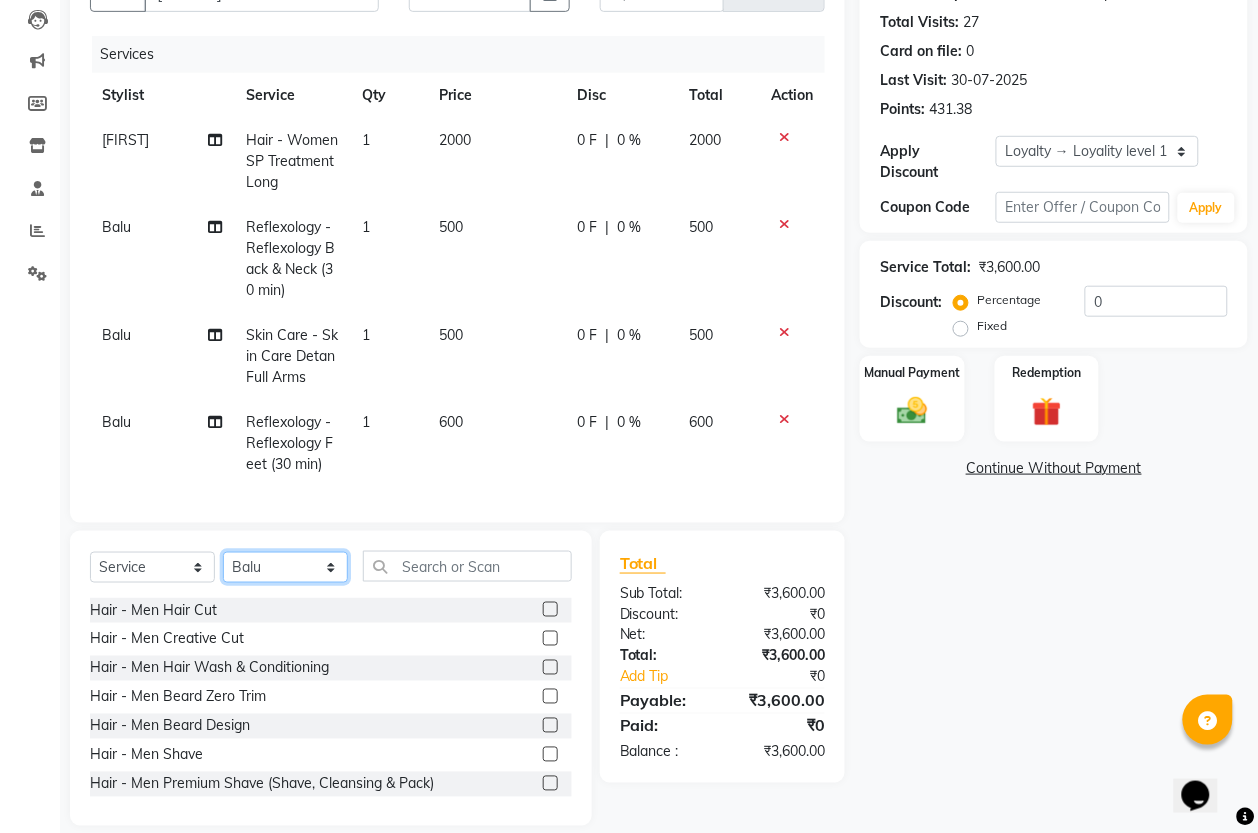 click on "Select Stylist [FIRST] [LAST] [FIRST] [FIRST] [FIRST]" 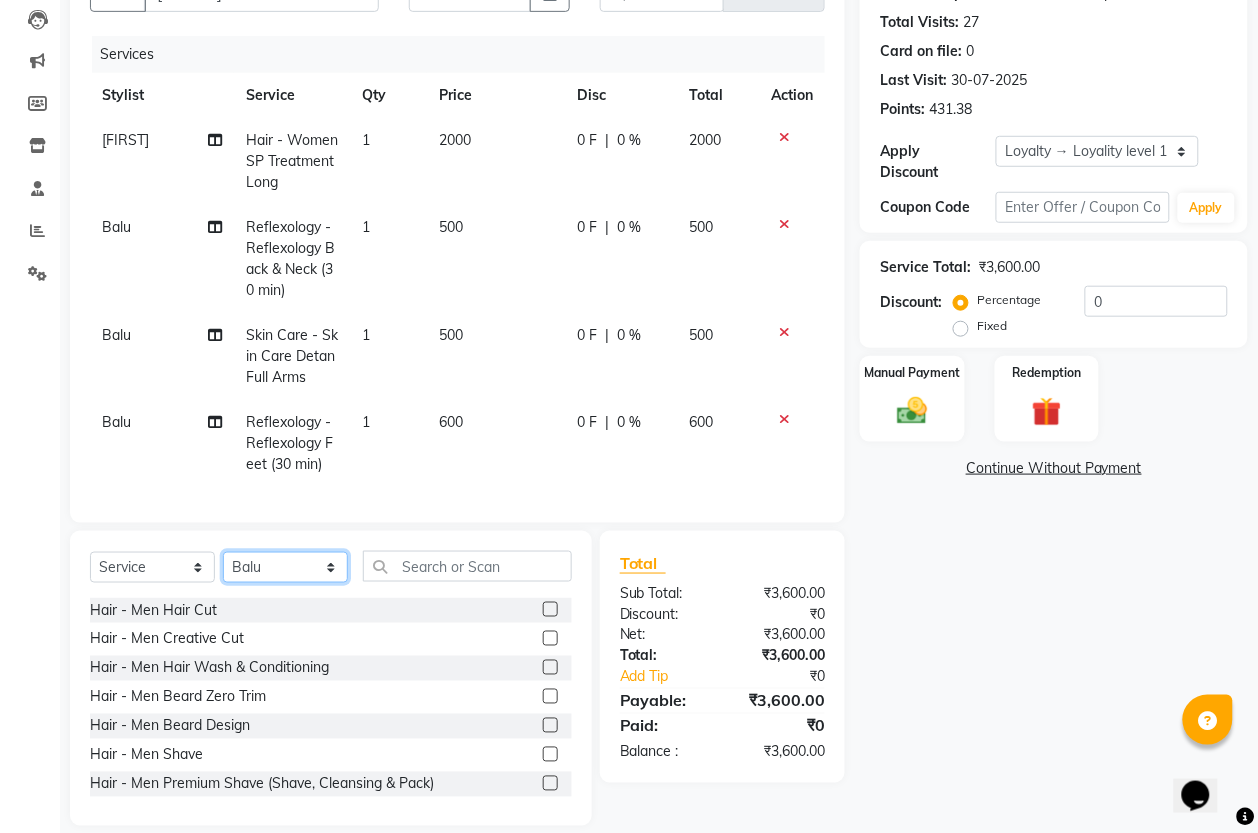 select on "61185" 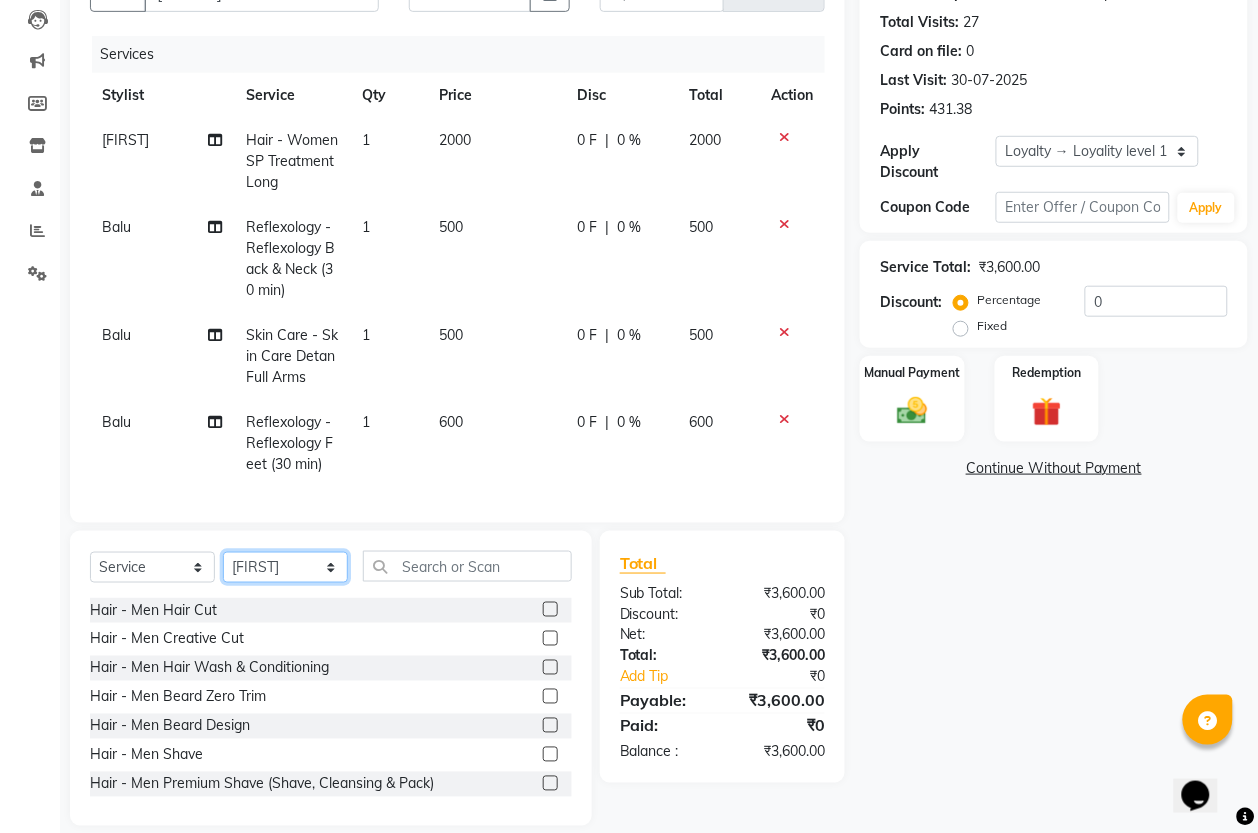 click on "Select Stylist [FIRST] [LAST] [FIRST] [FIRST] [FIRST]" 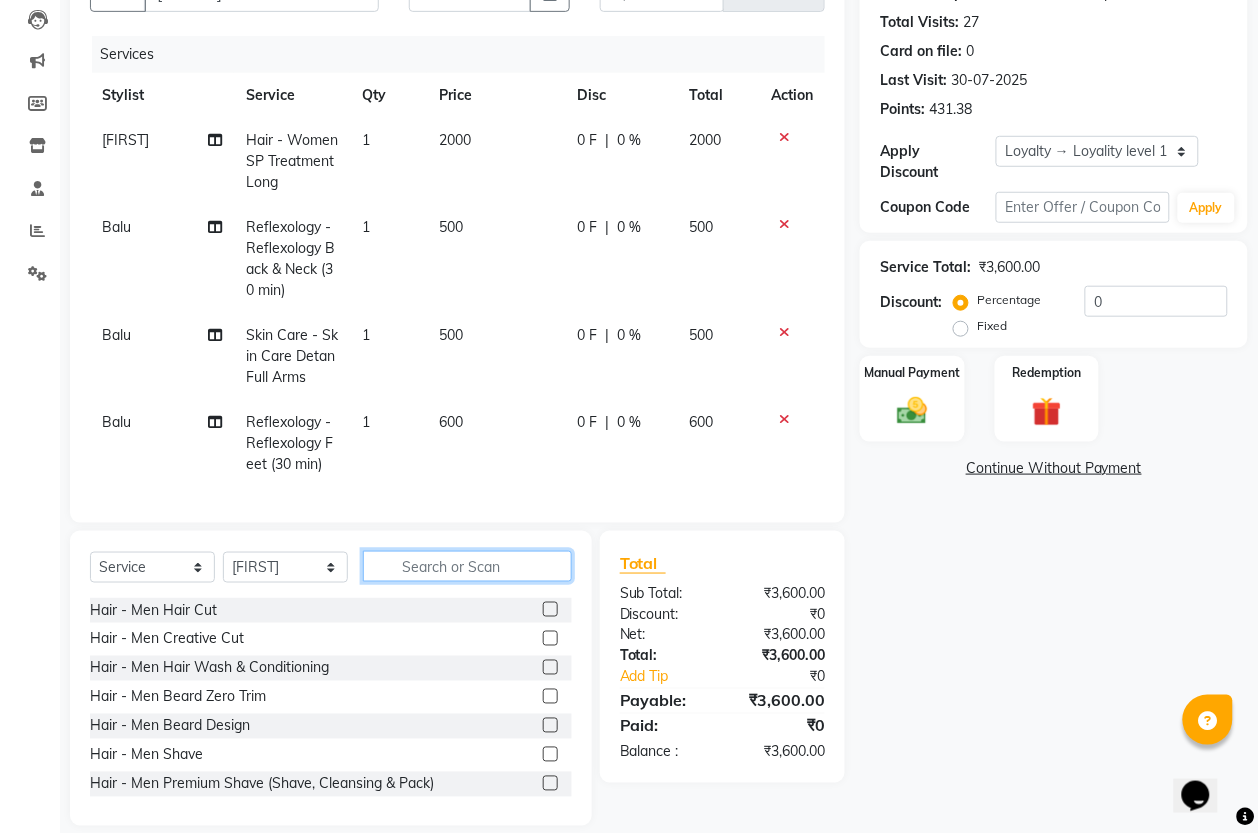 click 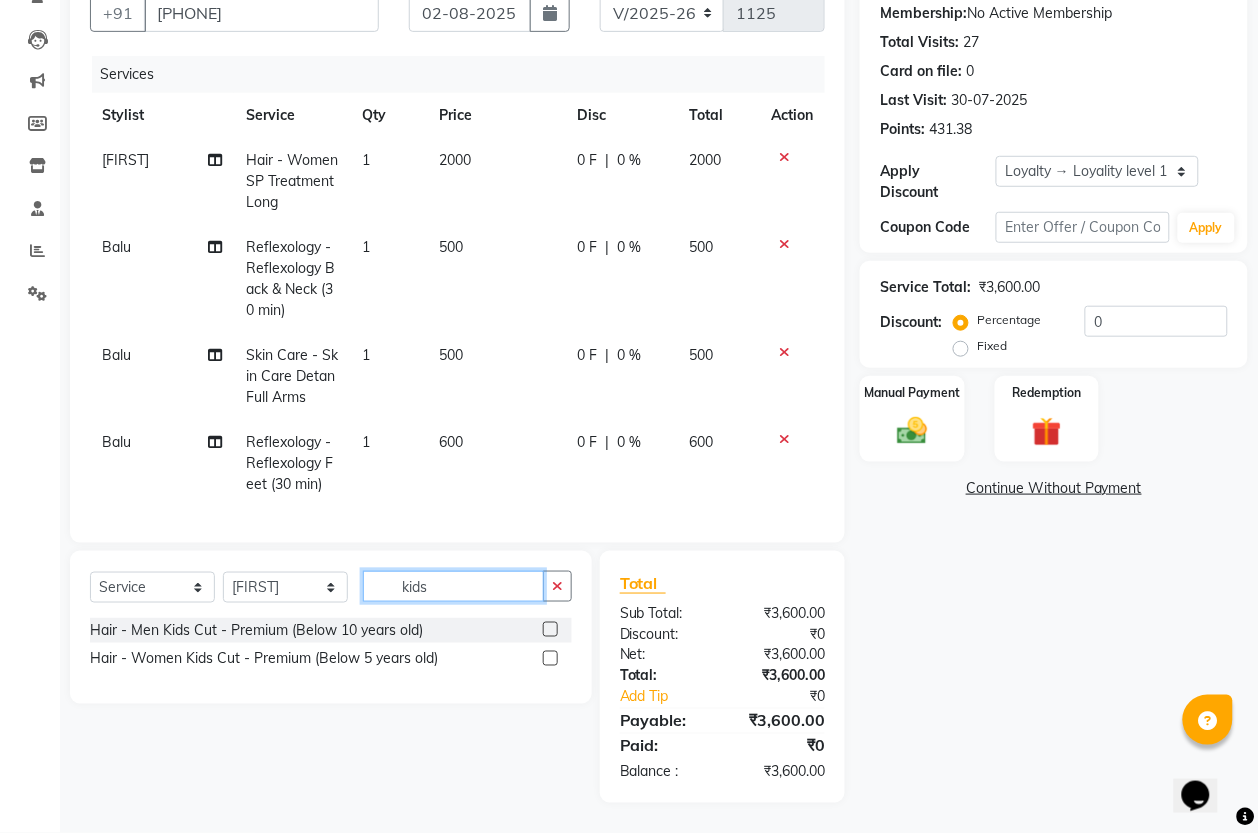 type on "kids" 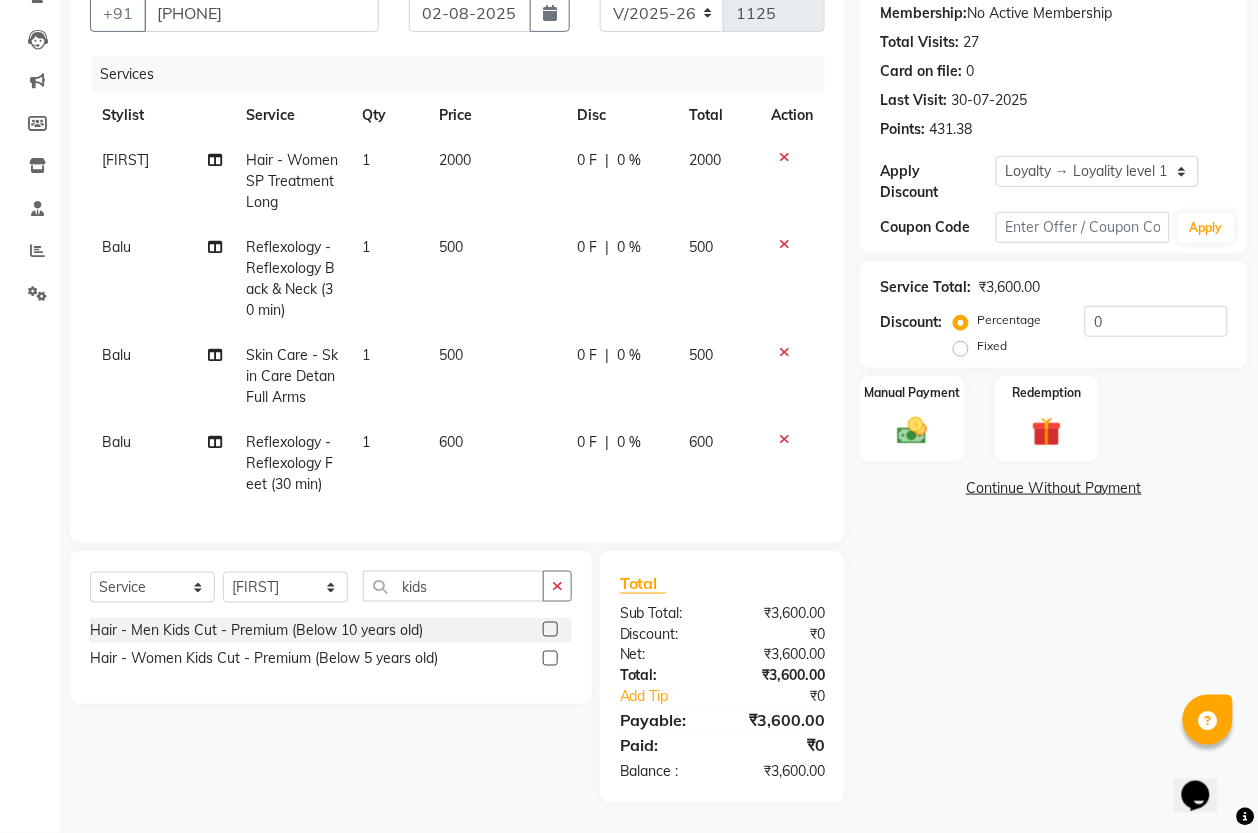 click 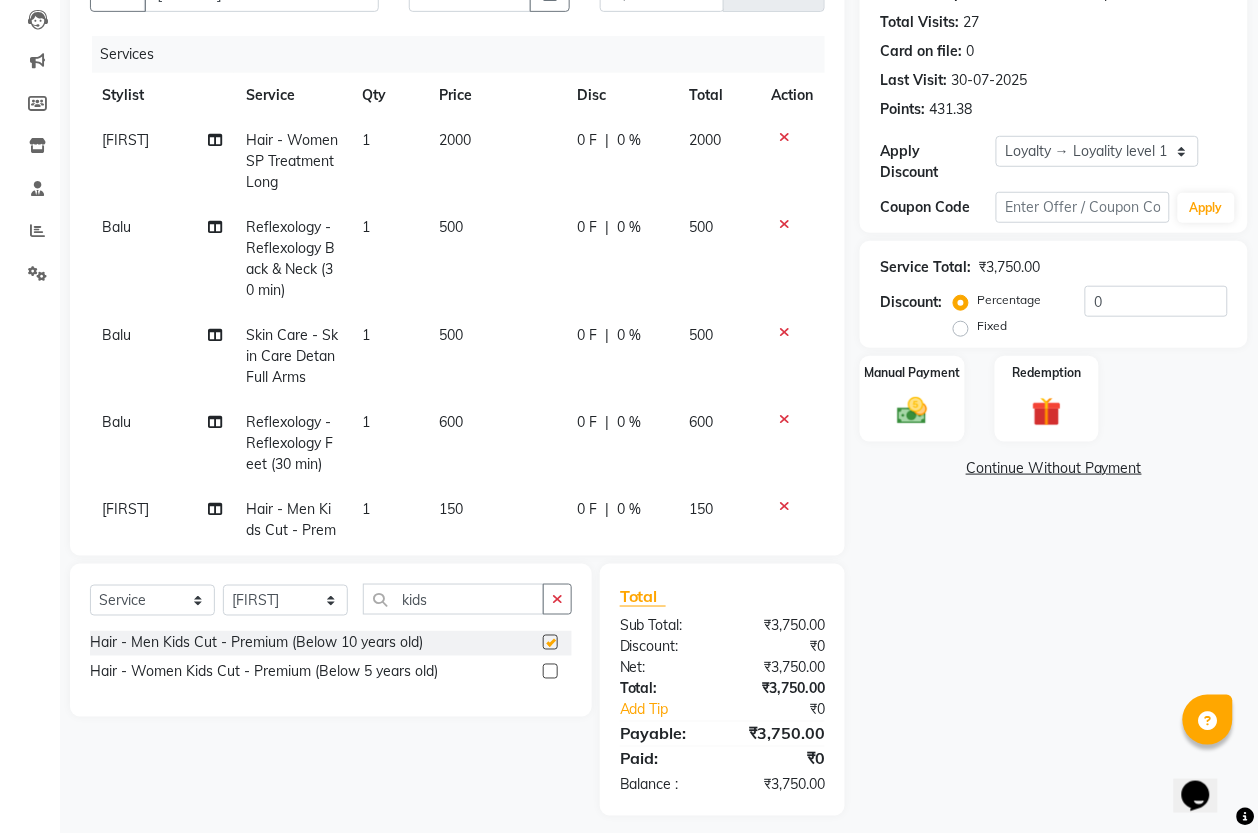 checkbox on "false" 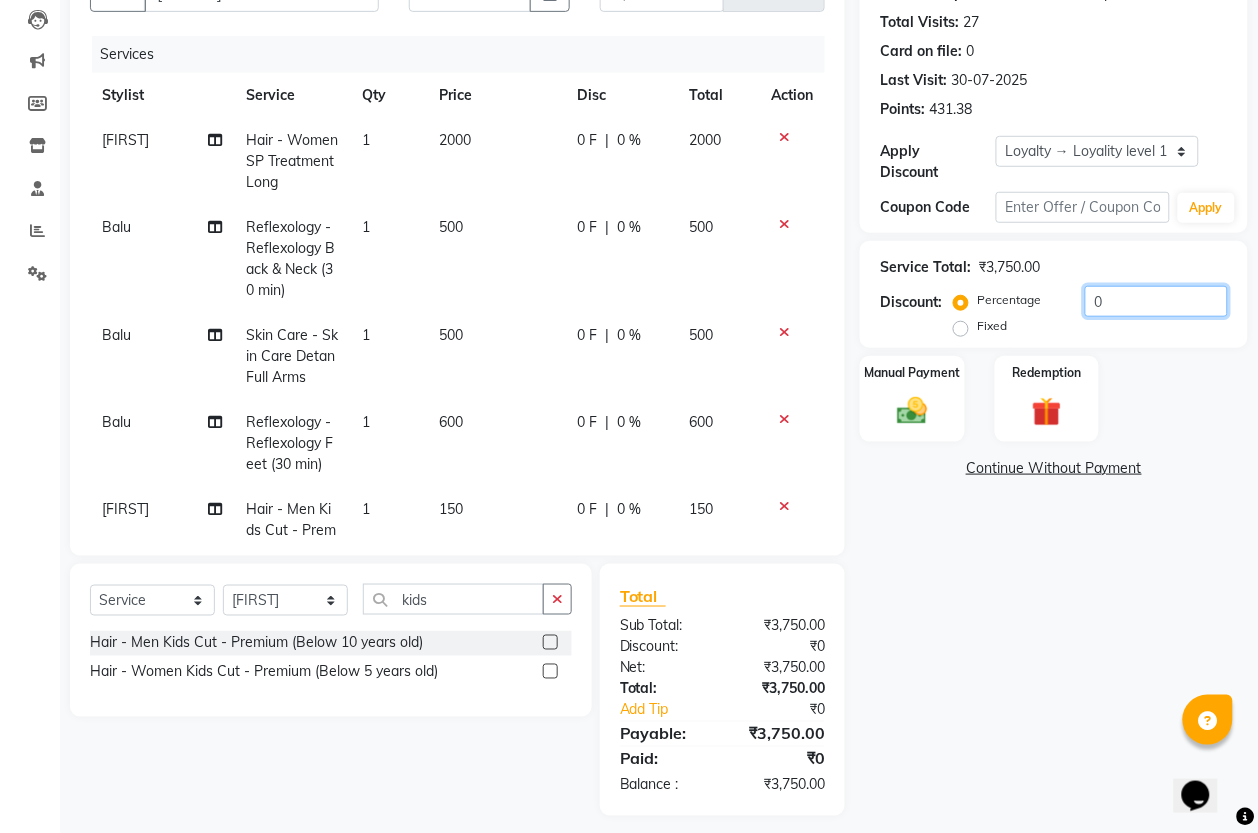 click on "0" 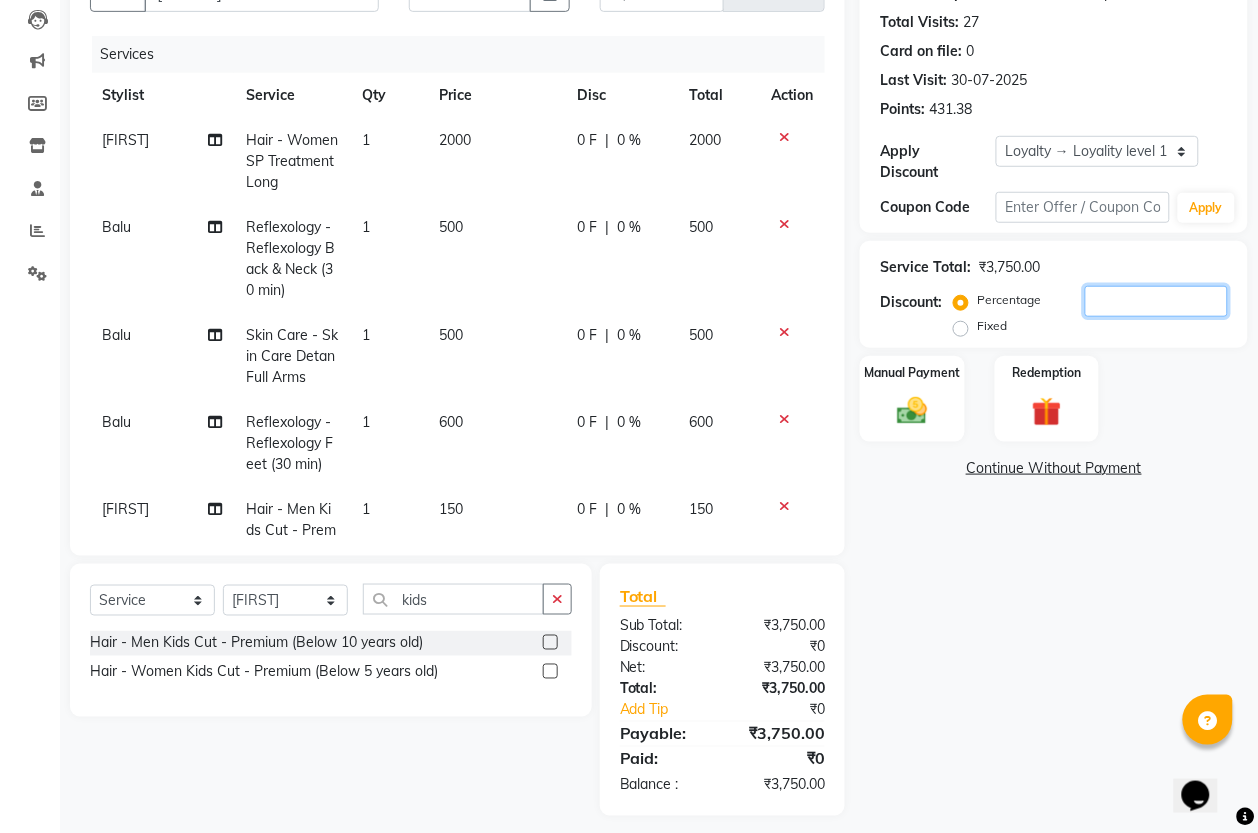 scroll, scrollTop: 96, scrollLeft: 0, axis: vertical 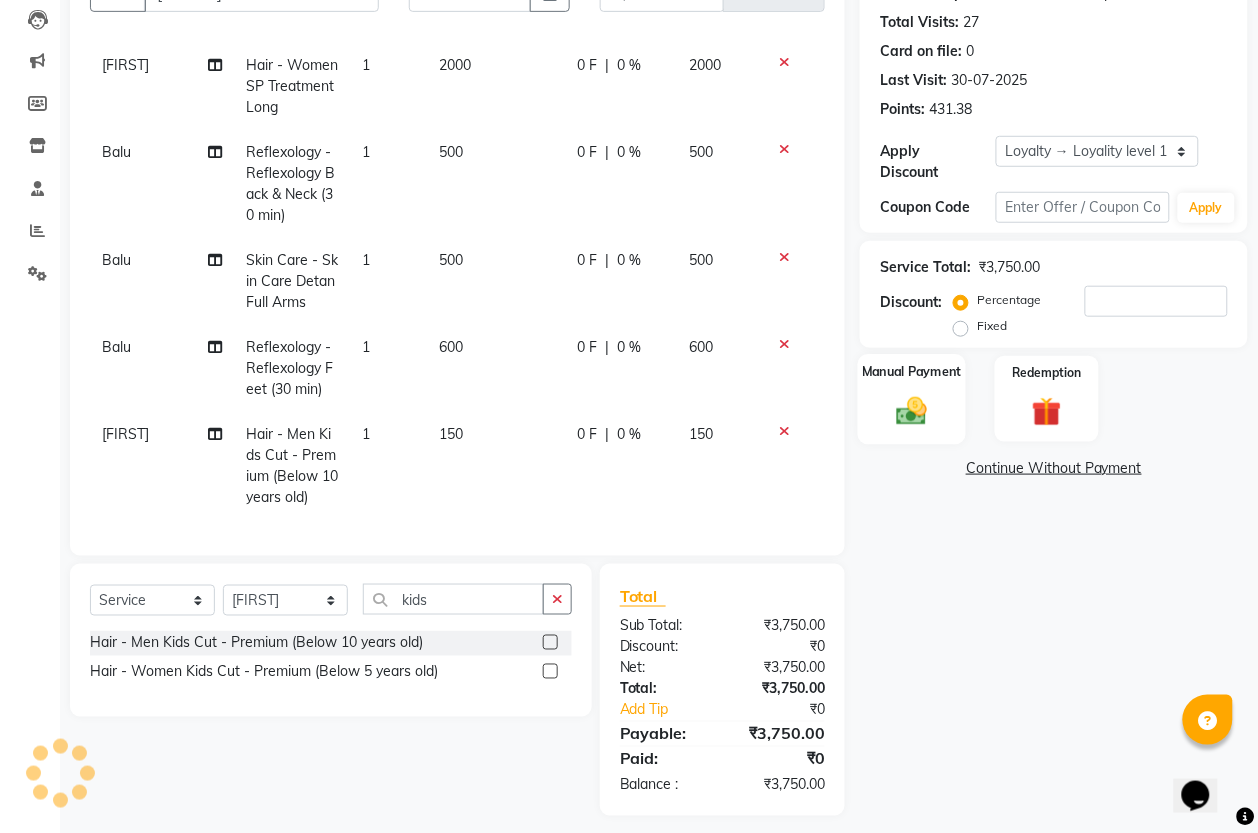 click 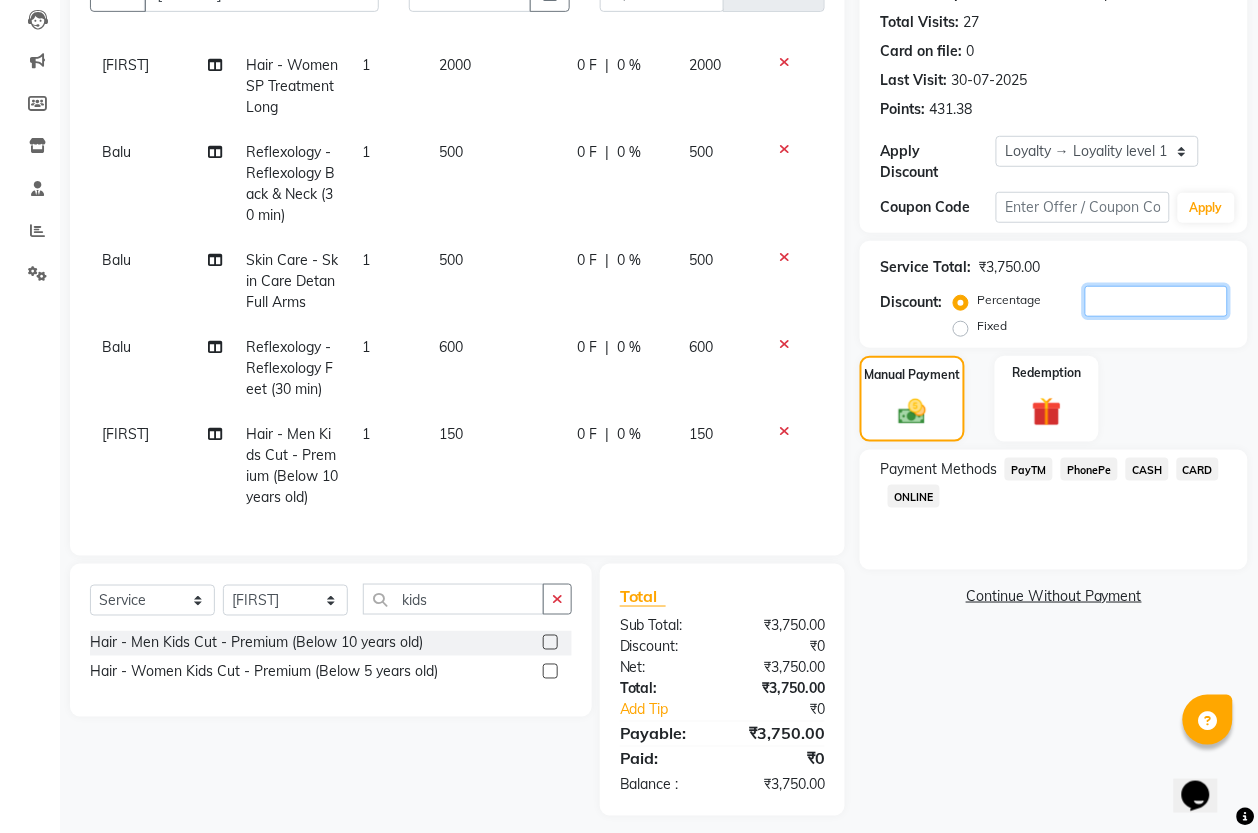 click 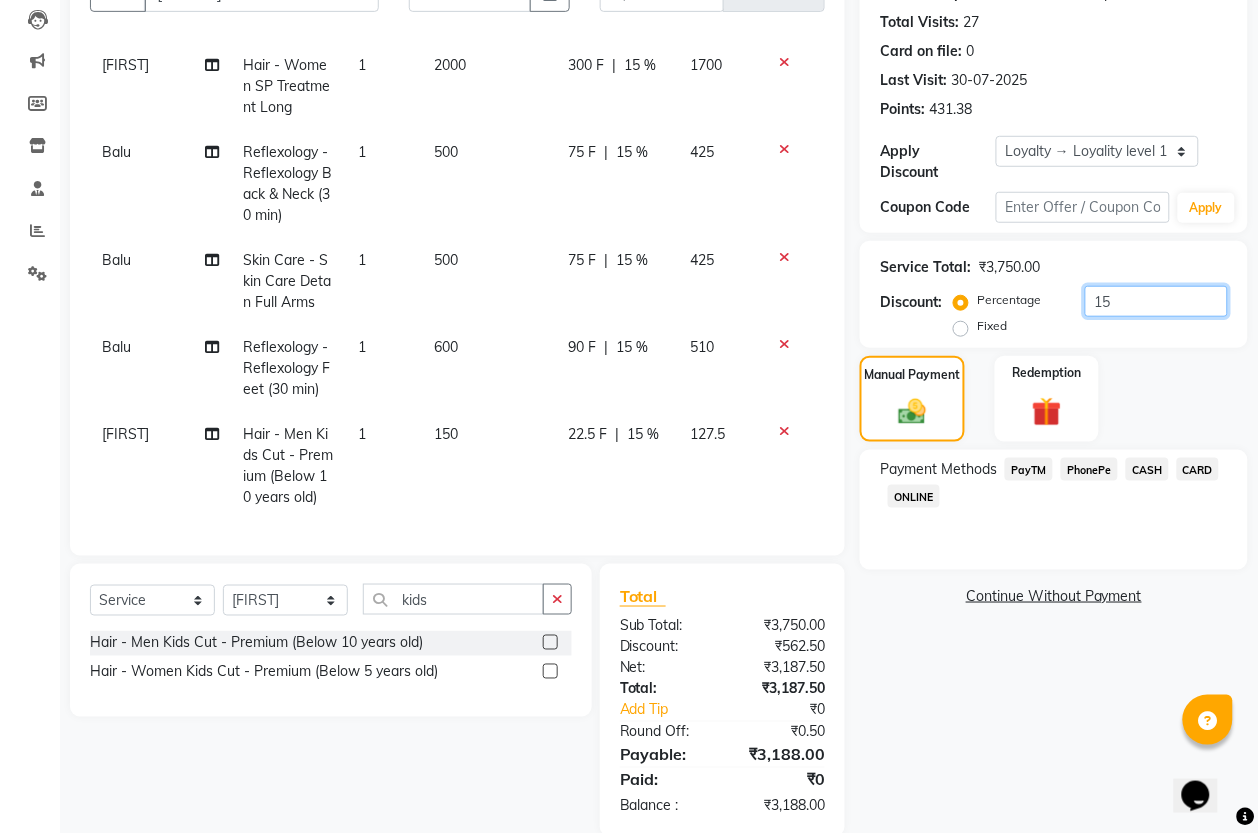 type on "15" 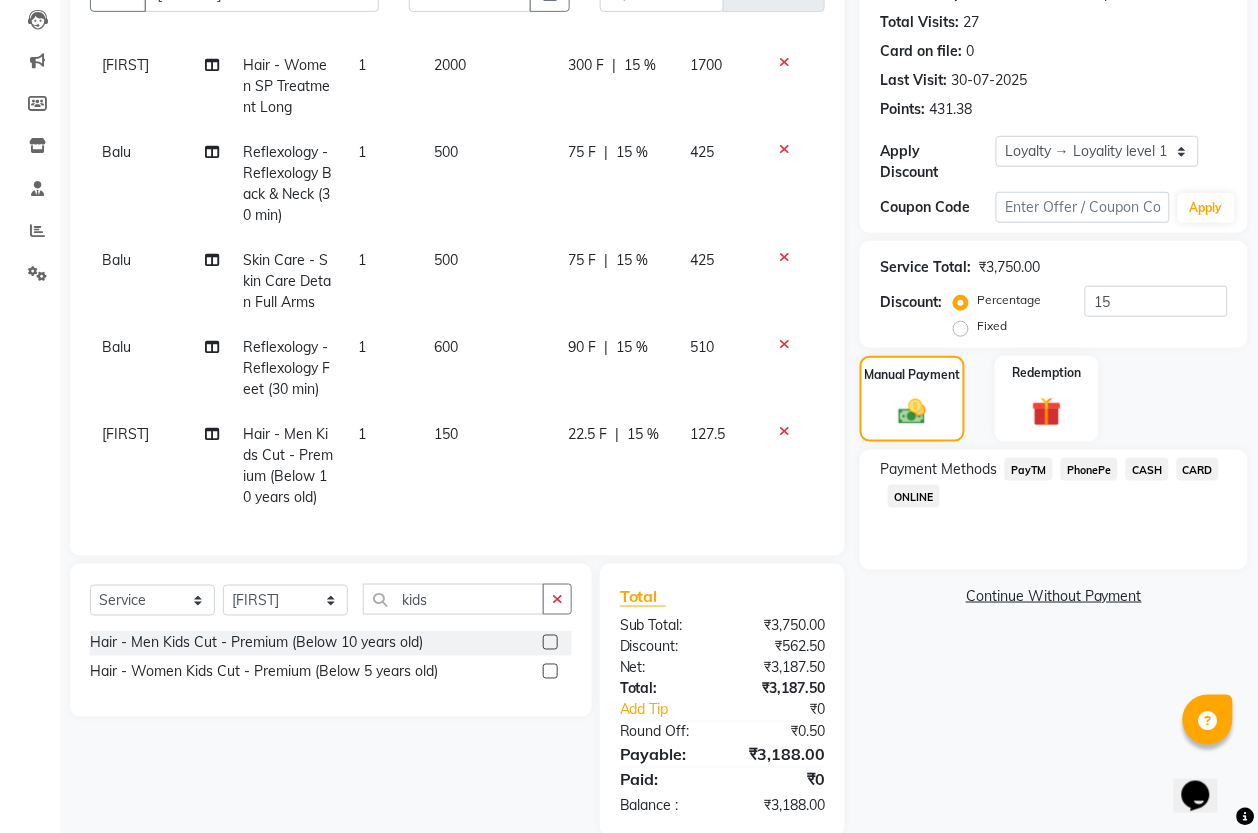 click on "Name: [FIRST] [LAST]  Membership:  No Active Membership  Total Visits:  27 Card on file:  0 Last Visit:   30-07-2025 Points:   431.38  Apply Discount Select  Loyalty → Loyality level 1  Coupon Code Apply Service Total:  ₹3,750.00  Discount:  Percentage   Fixed  15 Manual Payment Redemption Payment Methods  PayTM   PhonePe   CASH   CARD   ONLINE   Continue Without Payment" 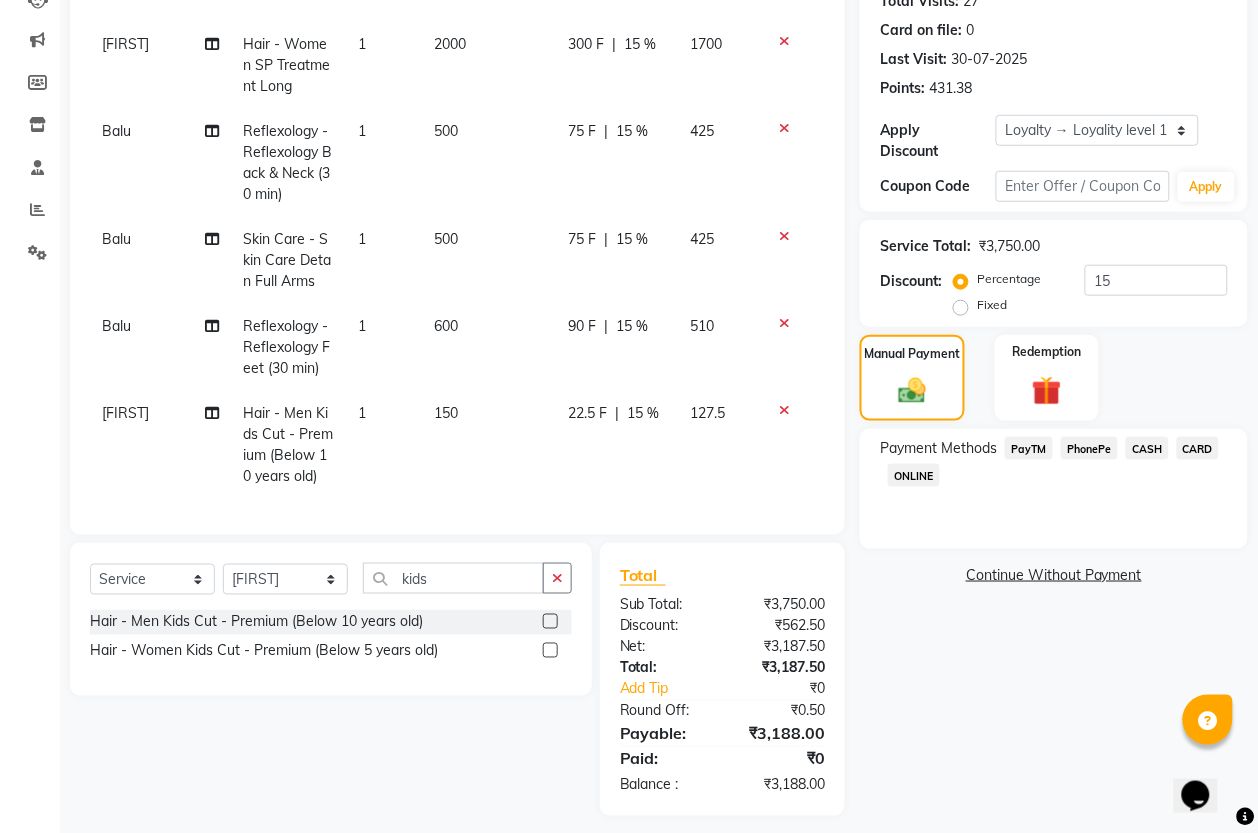 scroll, scrollTop: 245, scrollLeft: 0, axis: vertical 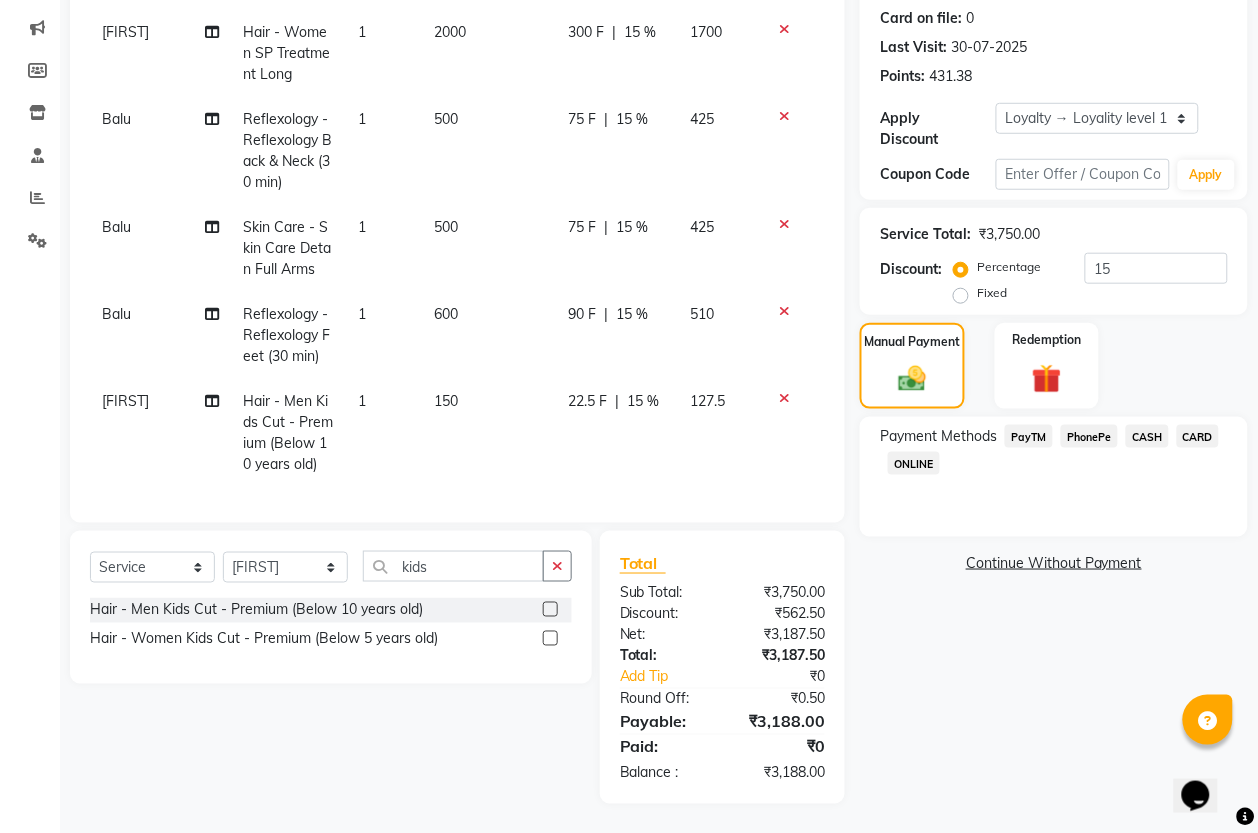 click on "PhonePe" 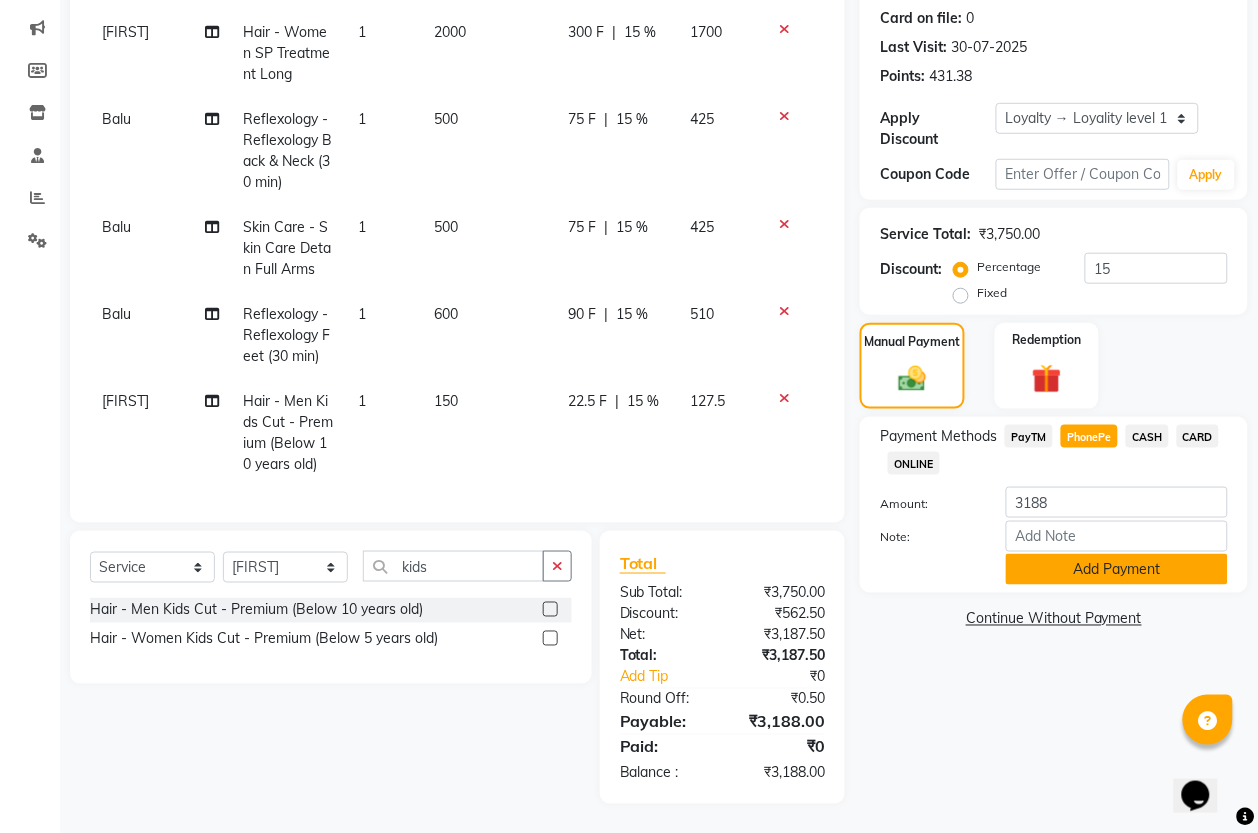 click on "Add Payment" 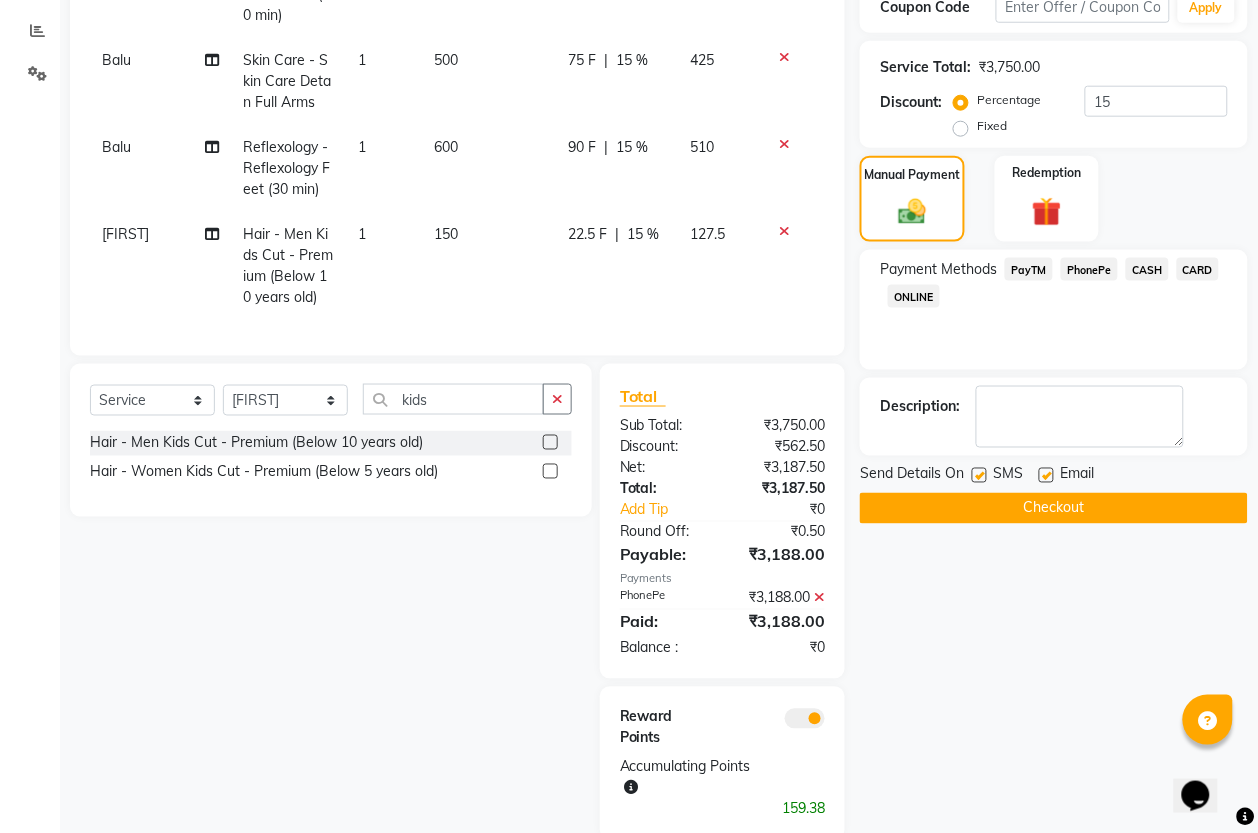 scroll, scrollTop: 447, scrollLeft: 0, axis: vertical 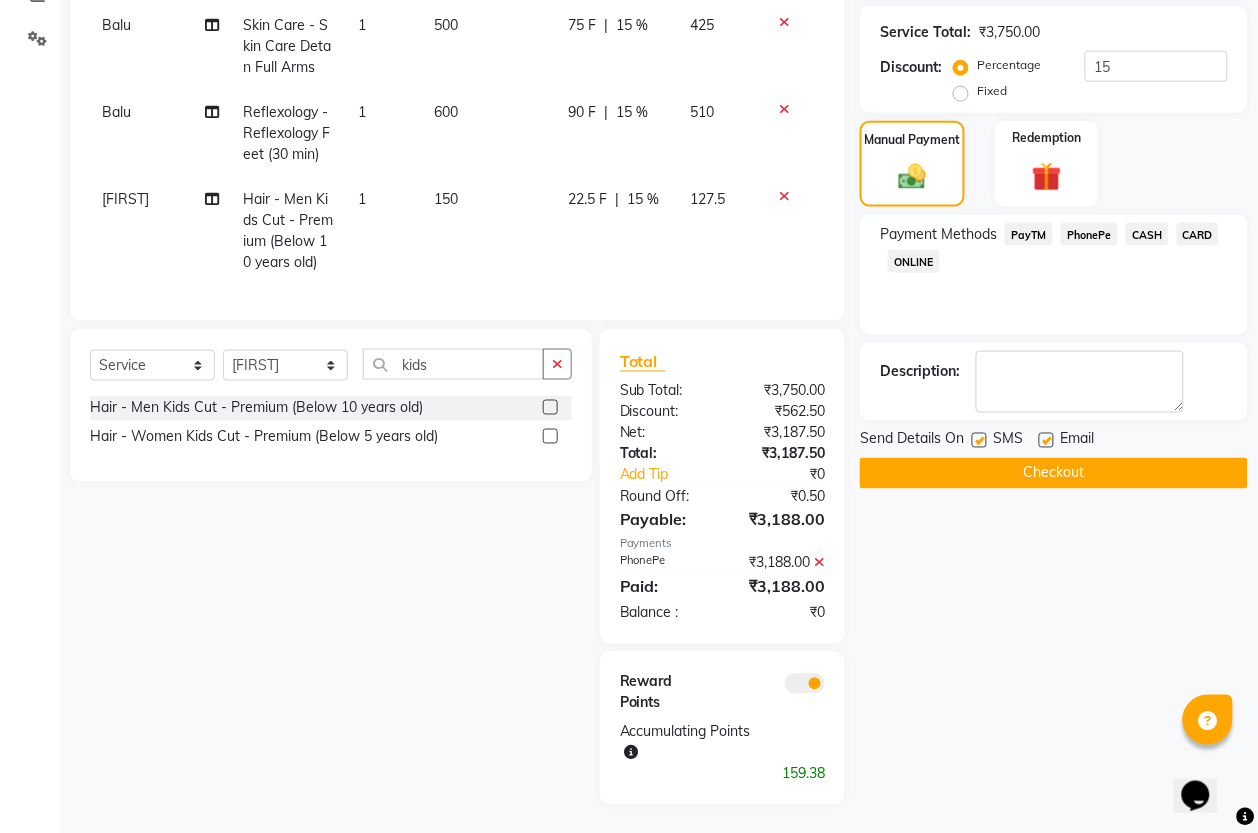 click on "Checkout" 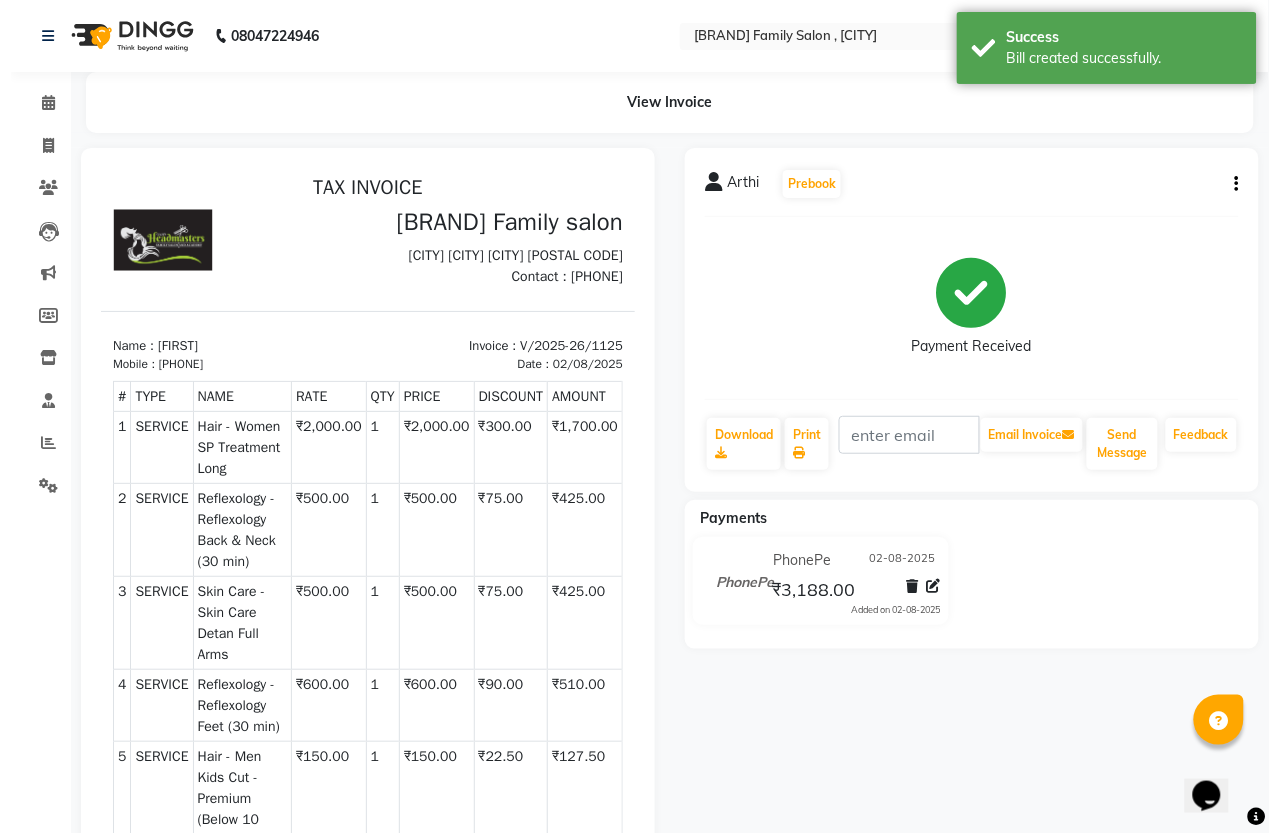 scroll, scrollTop: 0, scrollLeft: 0, axis: both 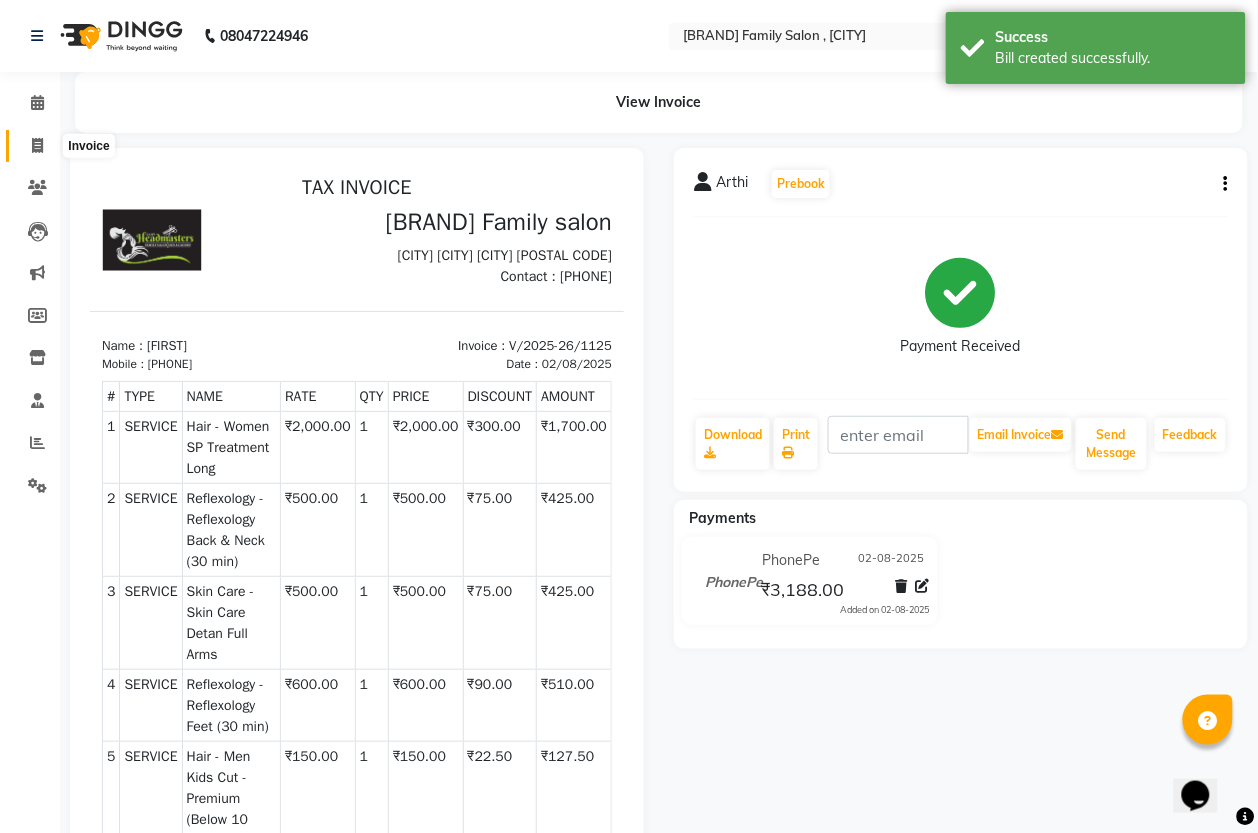 click 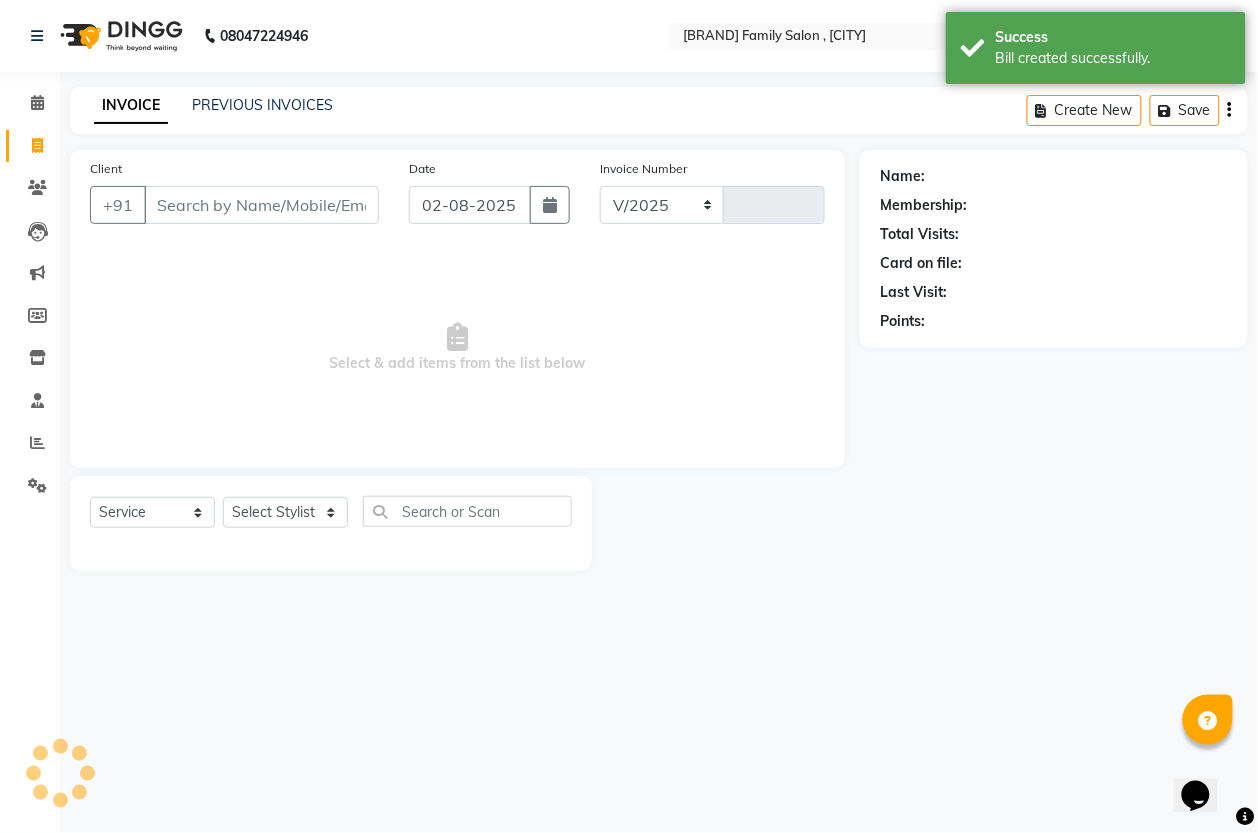 select on "7213" 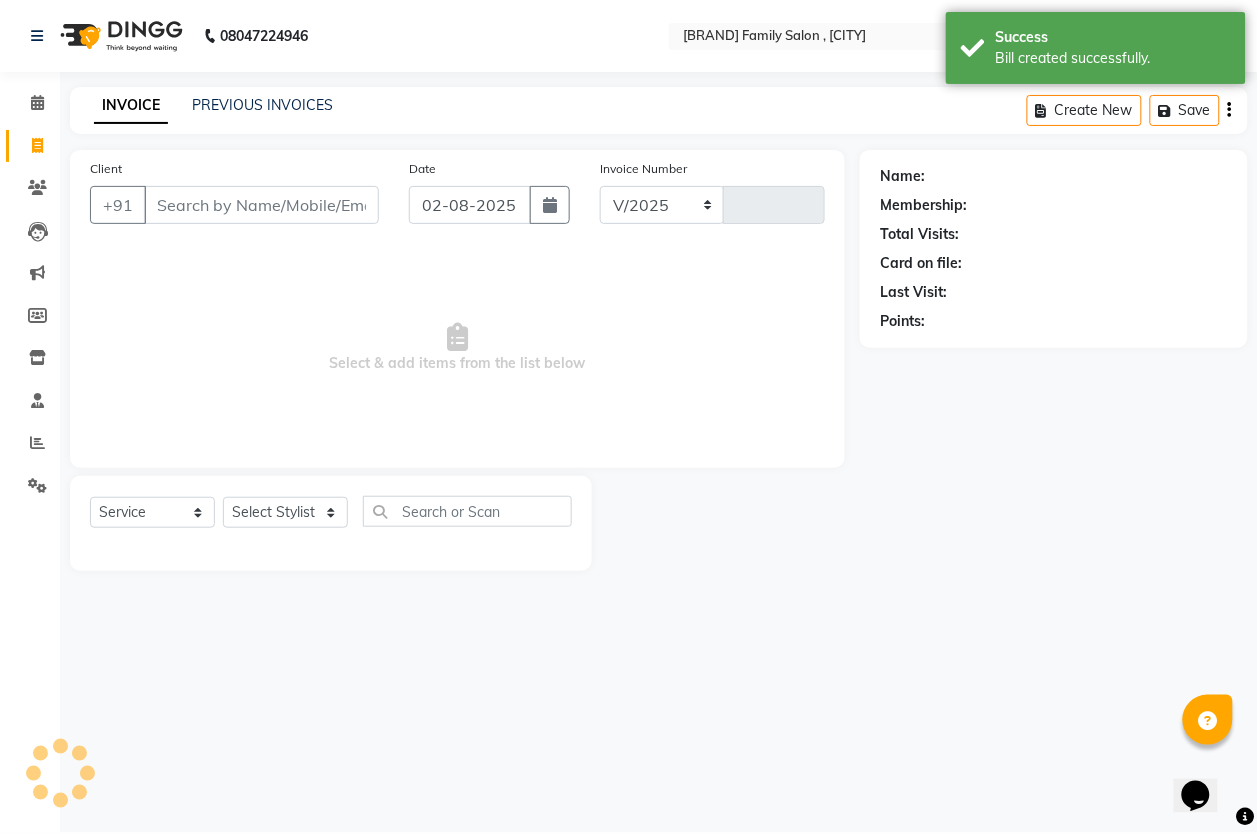type on "1126" 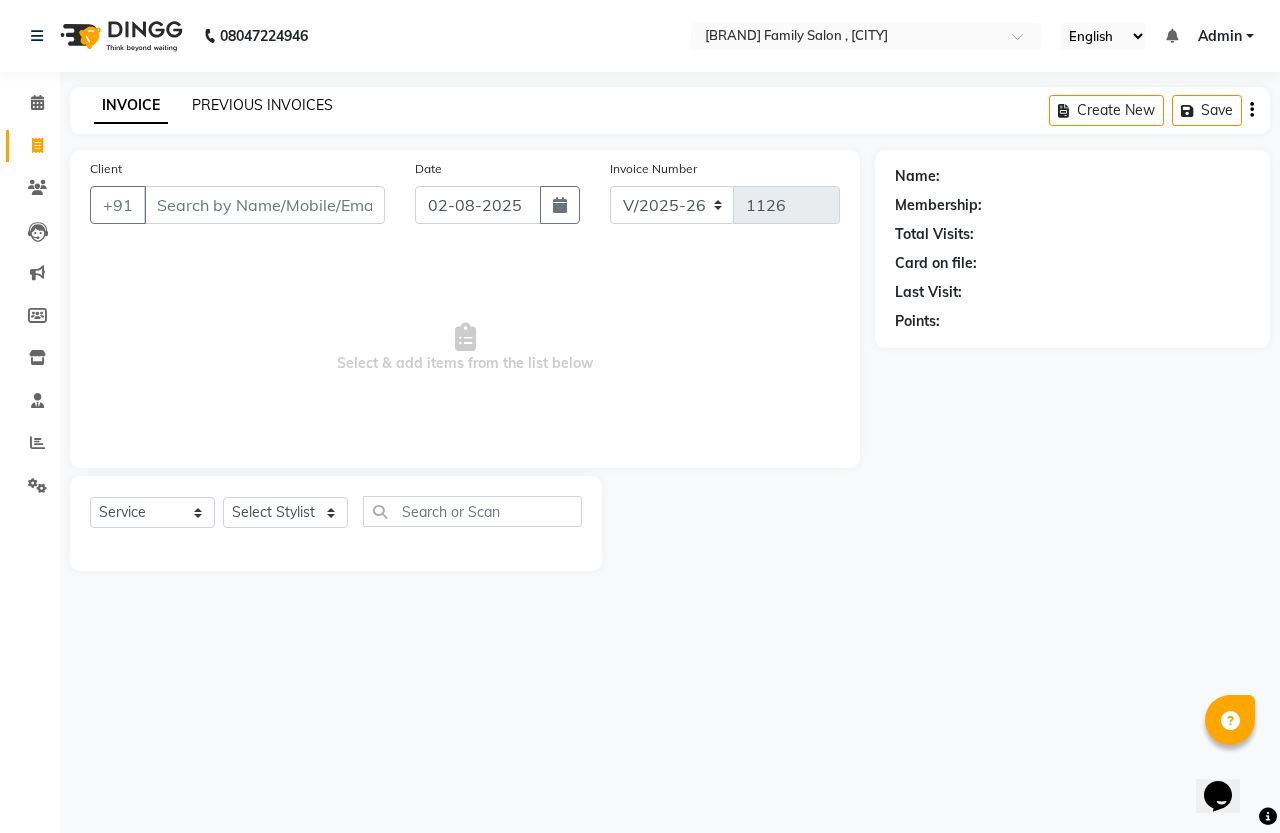 click on "PREVIOUS INVOICES" 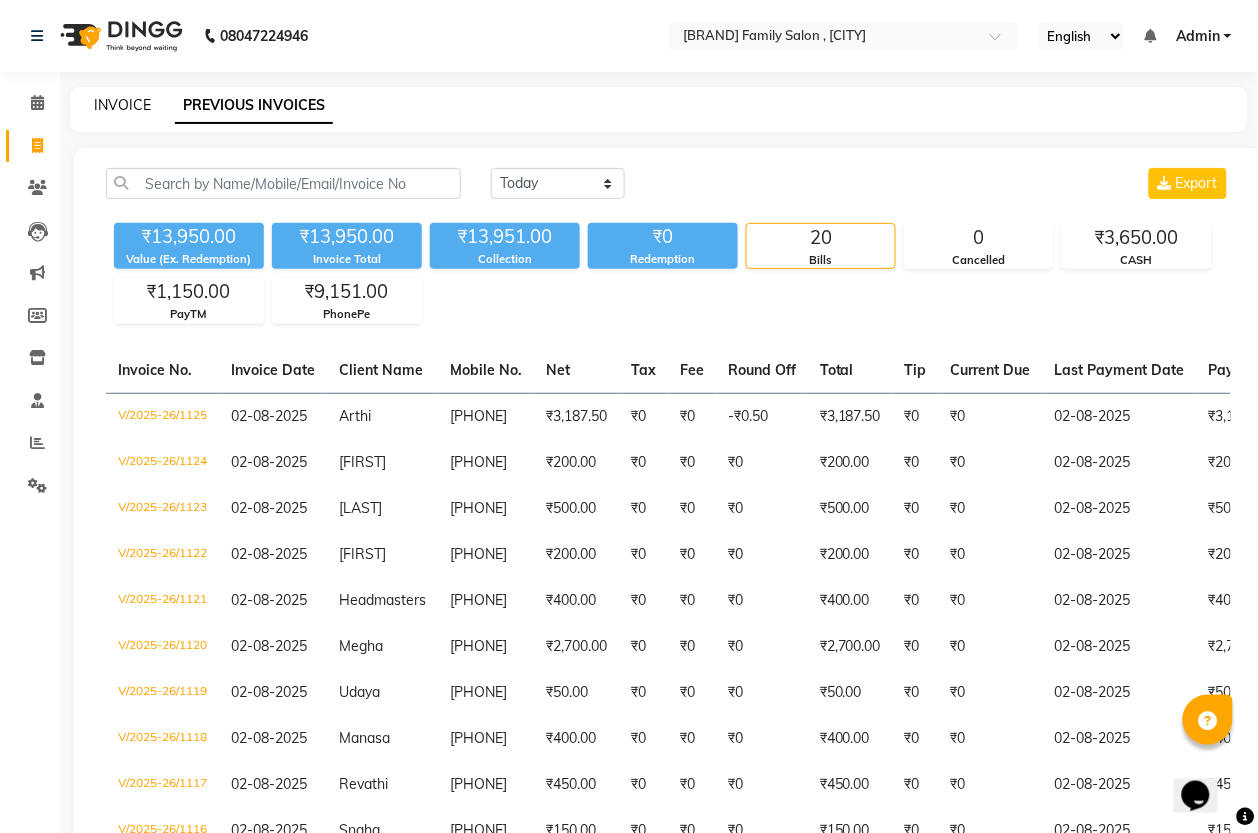 click on "INVOICE" 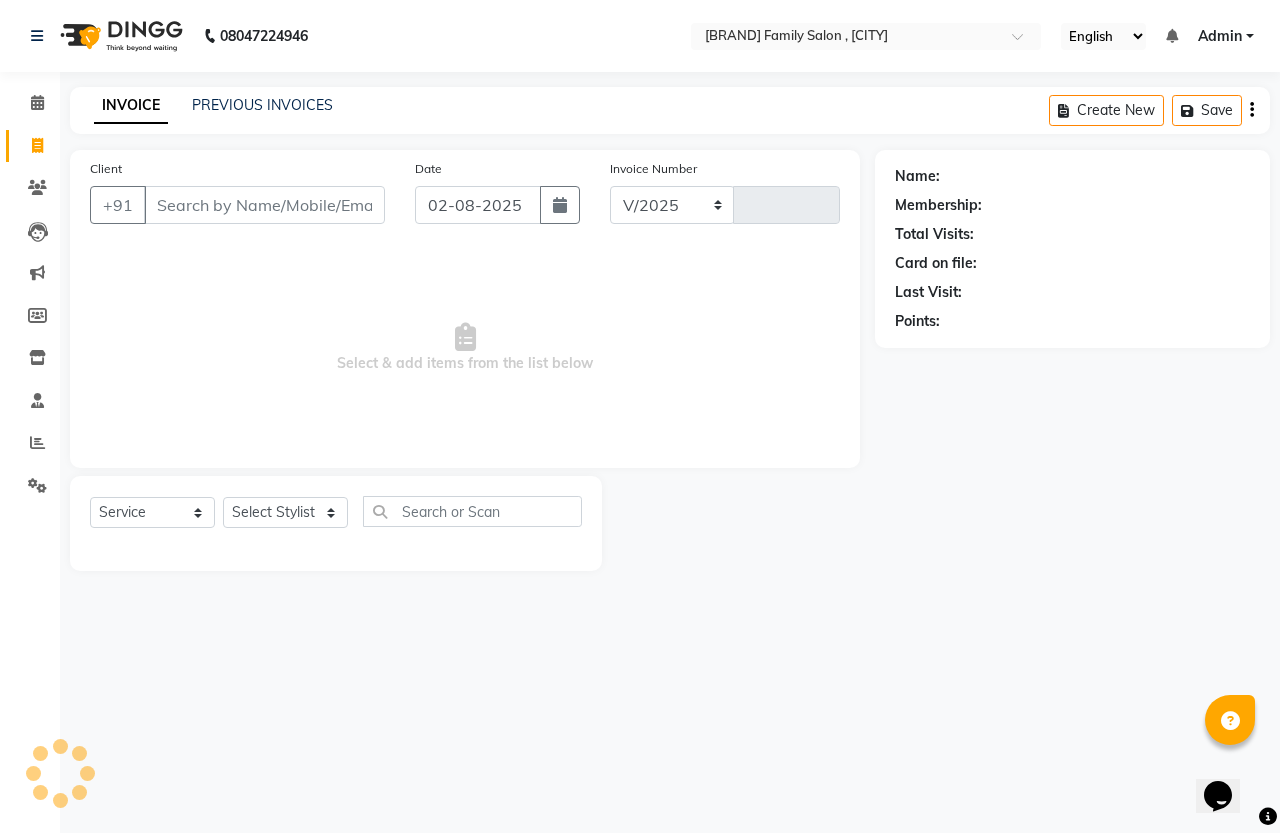 select on "7213" 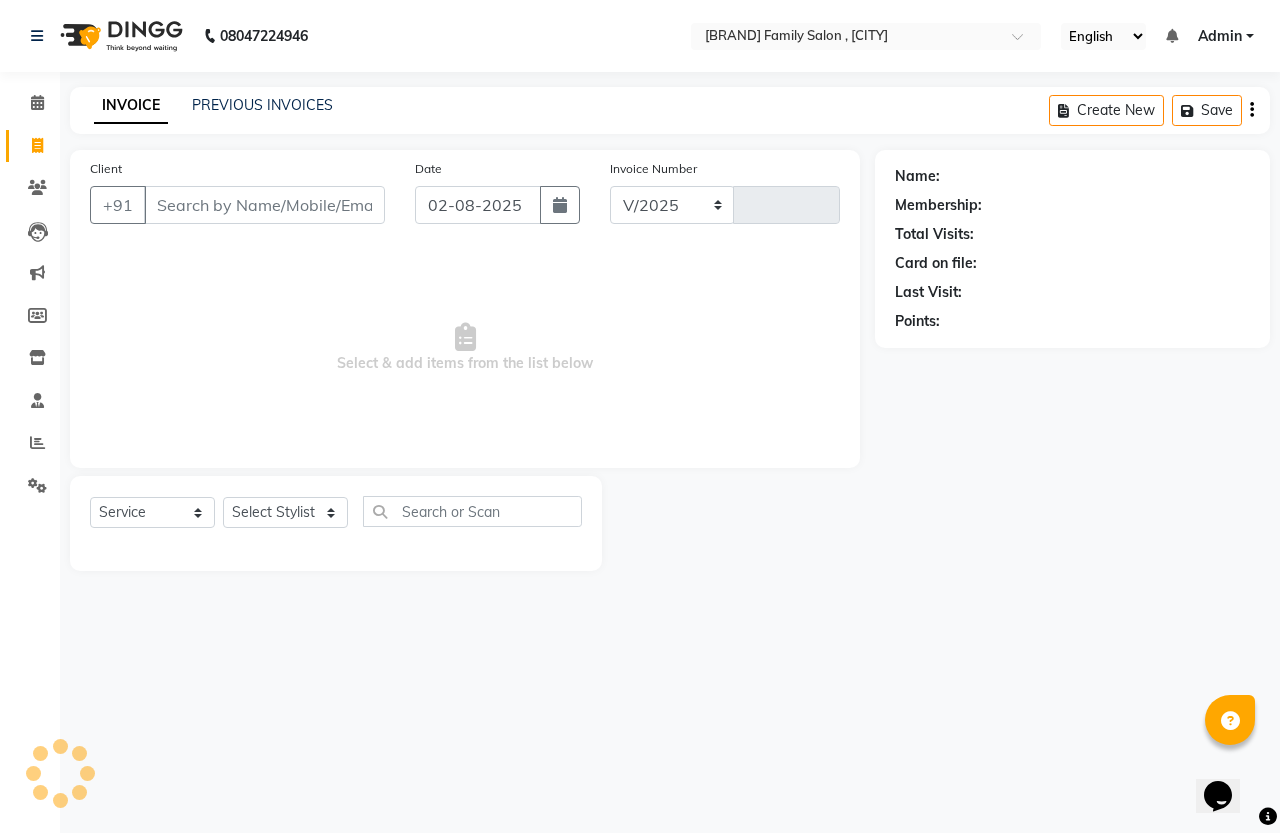 type on "1126" 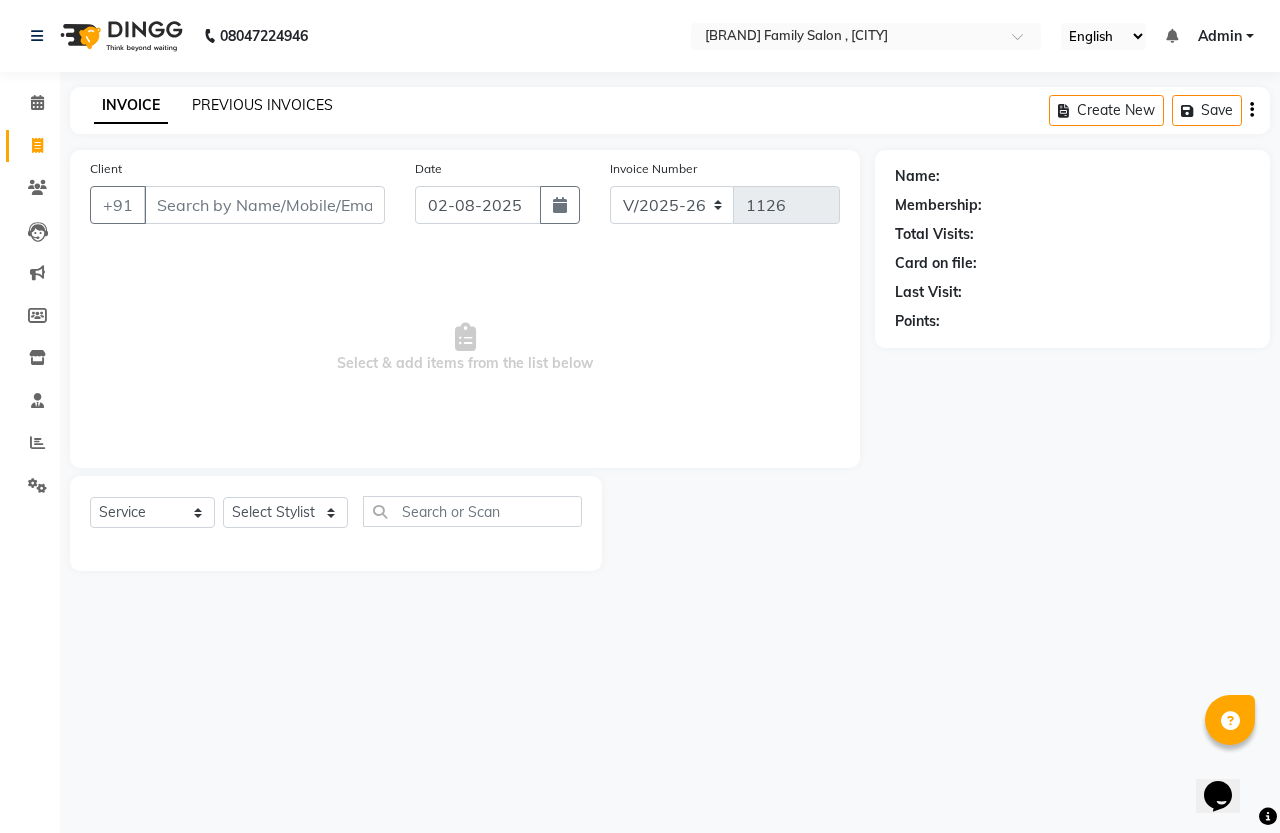click on "PREVIOUS INVOICES" 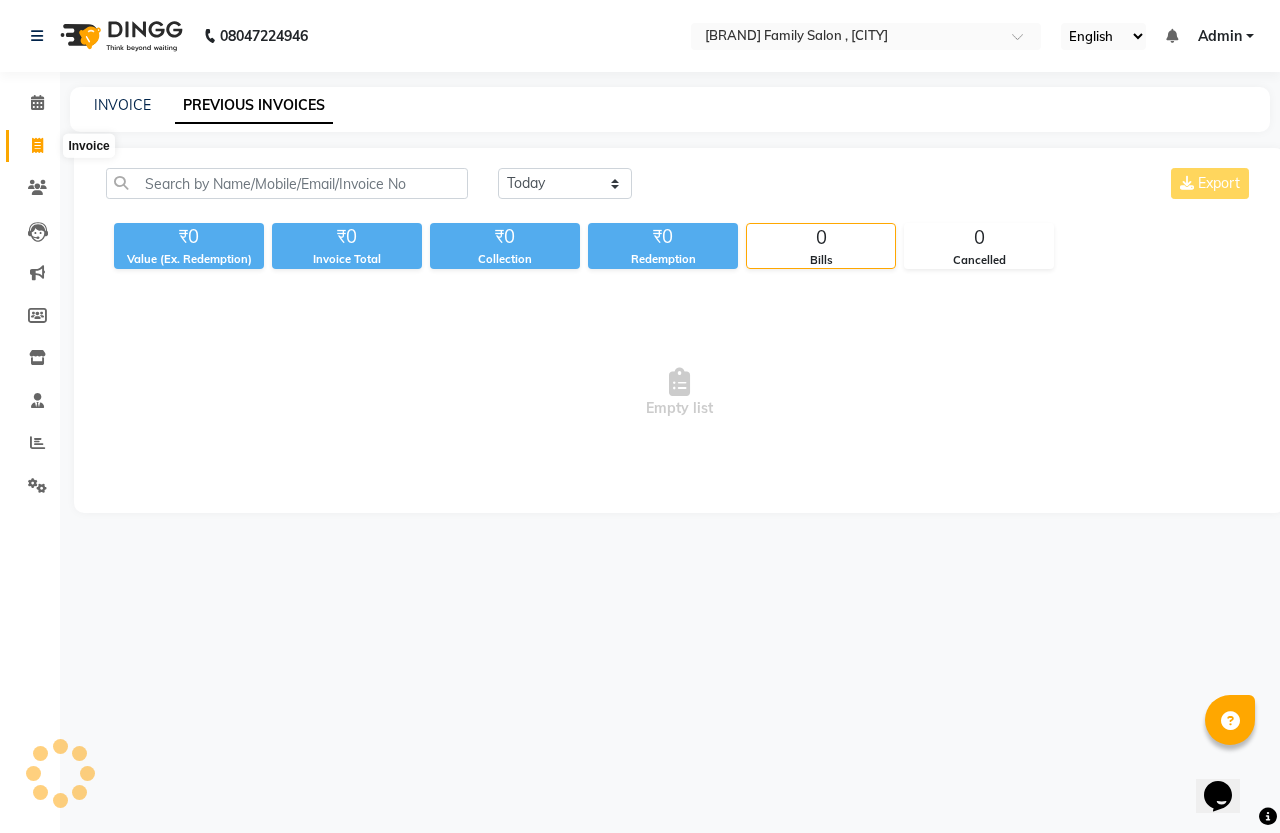 click 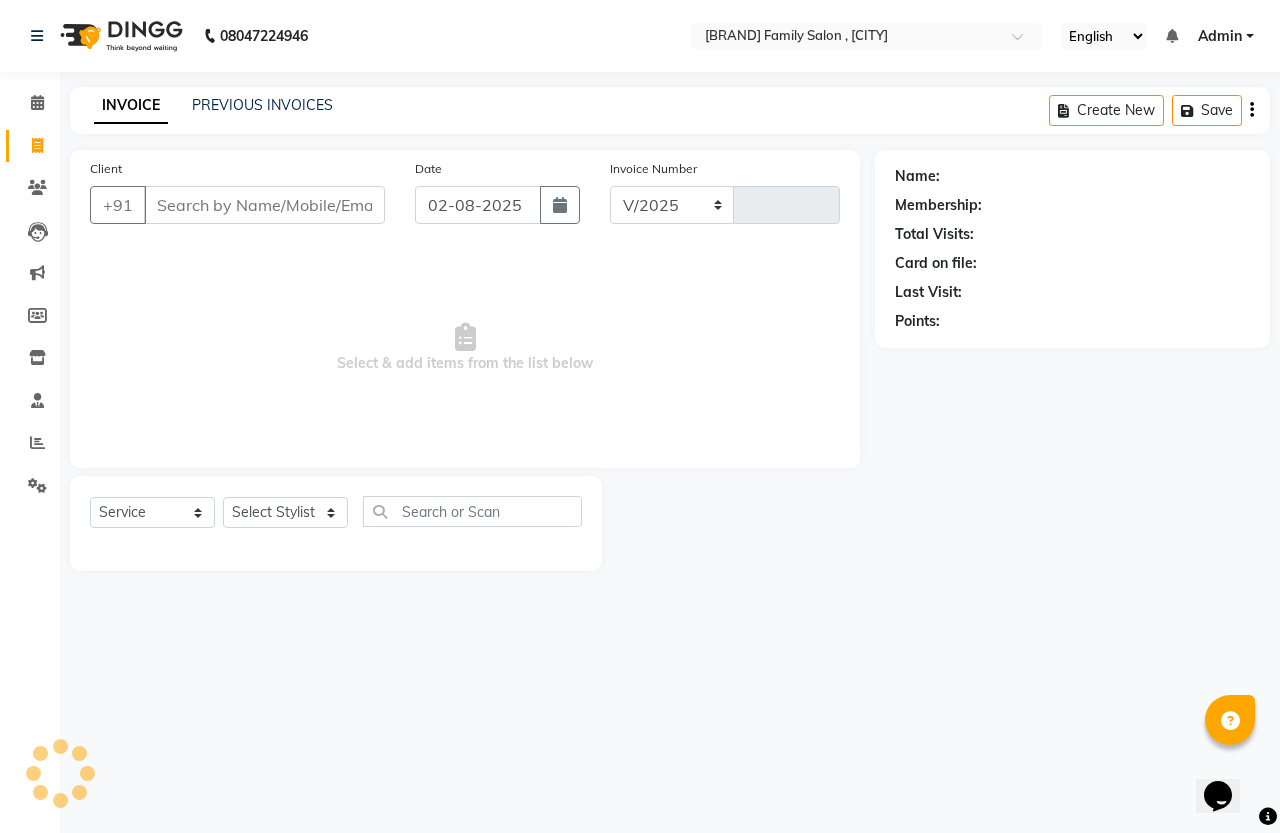 select on "7213" 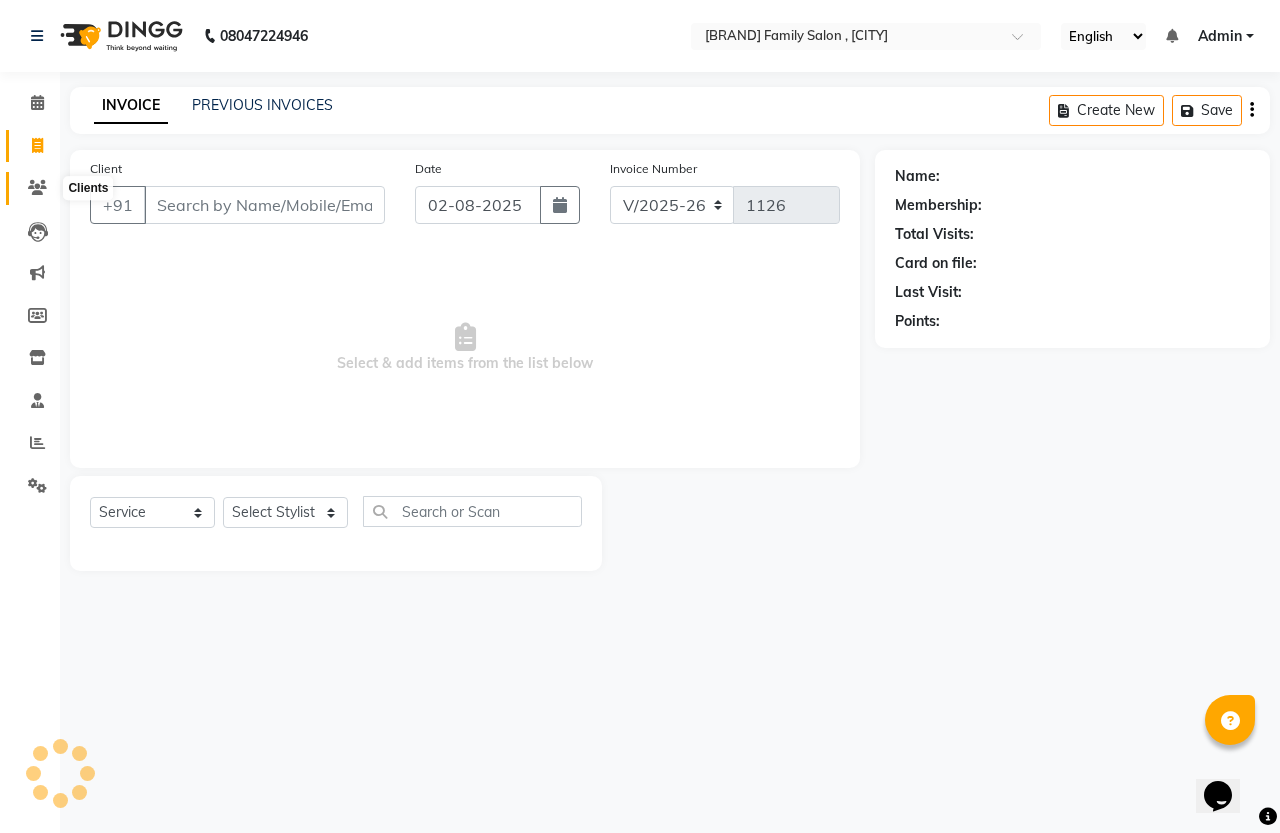 click 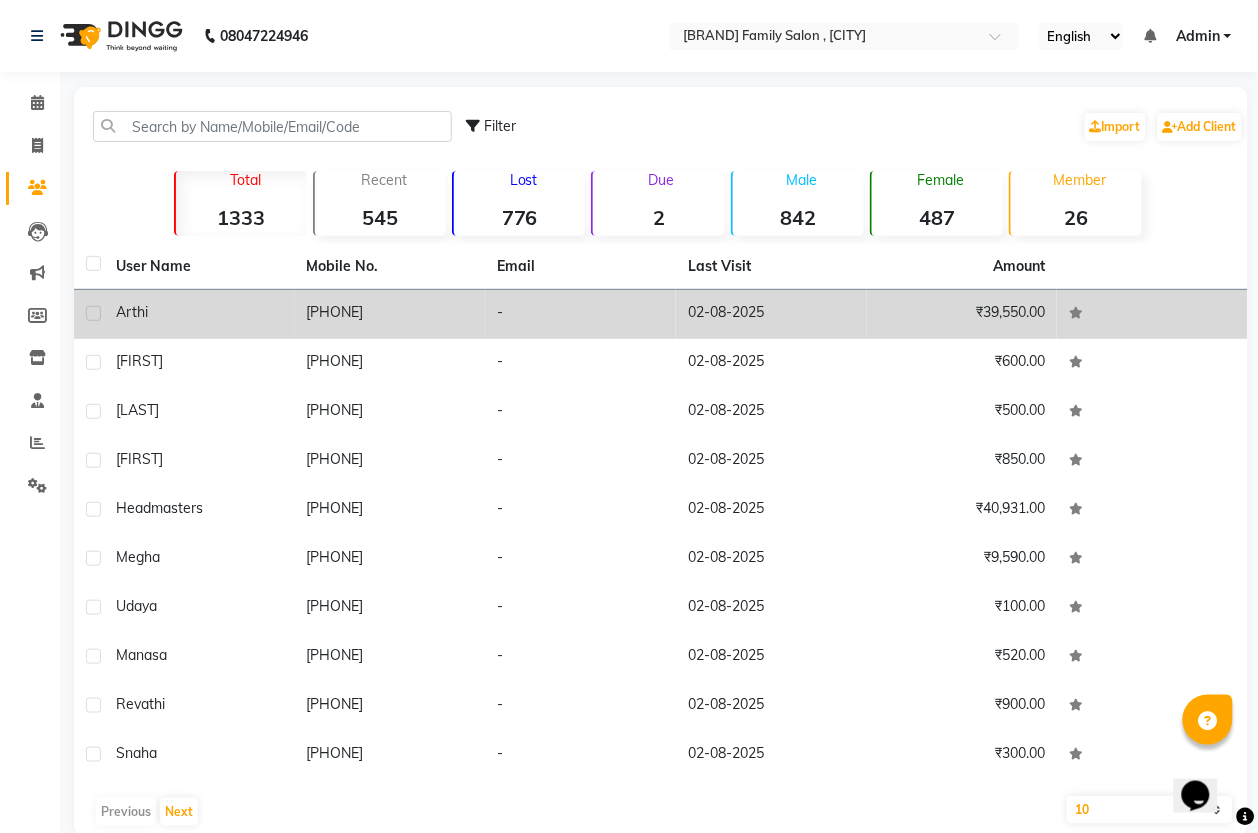 click on "Arthi" 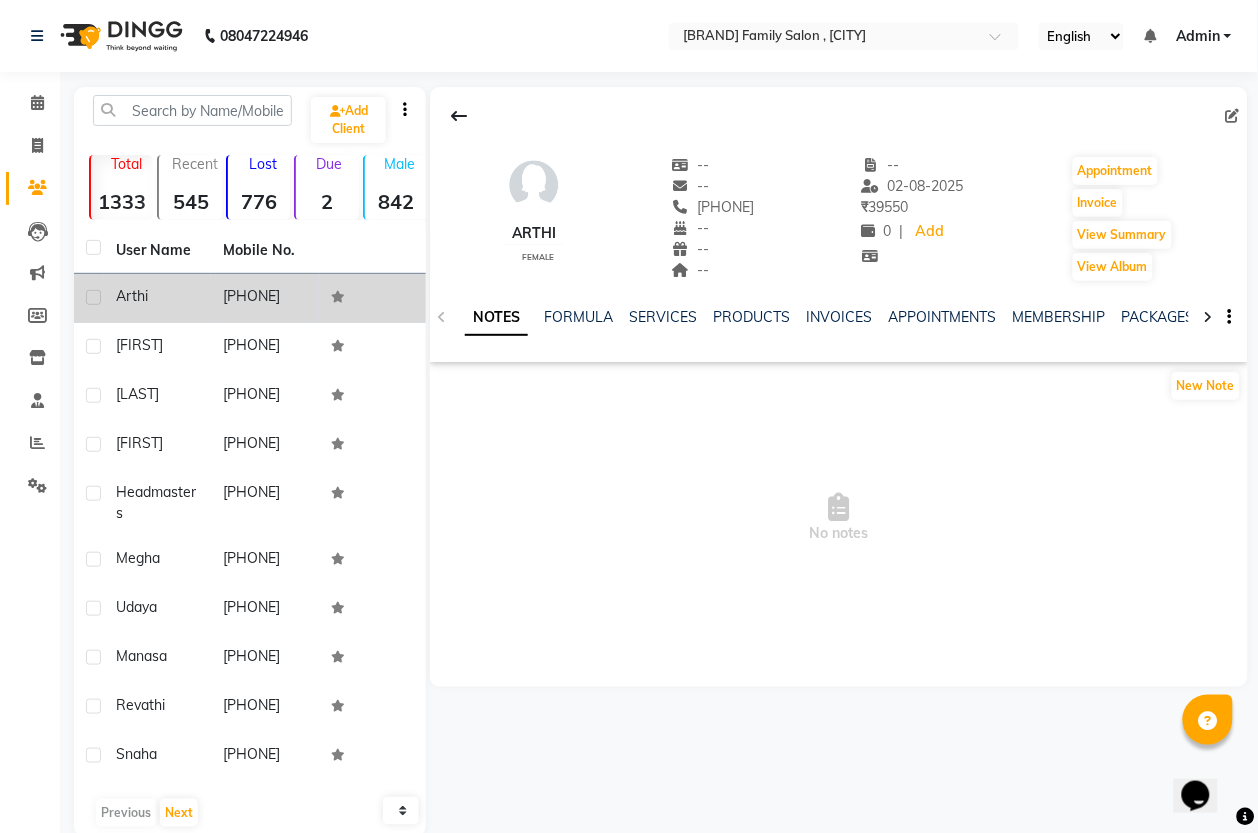 click on "Arthi" 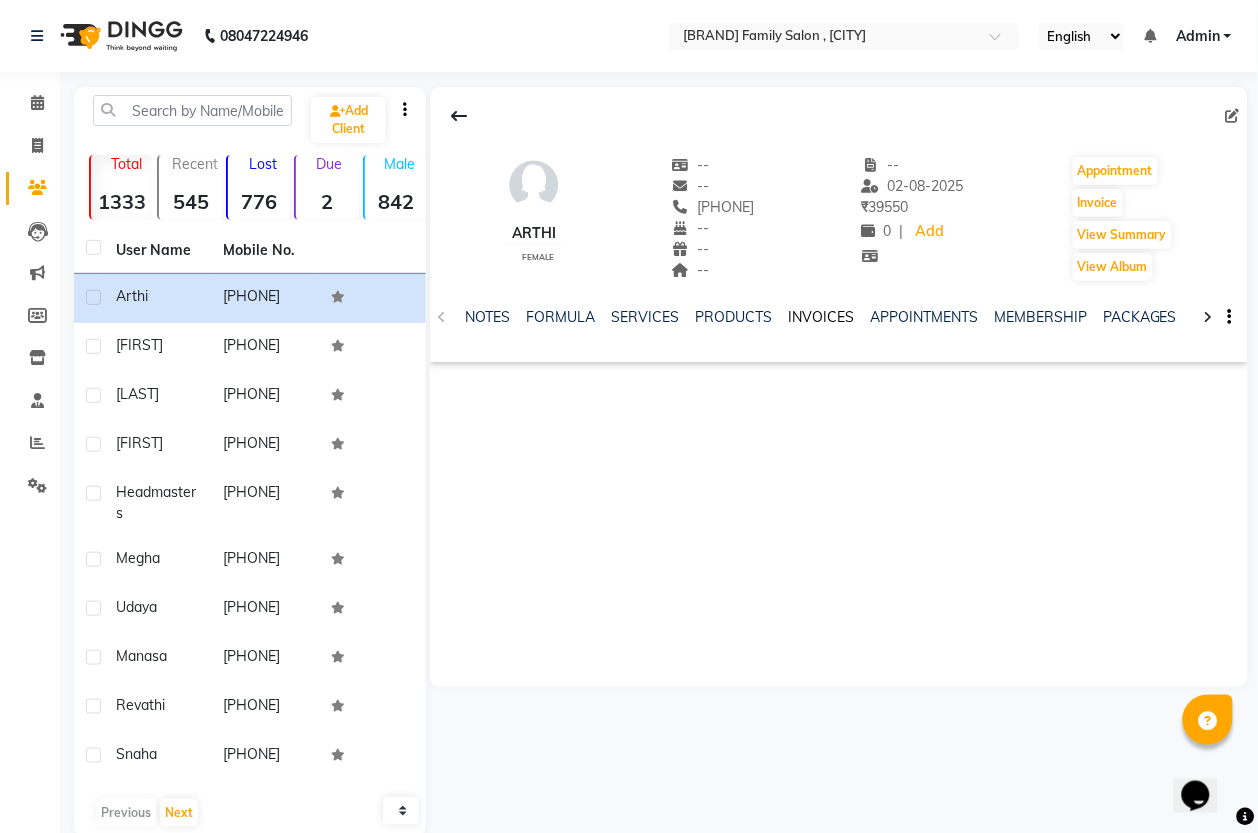 click on "INVOICES" 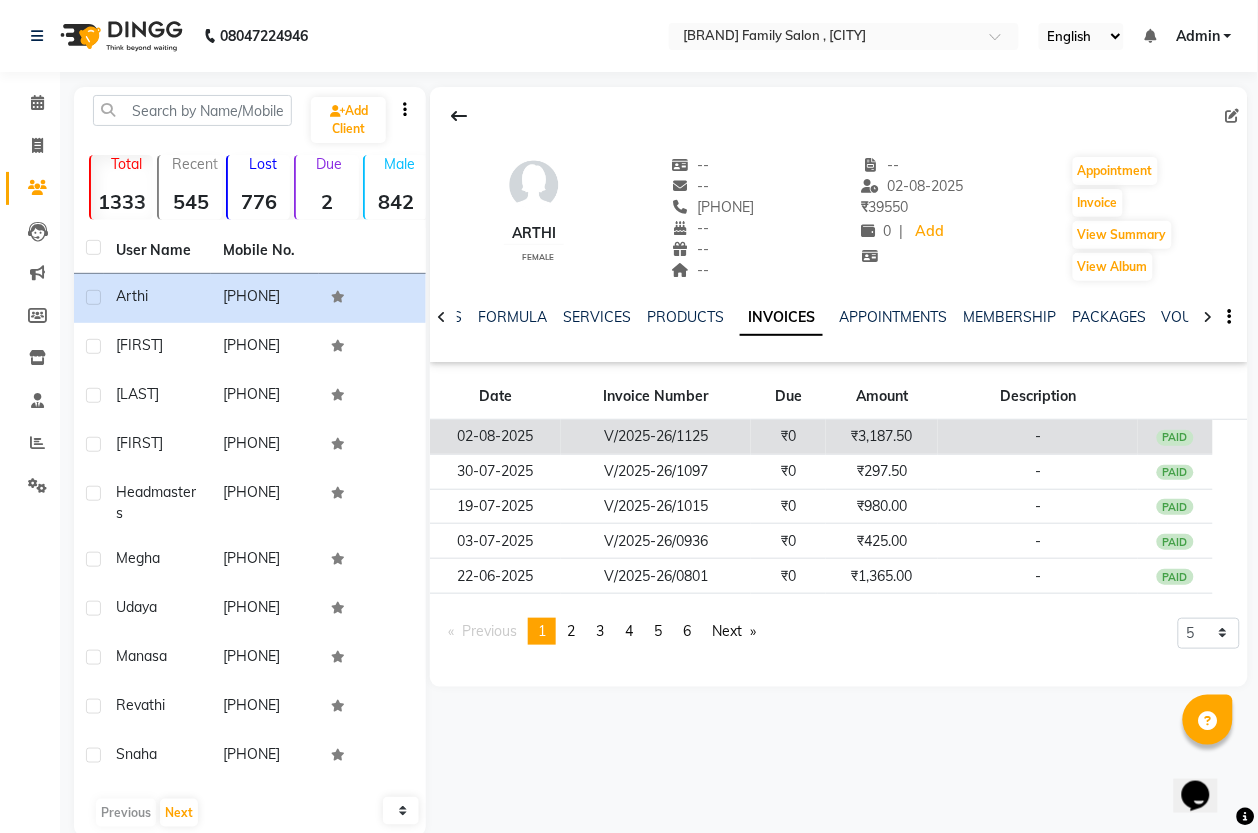 click on "V/2025-26/1125" 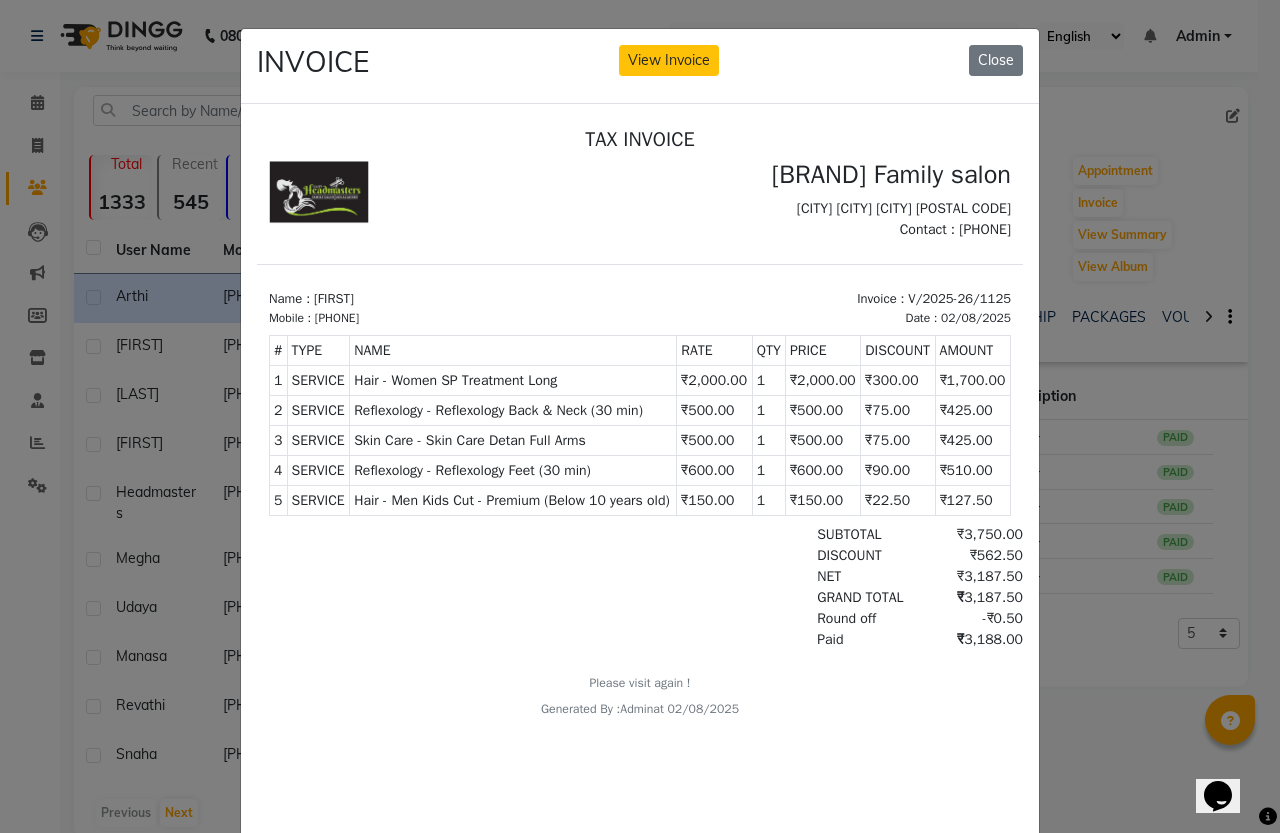 scroll, scrollTop: 16, scrollLeft: 0, axis: vertical 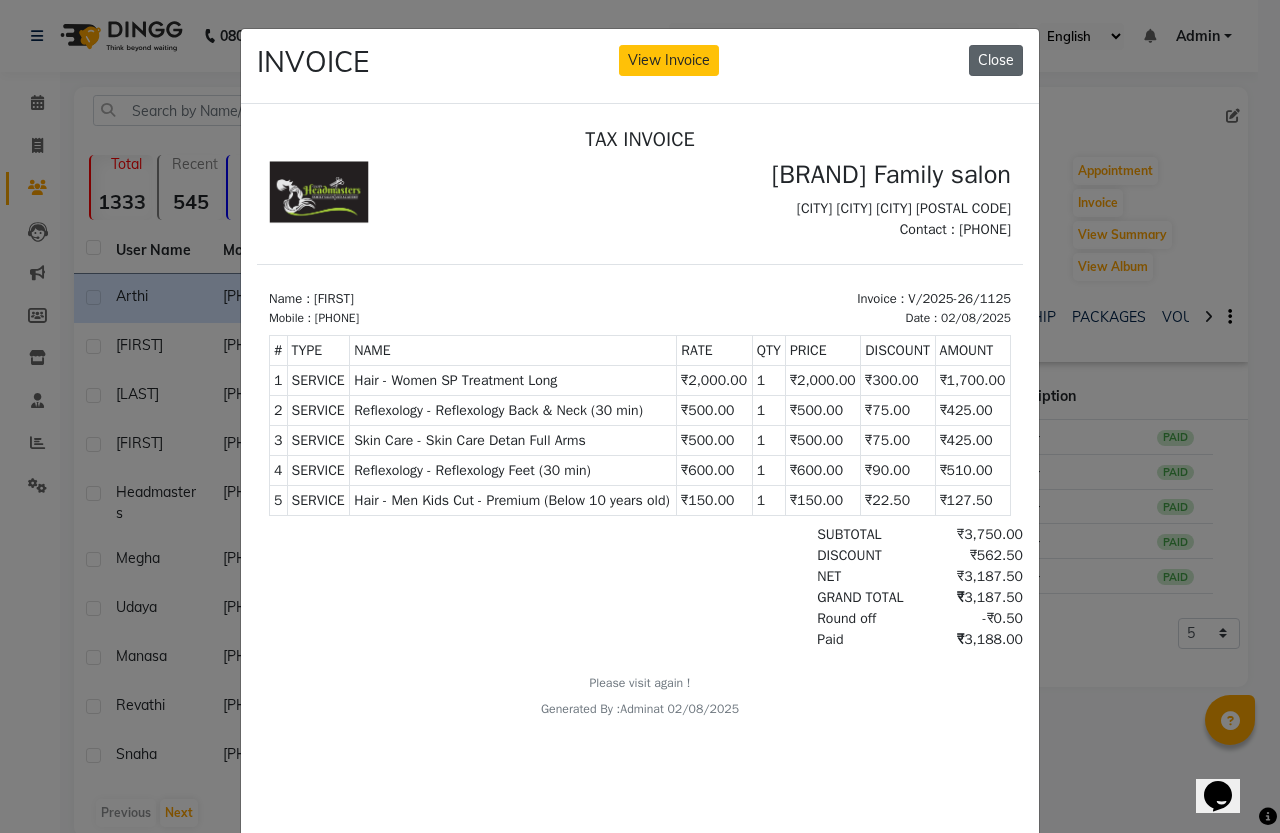 click on "Close" 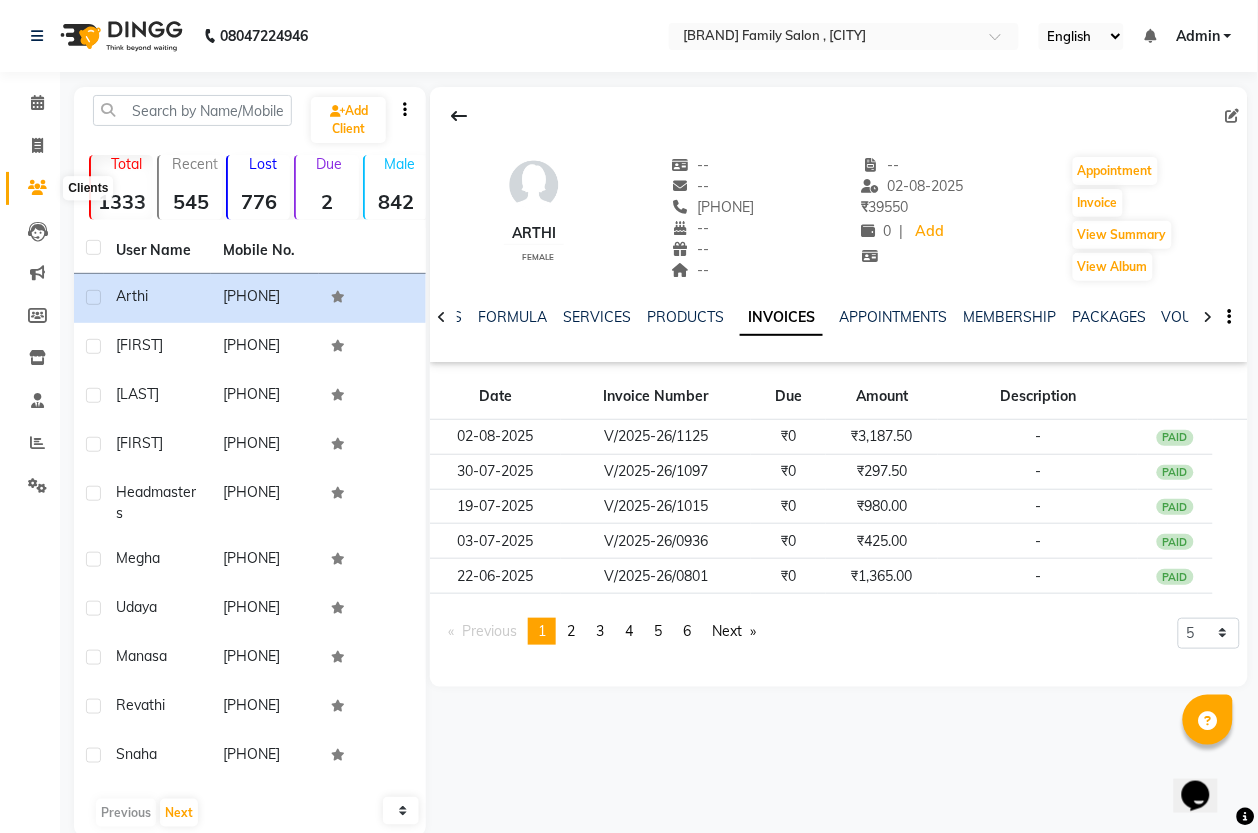 click 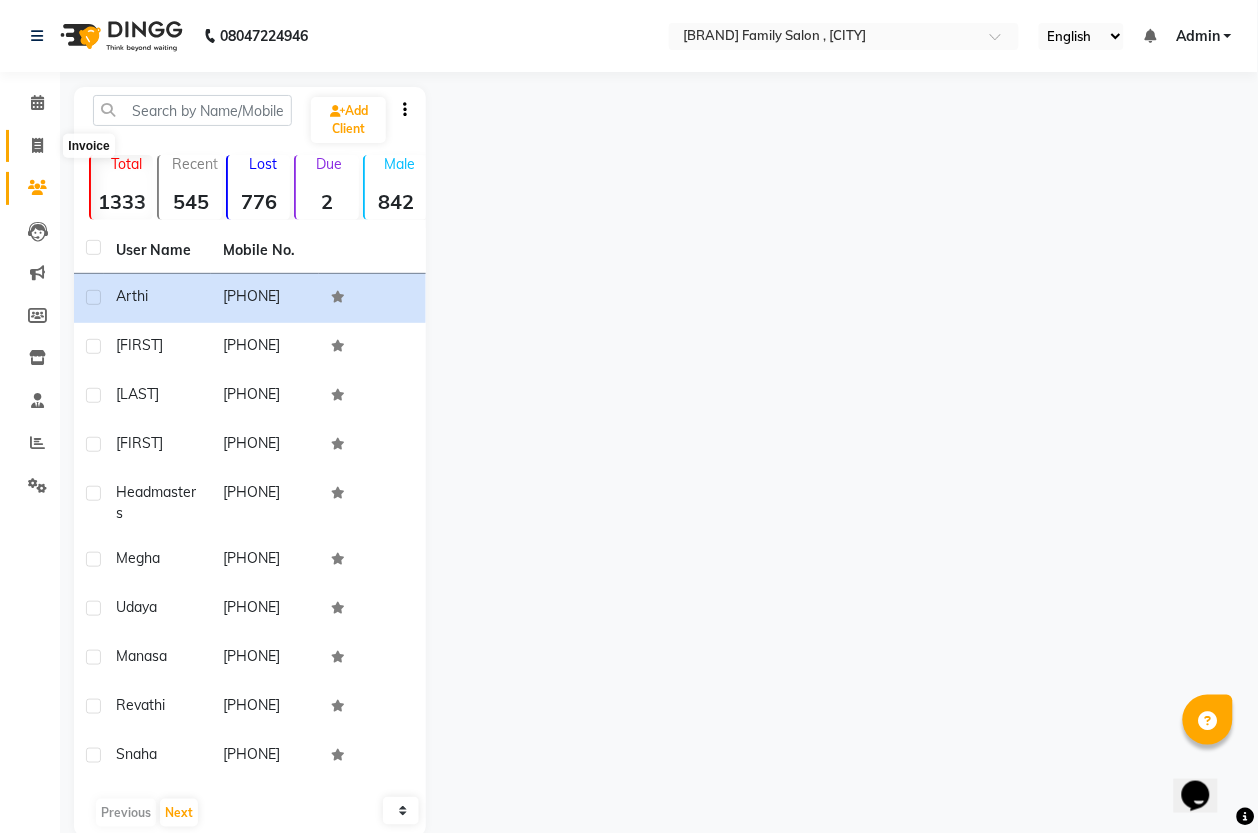 click 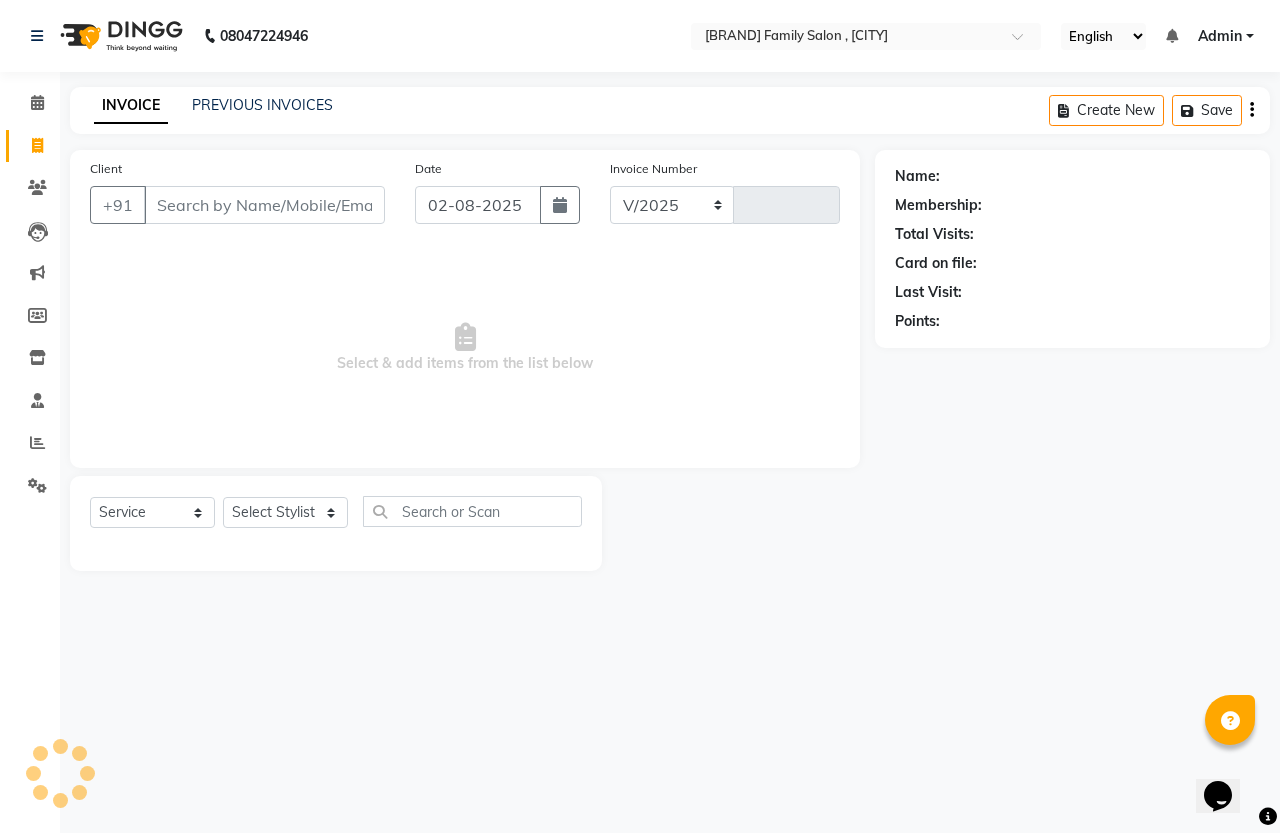select on "7213" 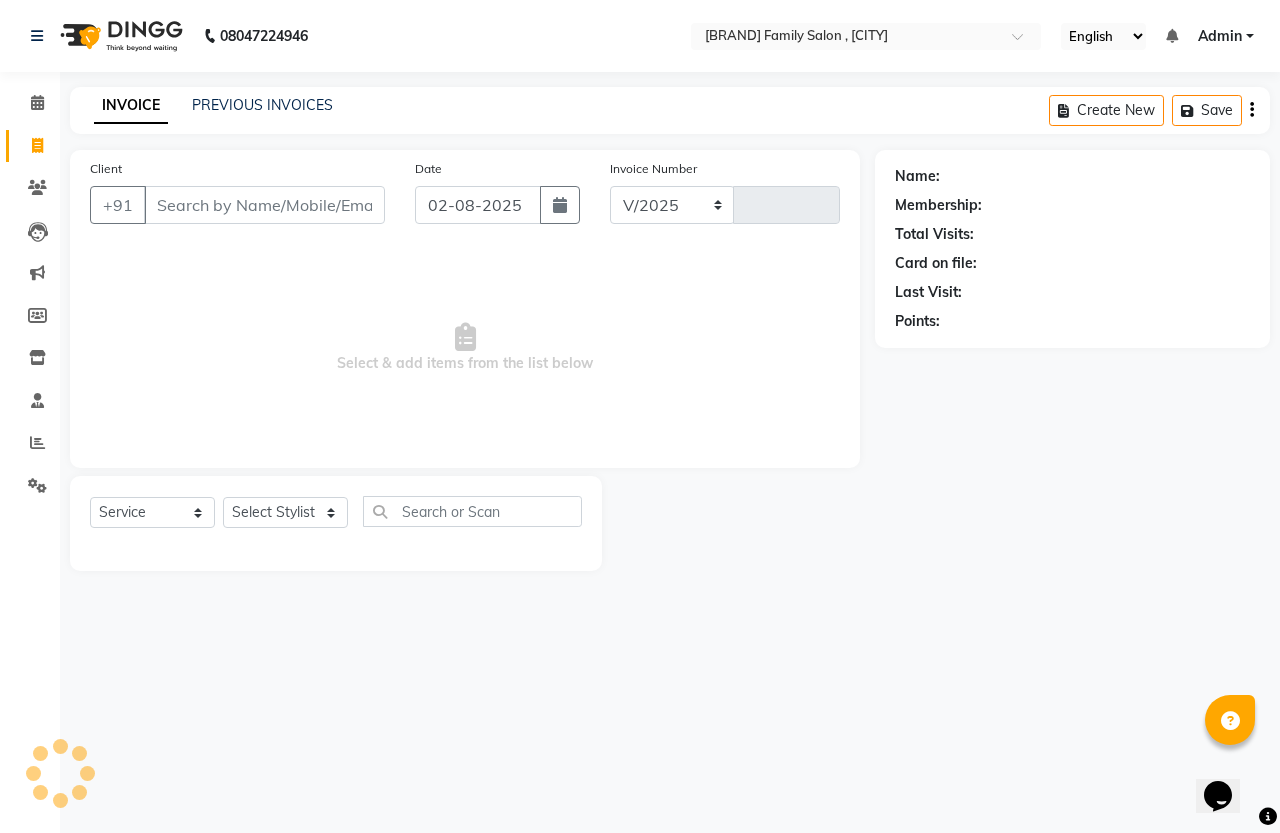 type on "1126" 